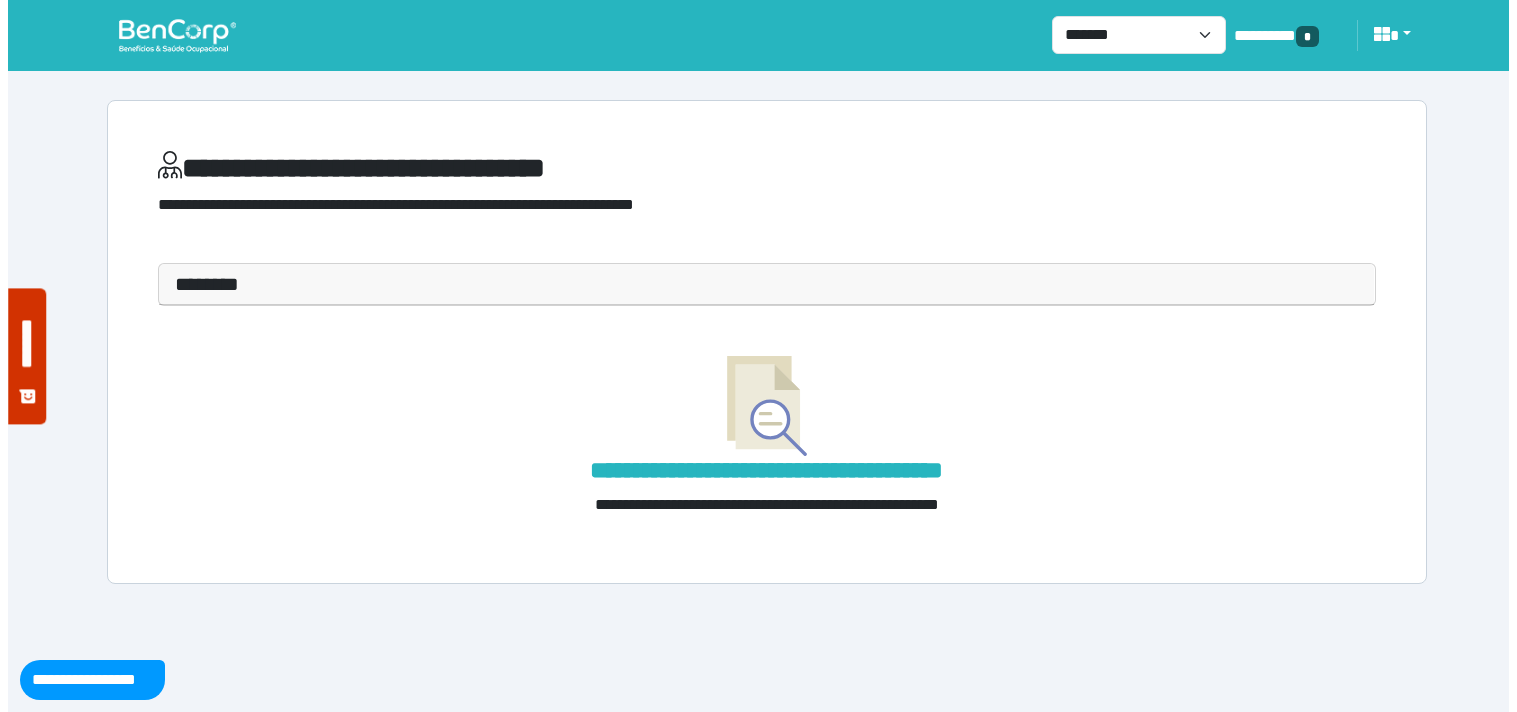 scroll, scrollTop: 0, scrollLeft: 0, axis: both 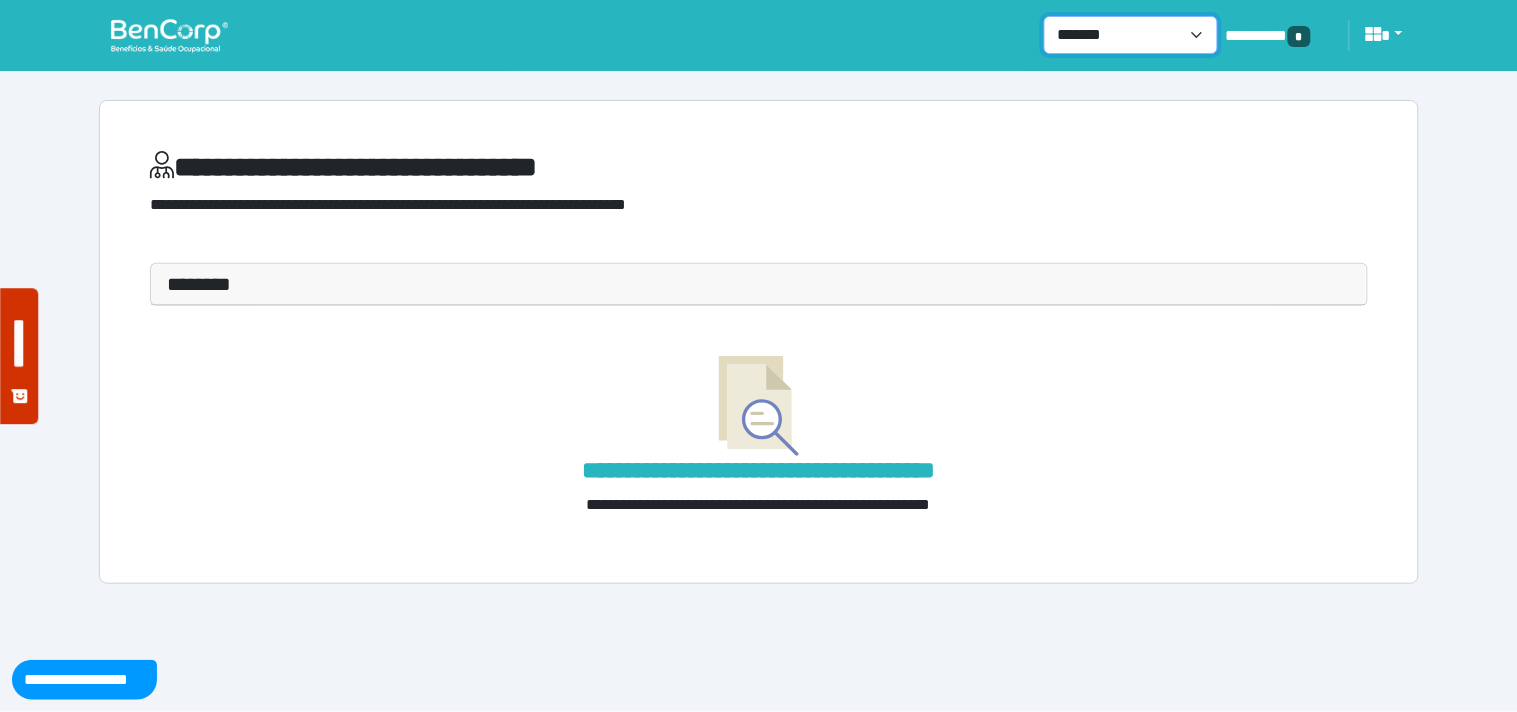 drag, startPoint x: 1155, startPoint y: 33, endPoint x: 1148, endPoint y: 44, distance: 13.038404 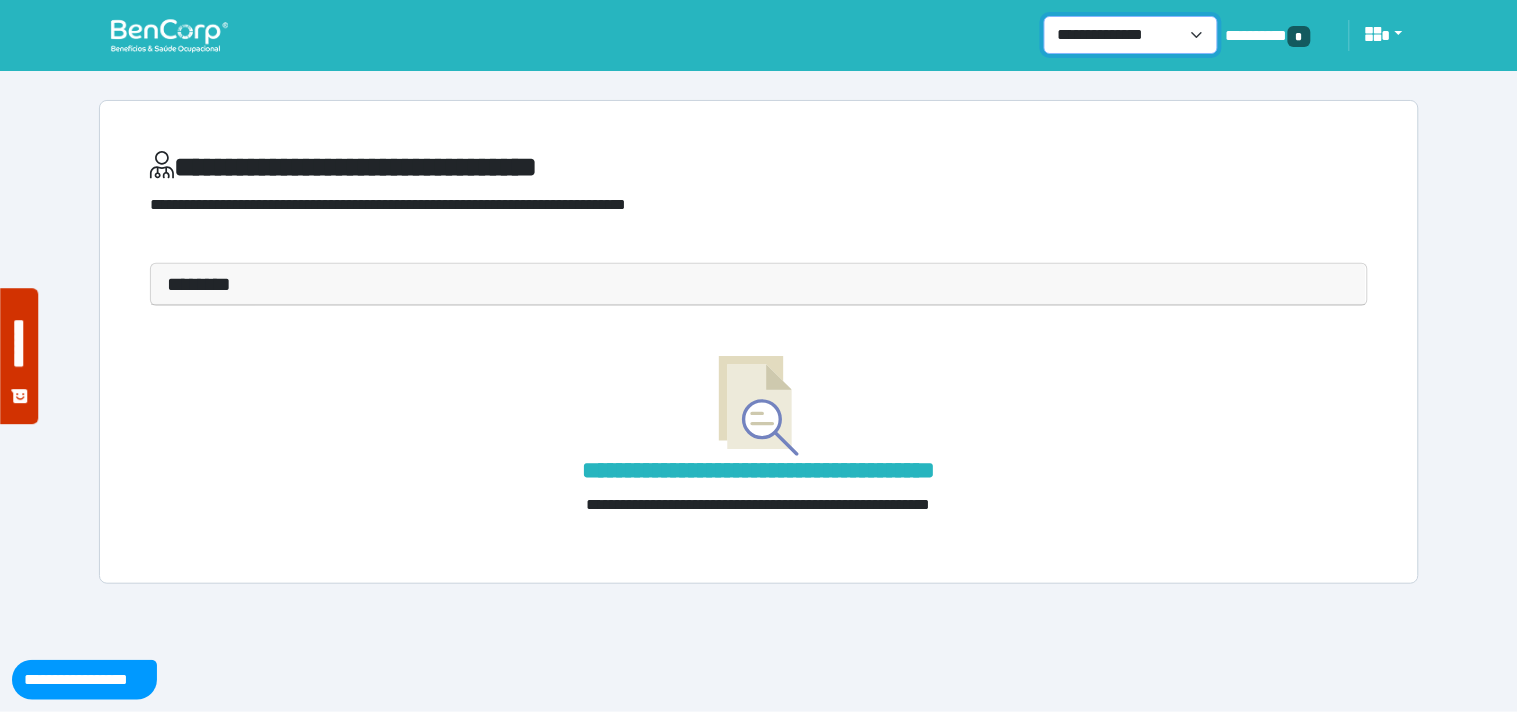 click on "**********" at bounding box center (1131, 35) 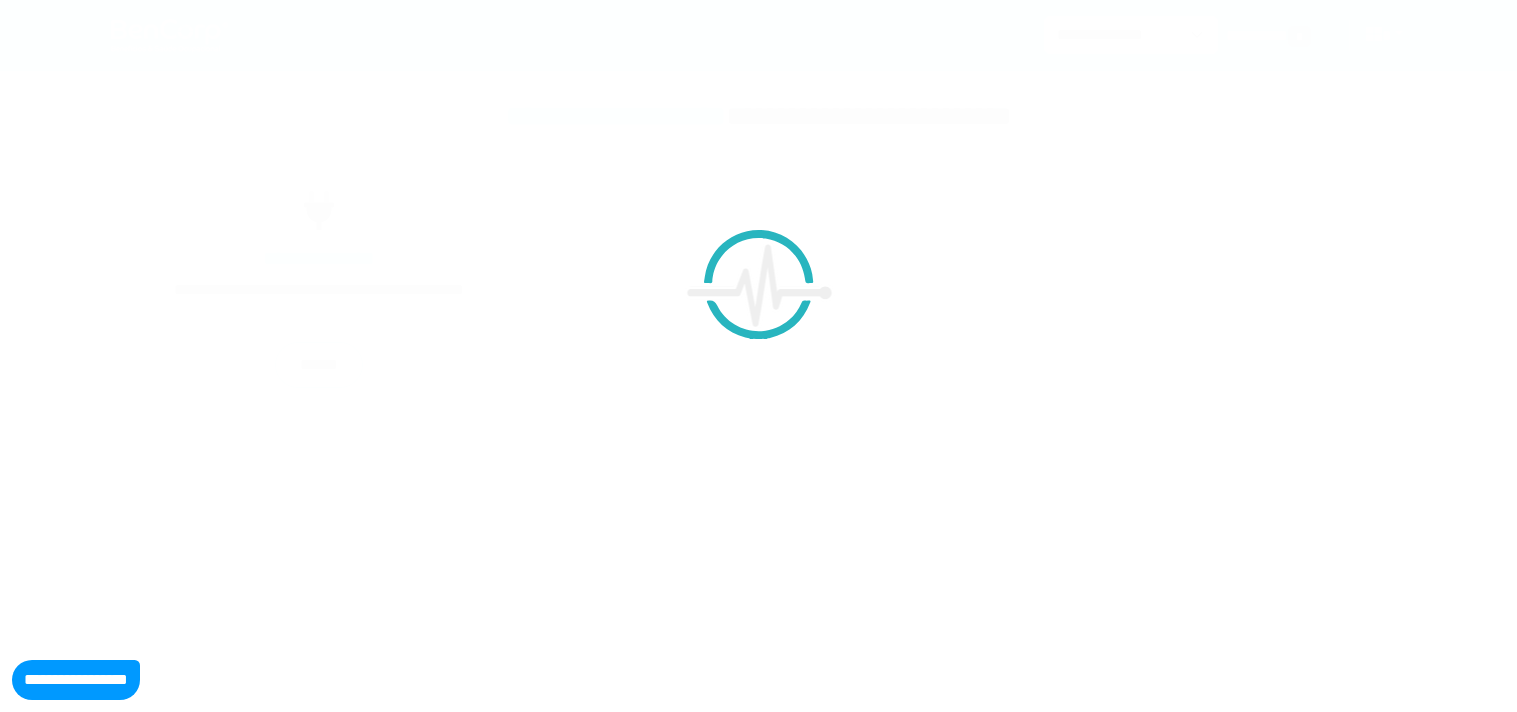scroll, scrollTop: 0, scrollLeft: 0, axis: both 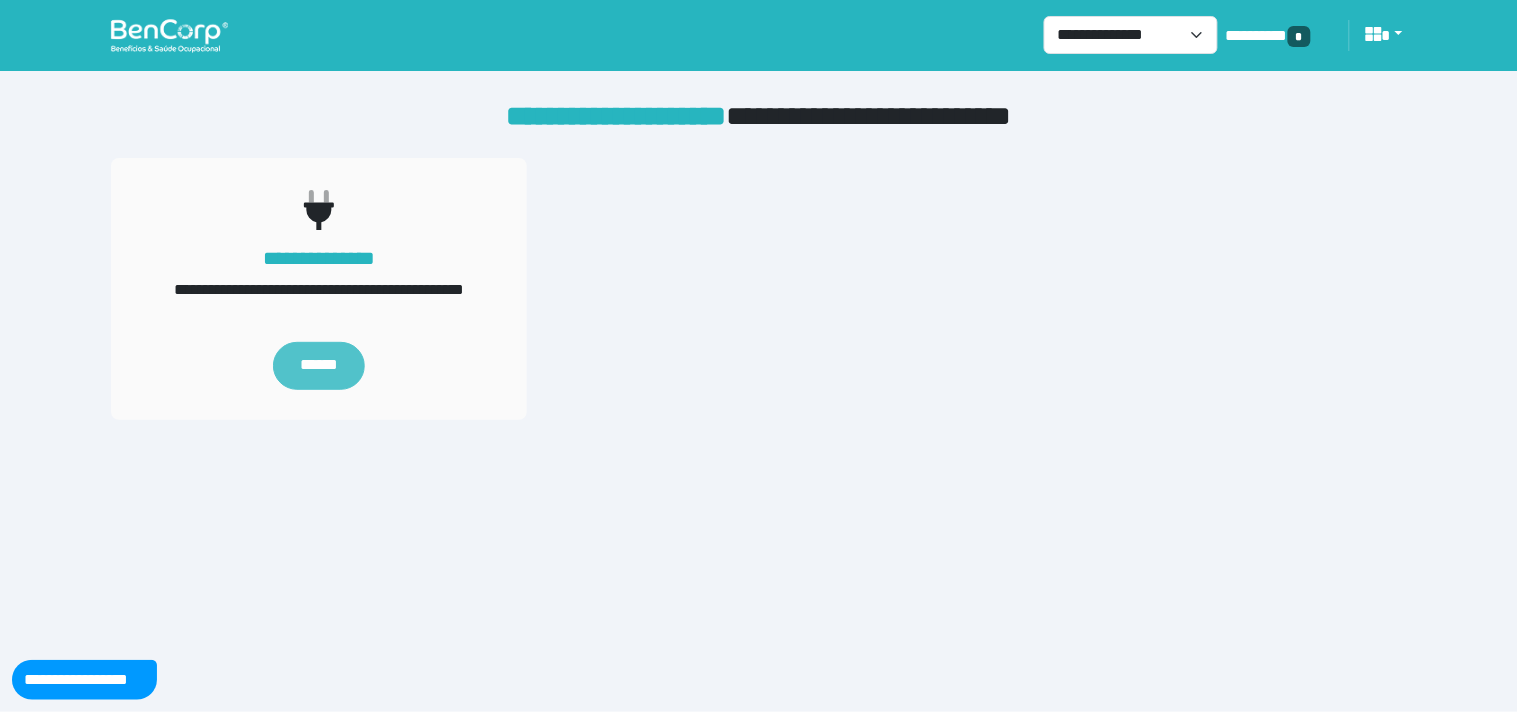 click on "******" at bounding box center (319, 366) 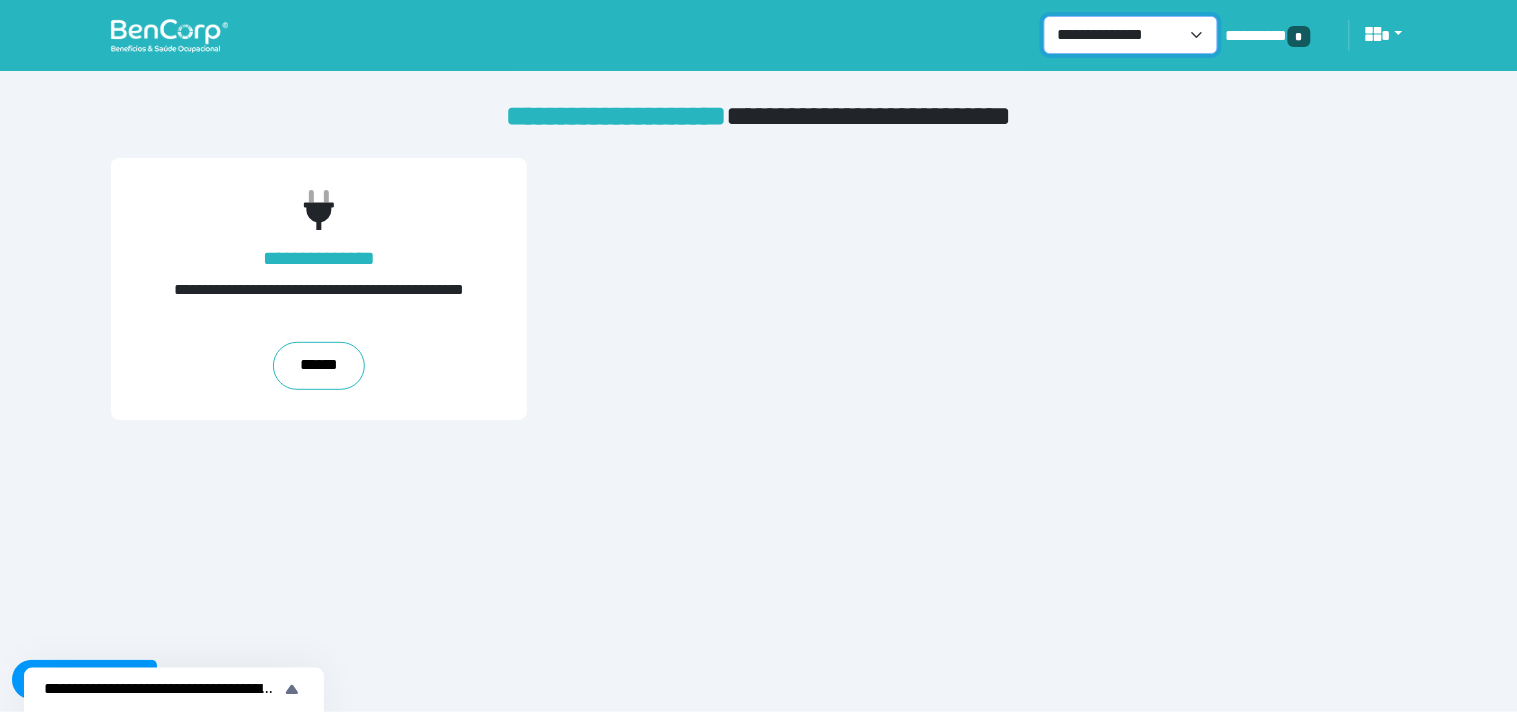 click on "**********" at bounding box center (1131, 35) 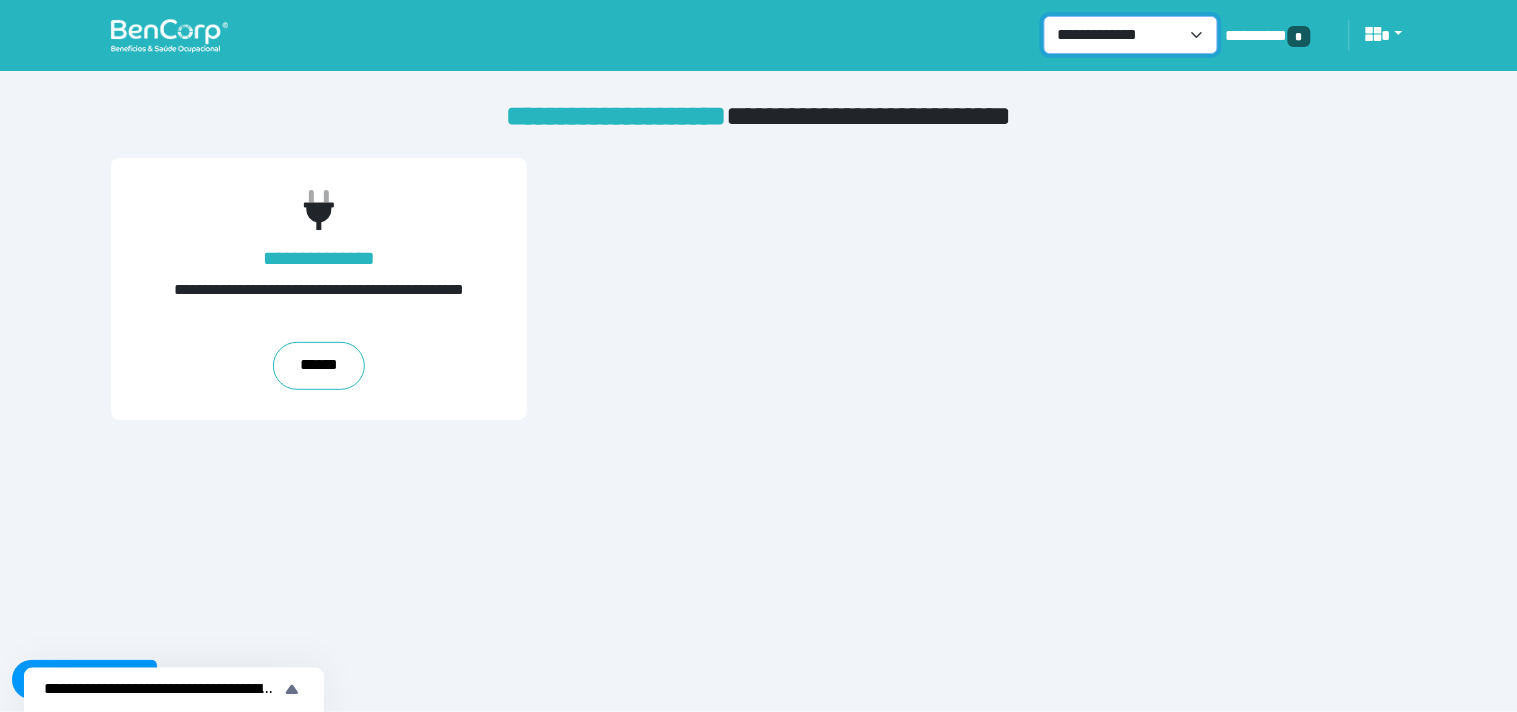 click on "**********" at bounding box center (1131, 35) 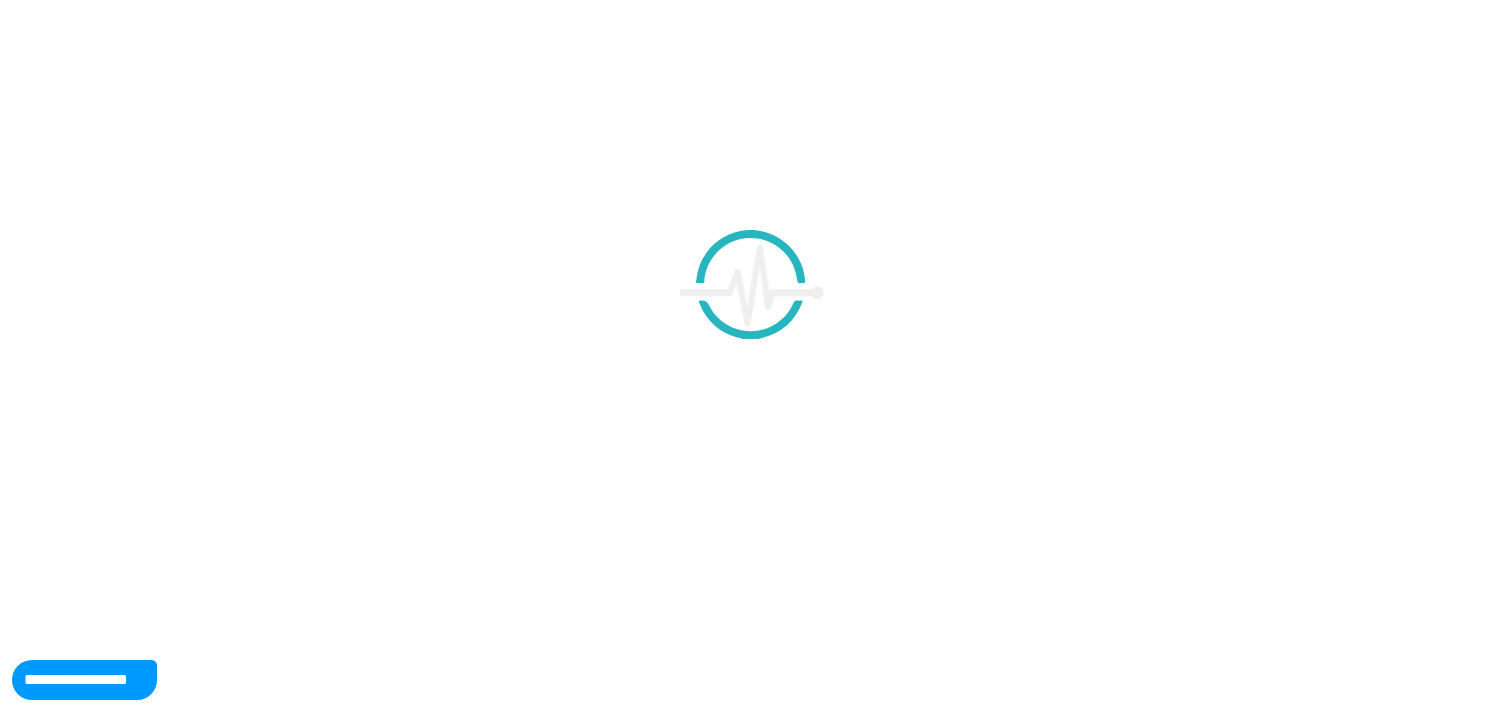 scroll, scrollTop: 0, scrollLeft: 0, axis: both 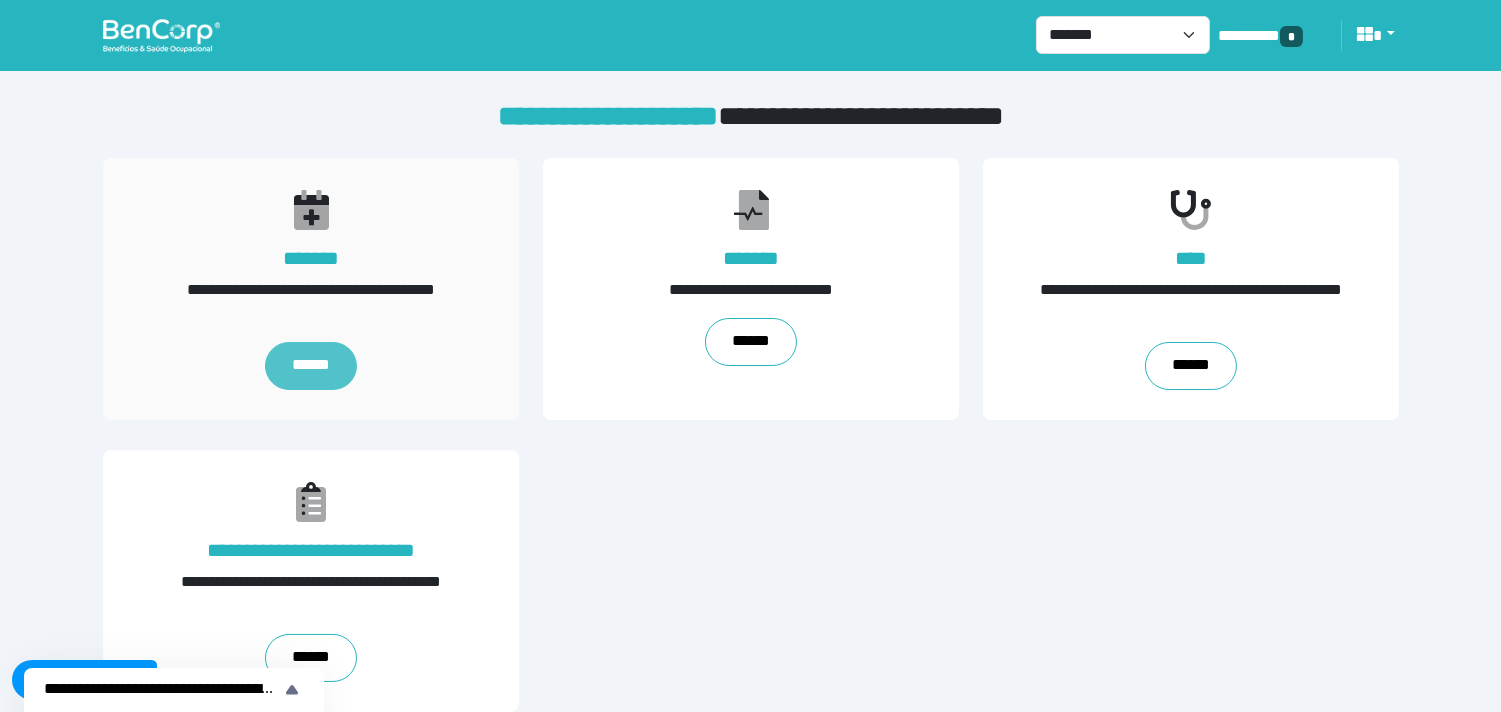 drag, startPoint x: 336, startPoint y: 335, endPoint x: 297, endPoint y: 372, distance: 53.75872 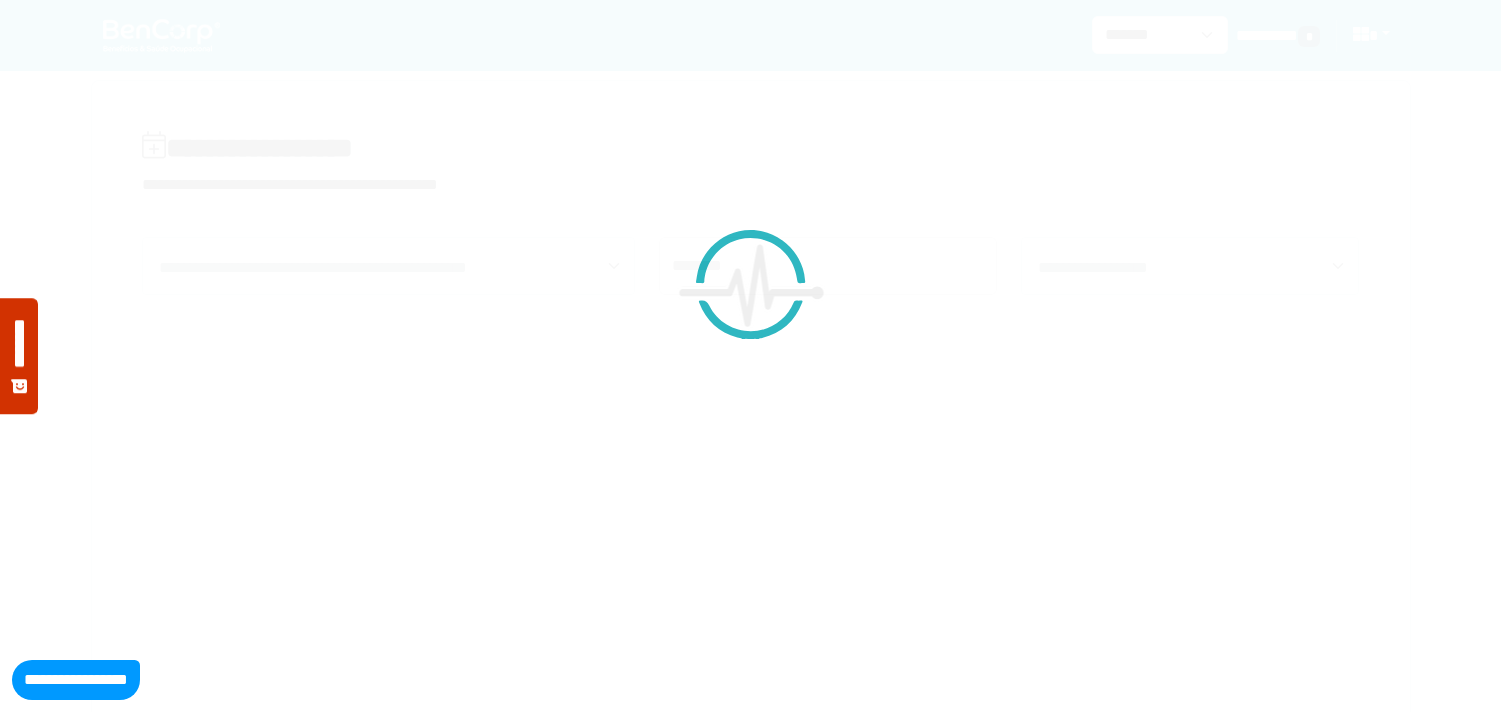 scroll, scrollTop: 0, scrollLeft: 0, axis: both 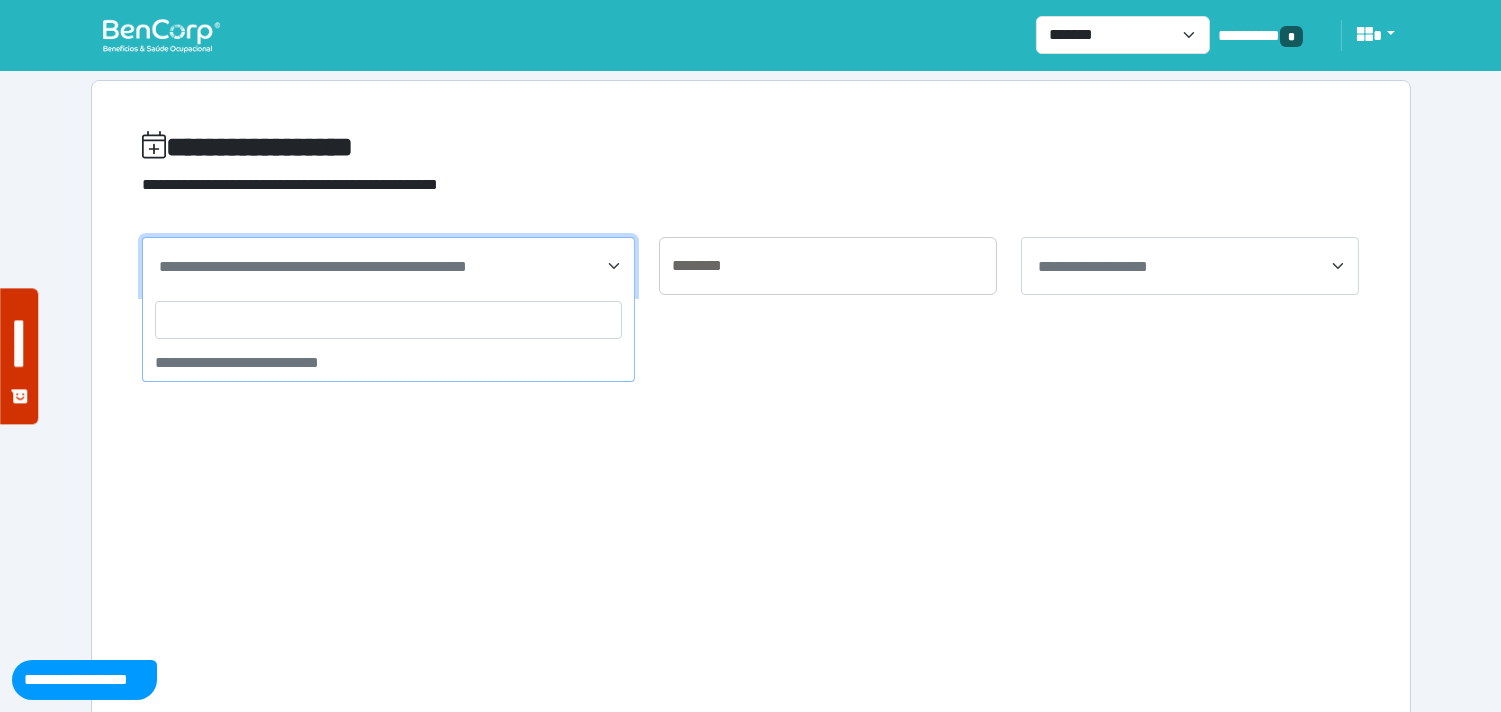 click on "**********" at bounding box center [313, 266] 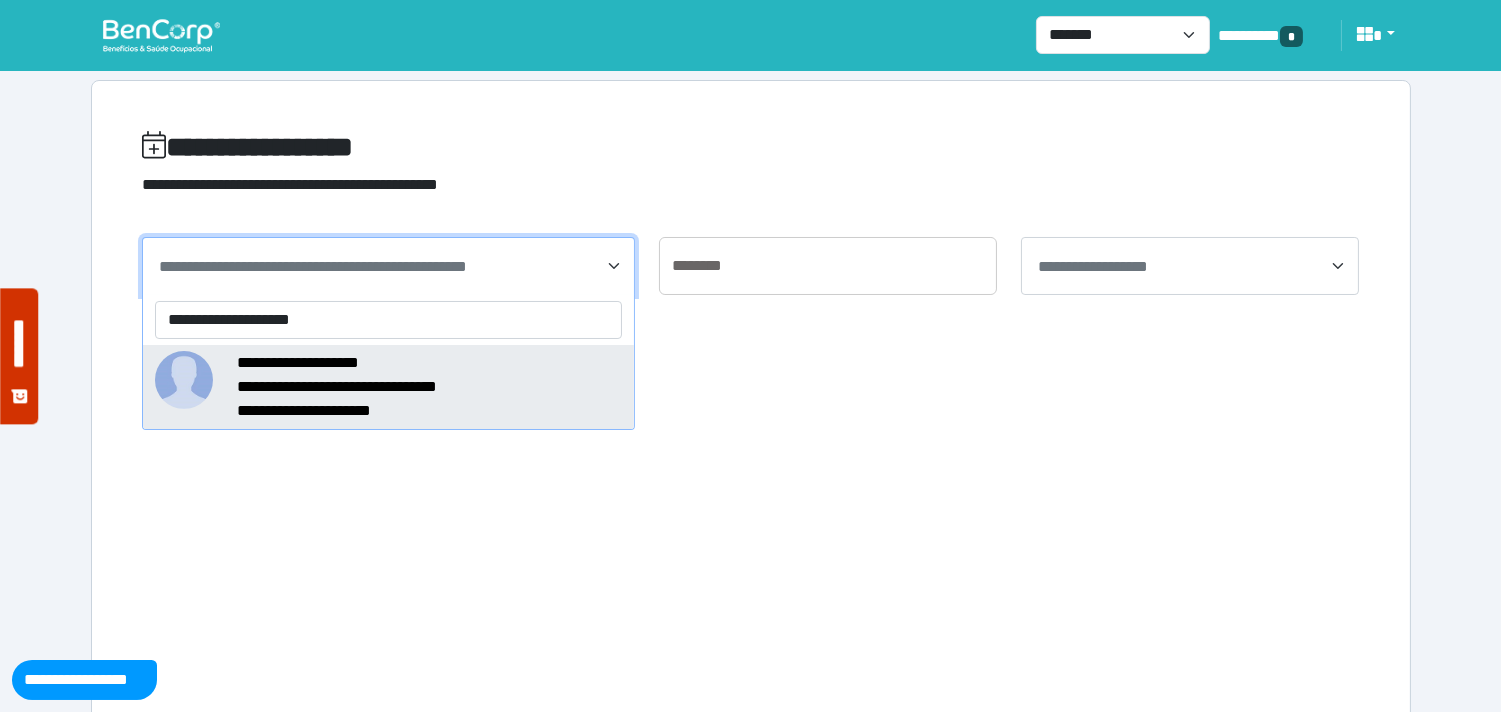 type on "**********" 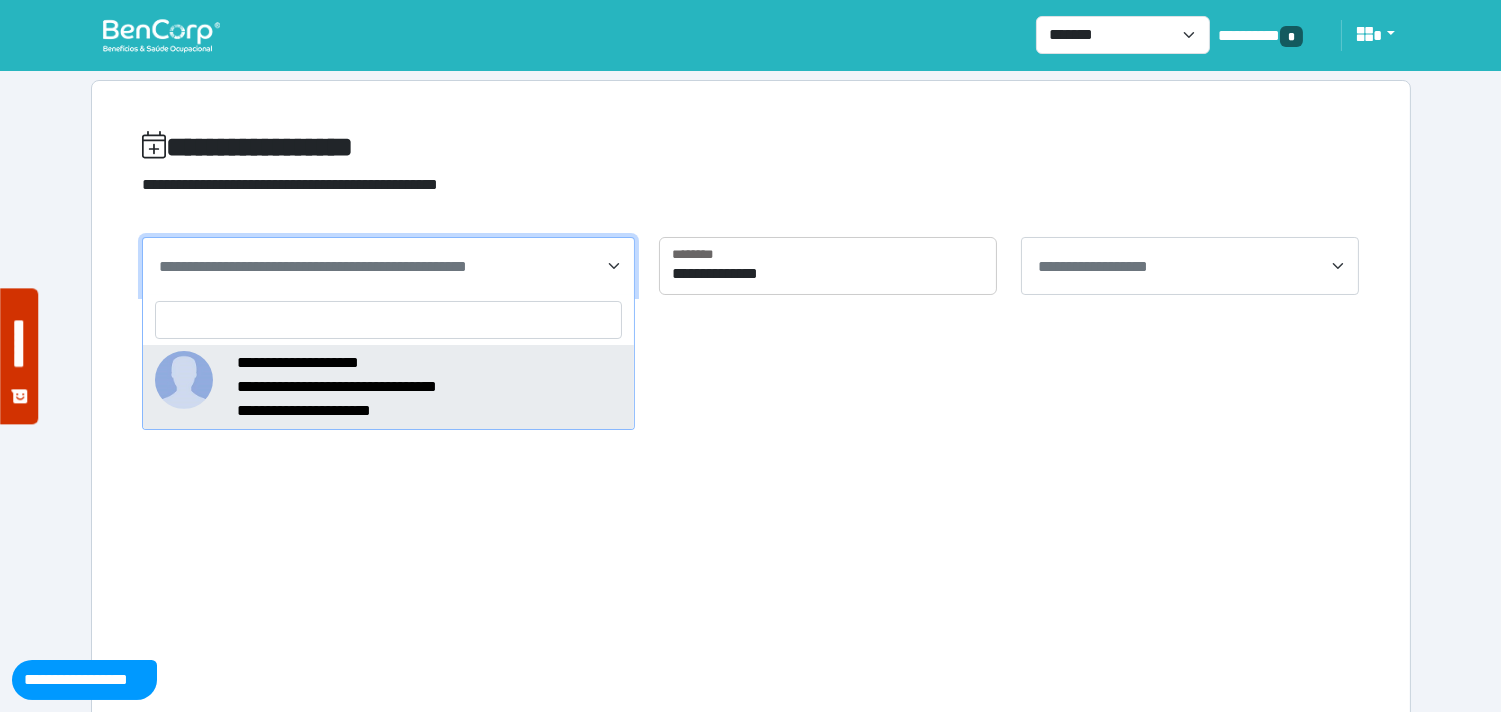 select on "*****" 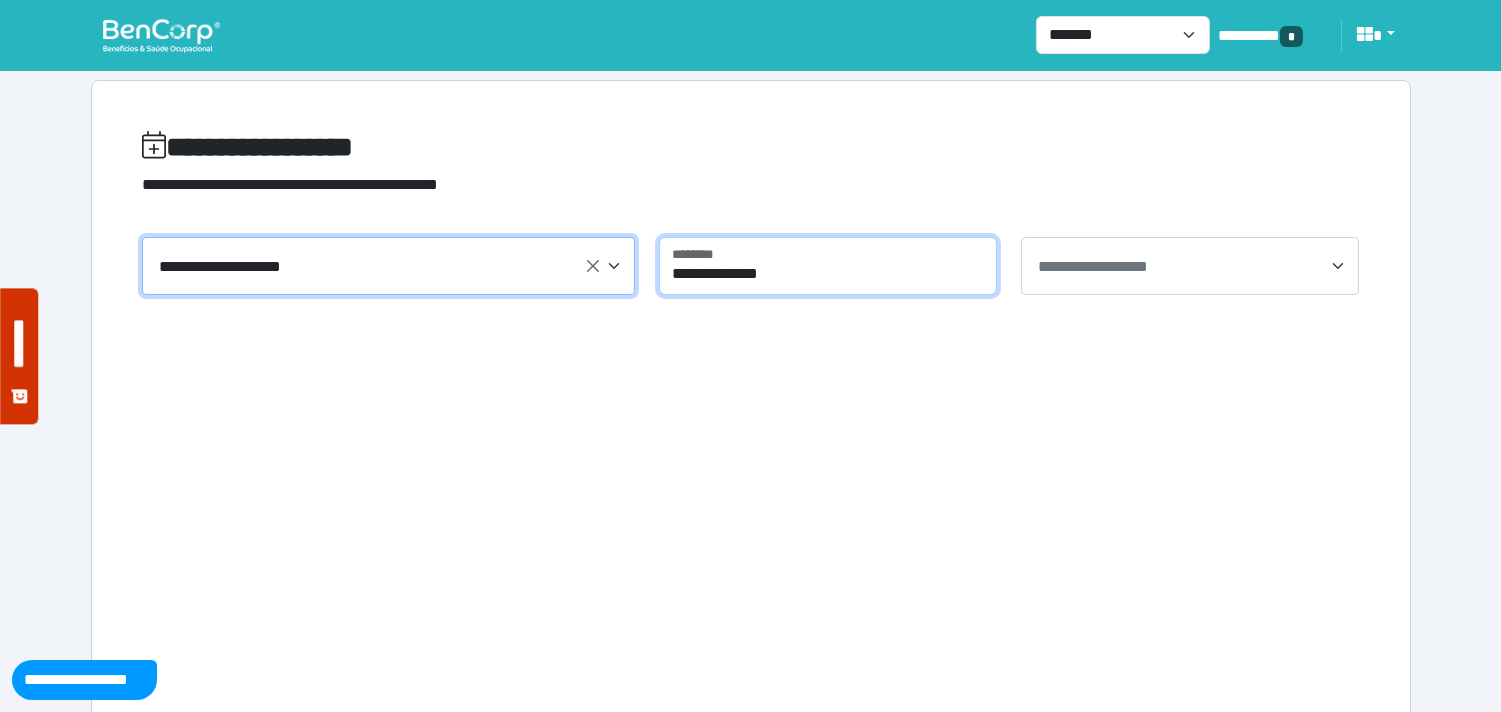 click on "**********" at bounding box center (828, 266) 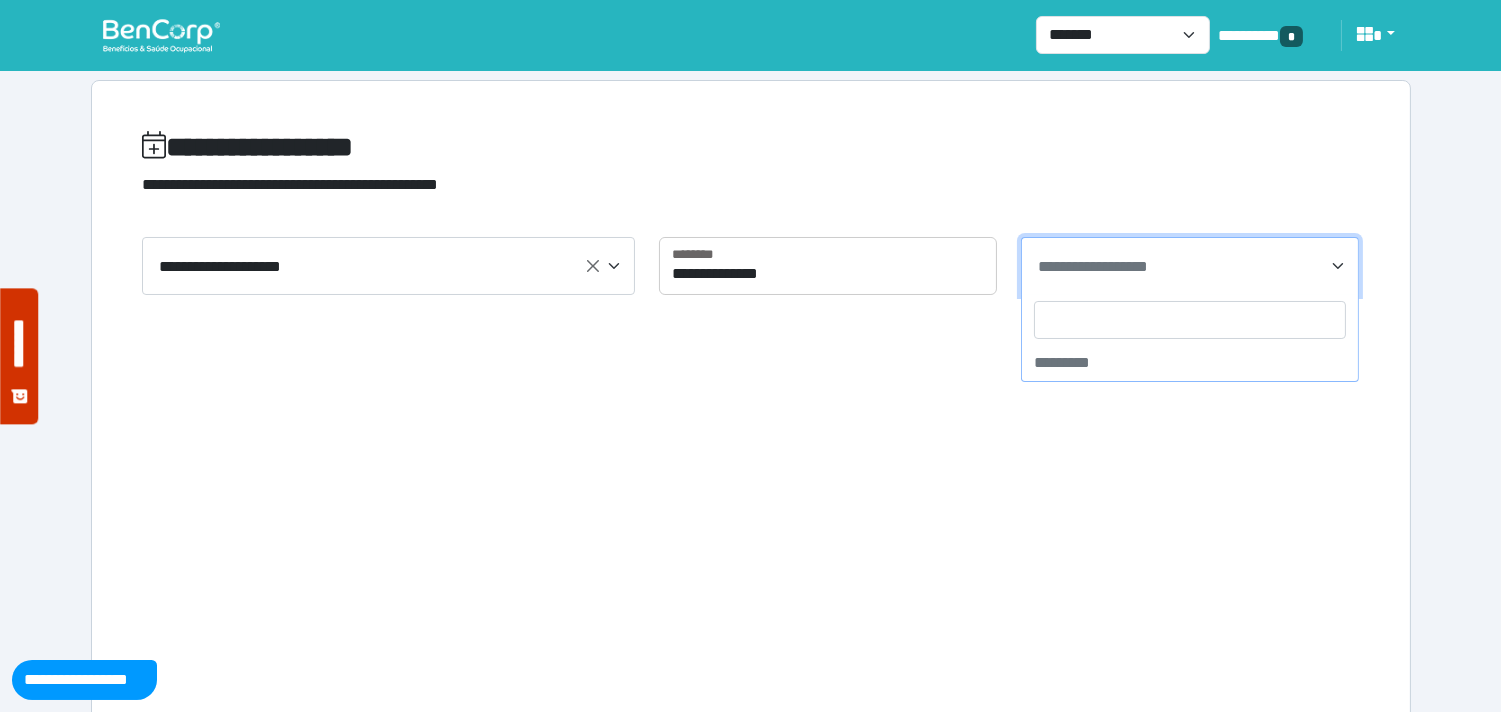 click on "**********" at bounding box center (1192, 267) 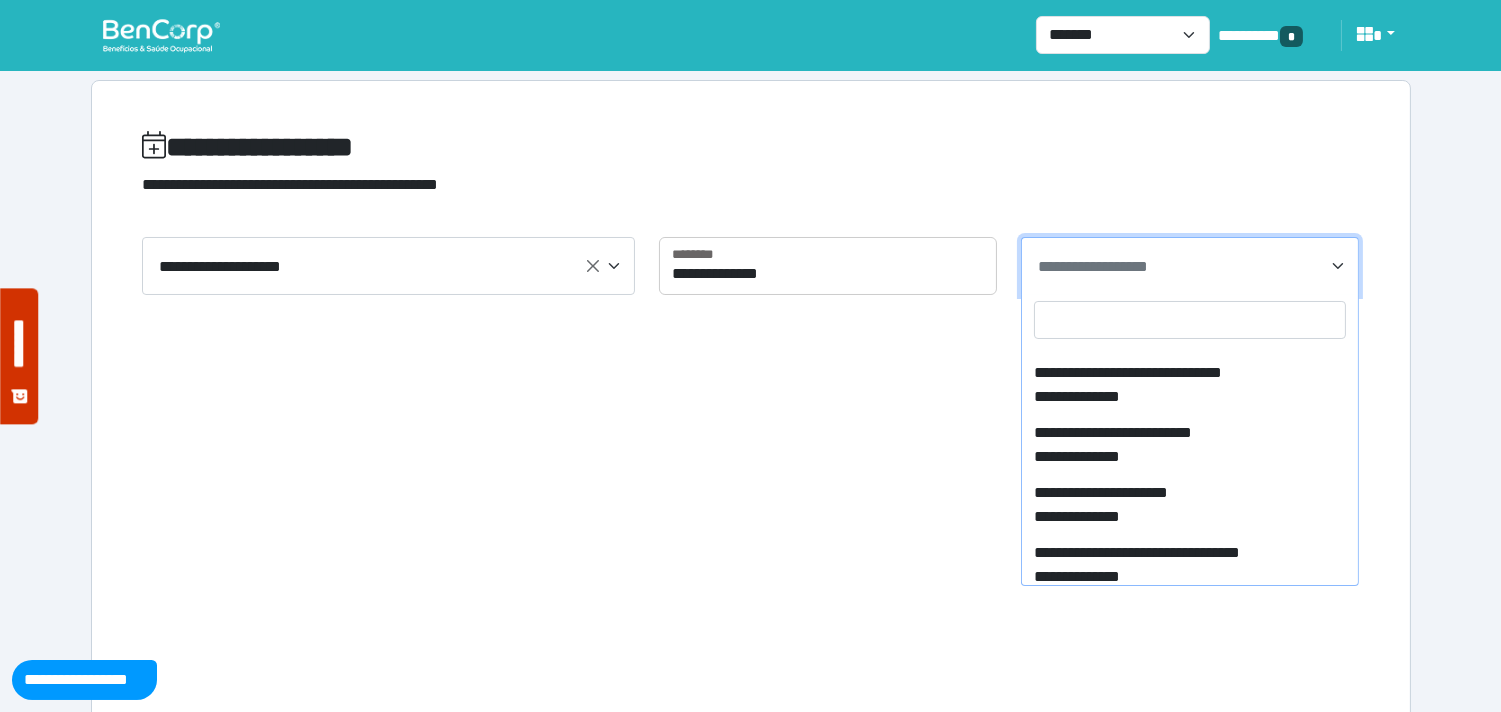 scroll, scrollTop: 975, scrollLeft: 0, axis: vertical 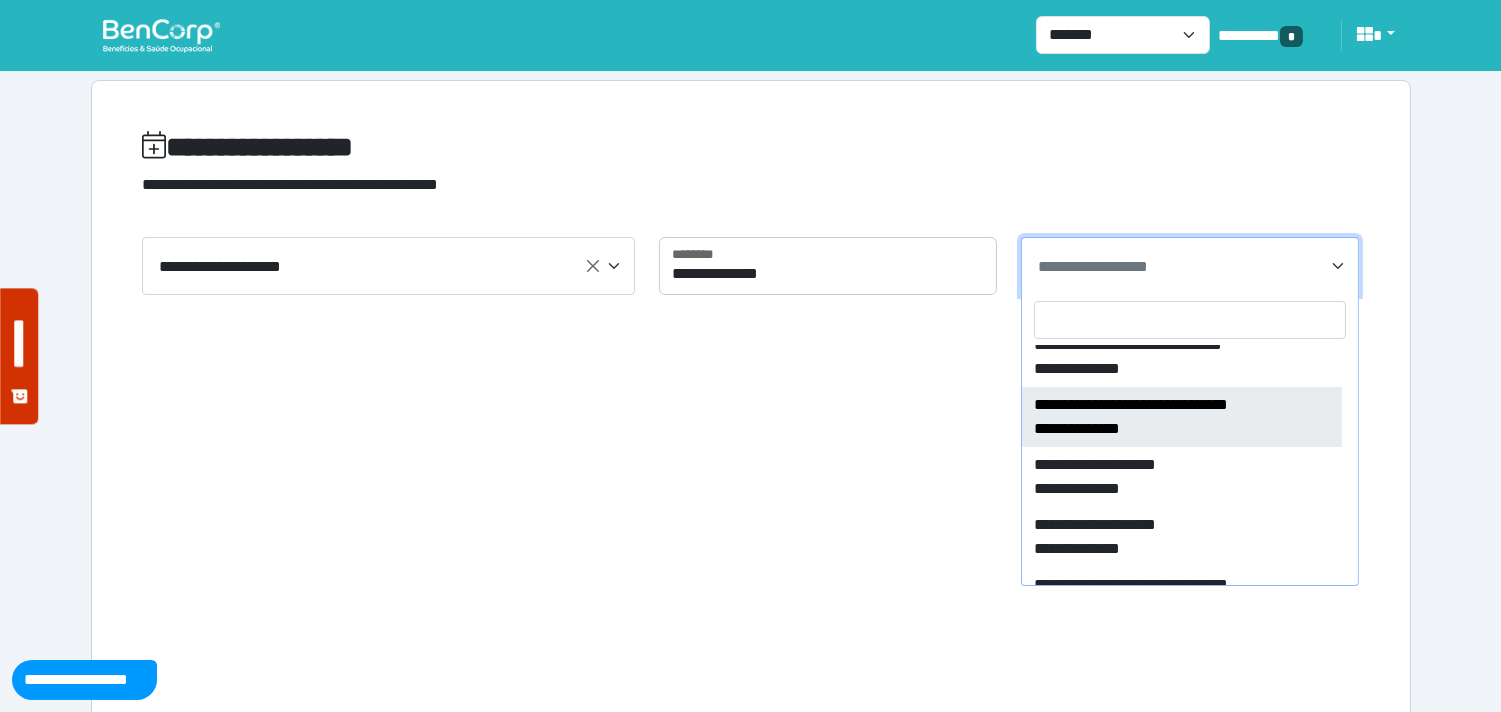 select on "****" 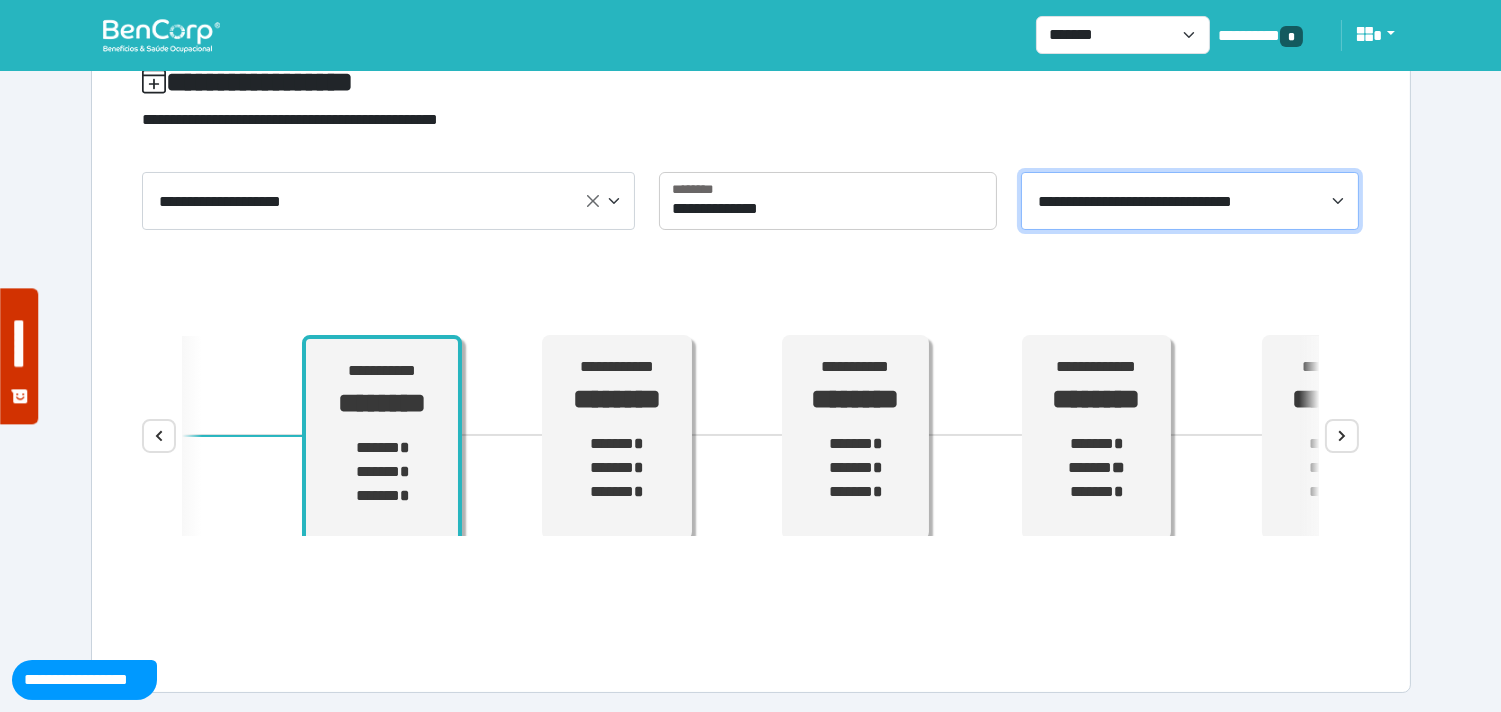 scroll, scrollTop: 97, scrollLeft: 0, axis: vertical 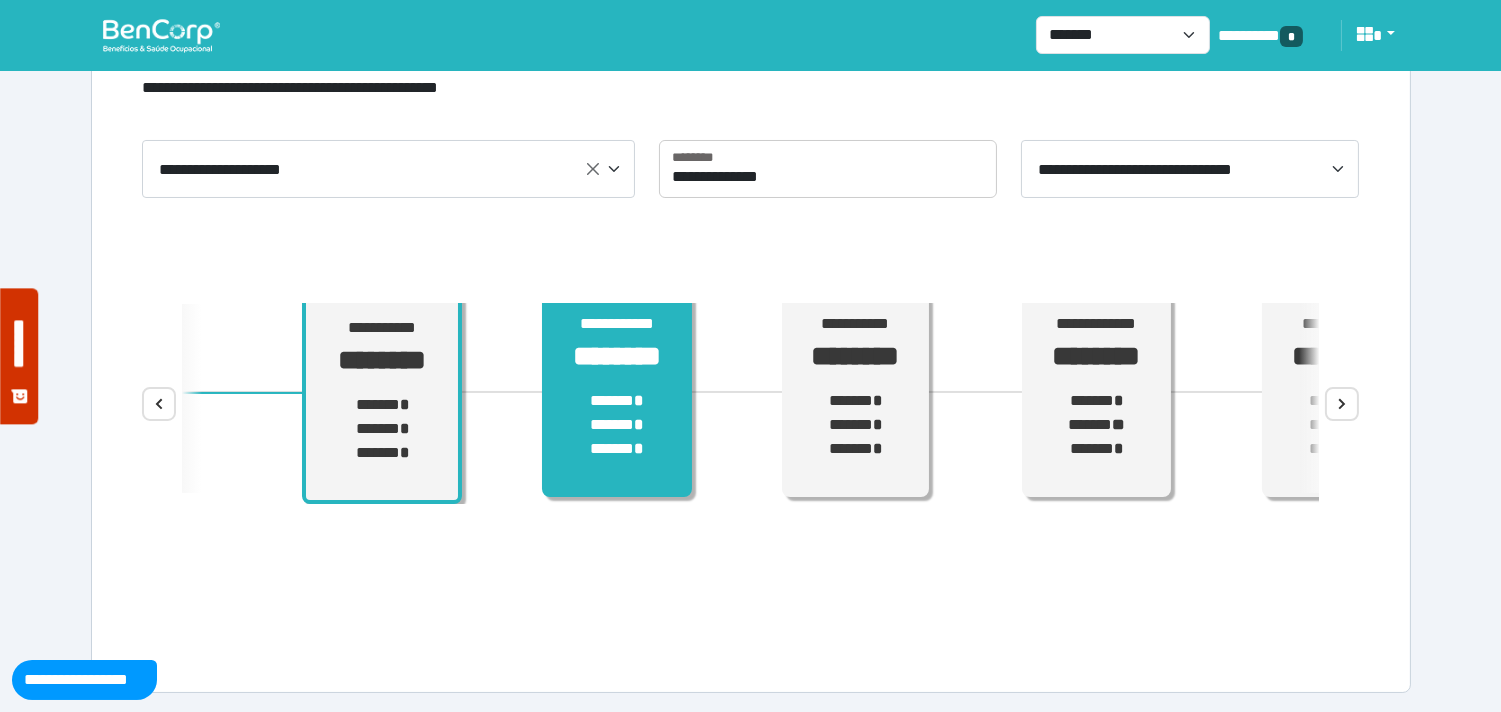 click on "****** * ****** * ****** *" at bounding box center [617, 425] 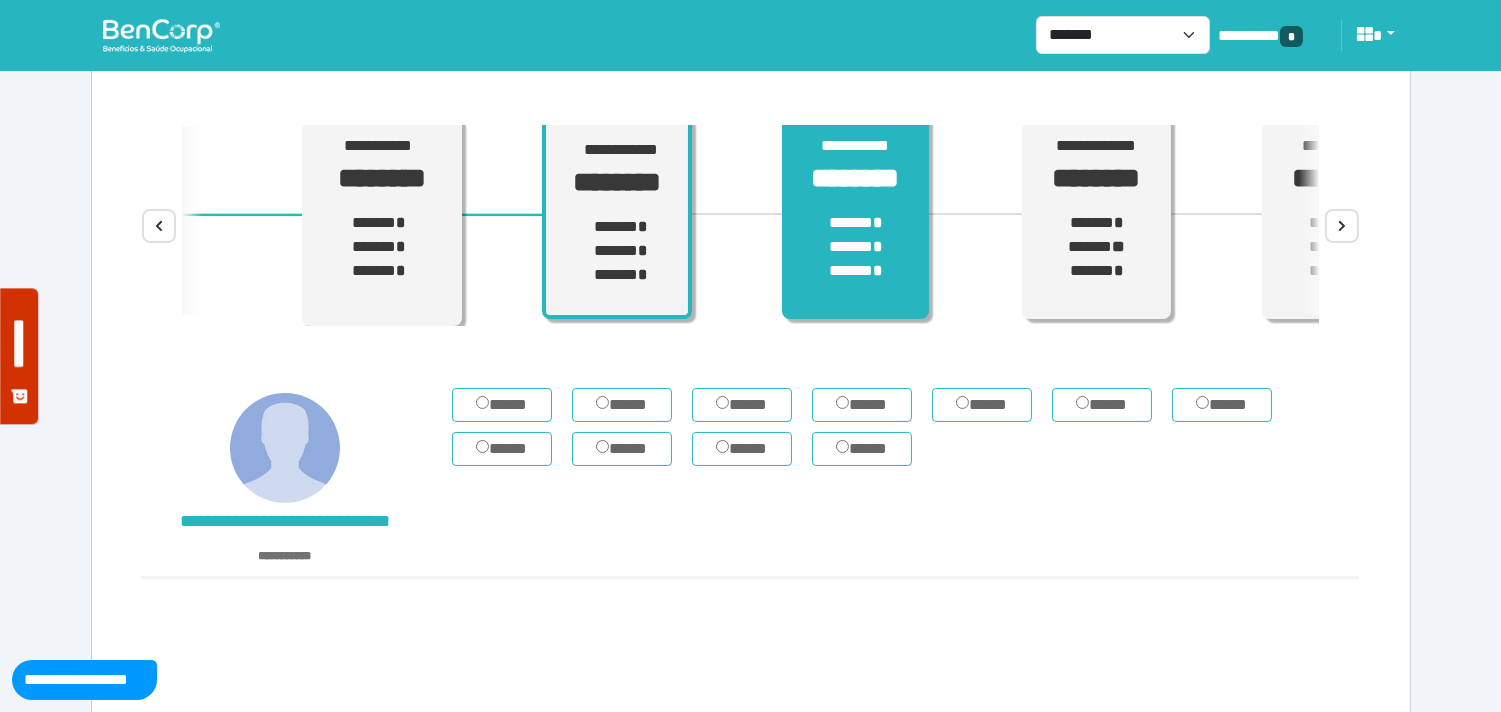 scroll, scrollTop: 236, scrollLeft: 0, axis: vertical 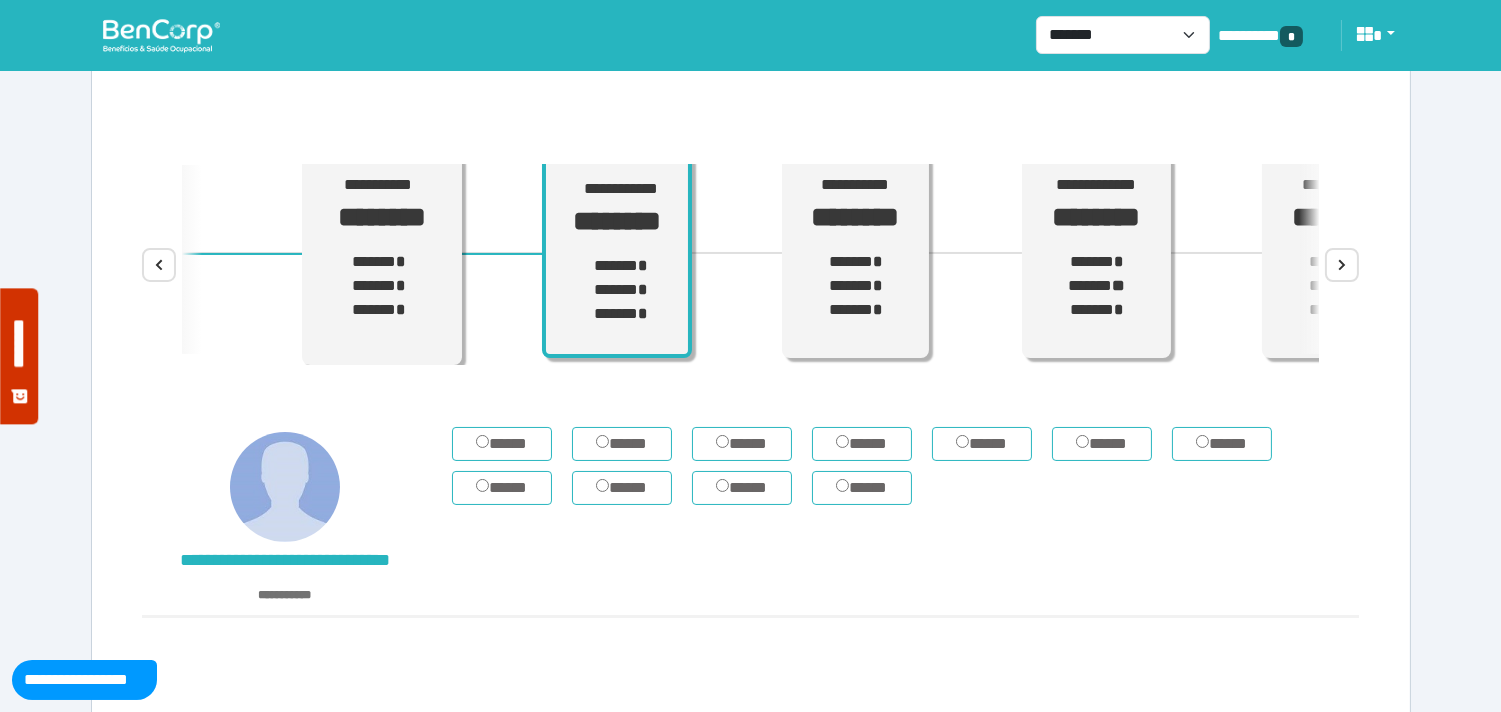 click on "**********" at bounding box center [751, 324] 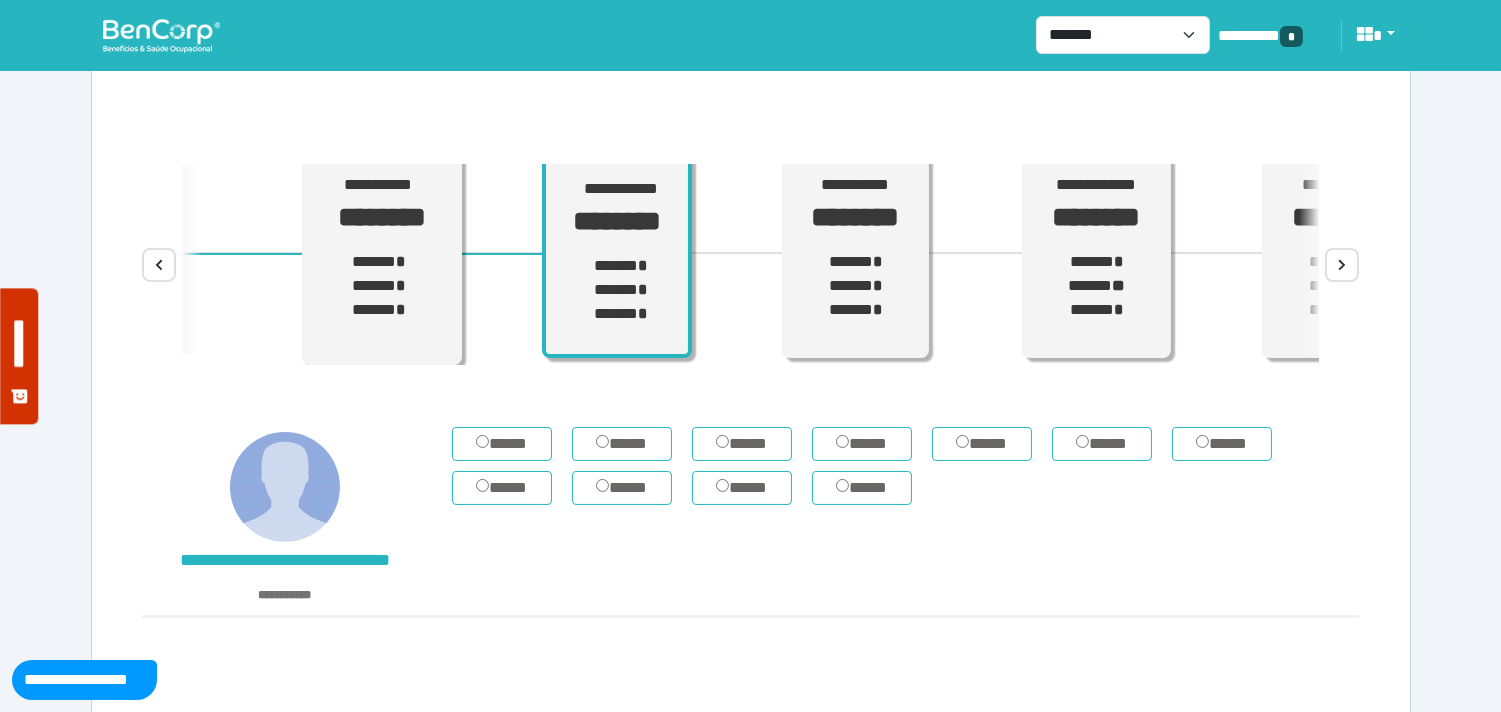 click on "***** ***** ***** ***** ***** ***** ***** ***** ***** ***** *****" at bounding box center (905, 521) 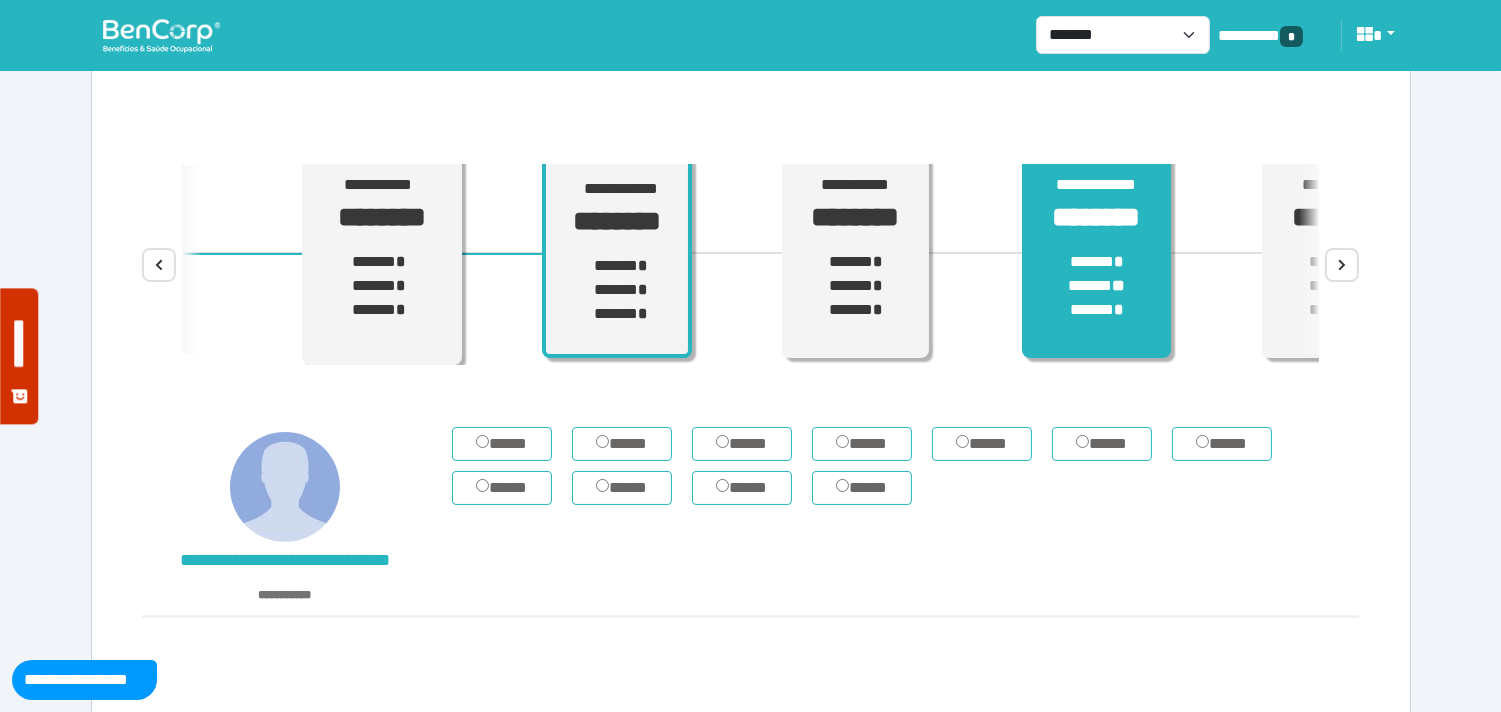 click on "****** * ****** ** ****** *" at bounding box center (1097, 286) 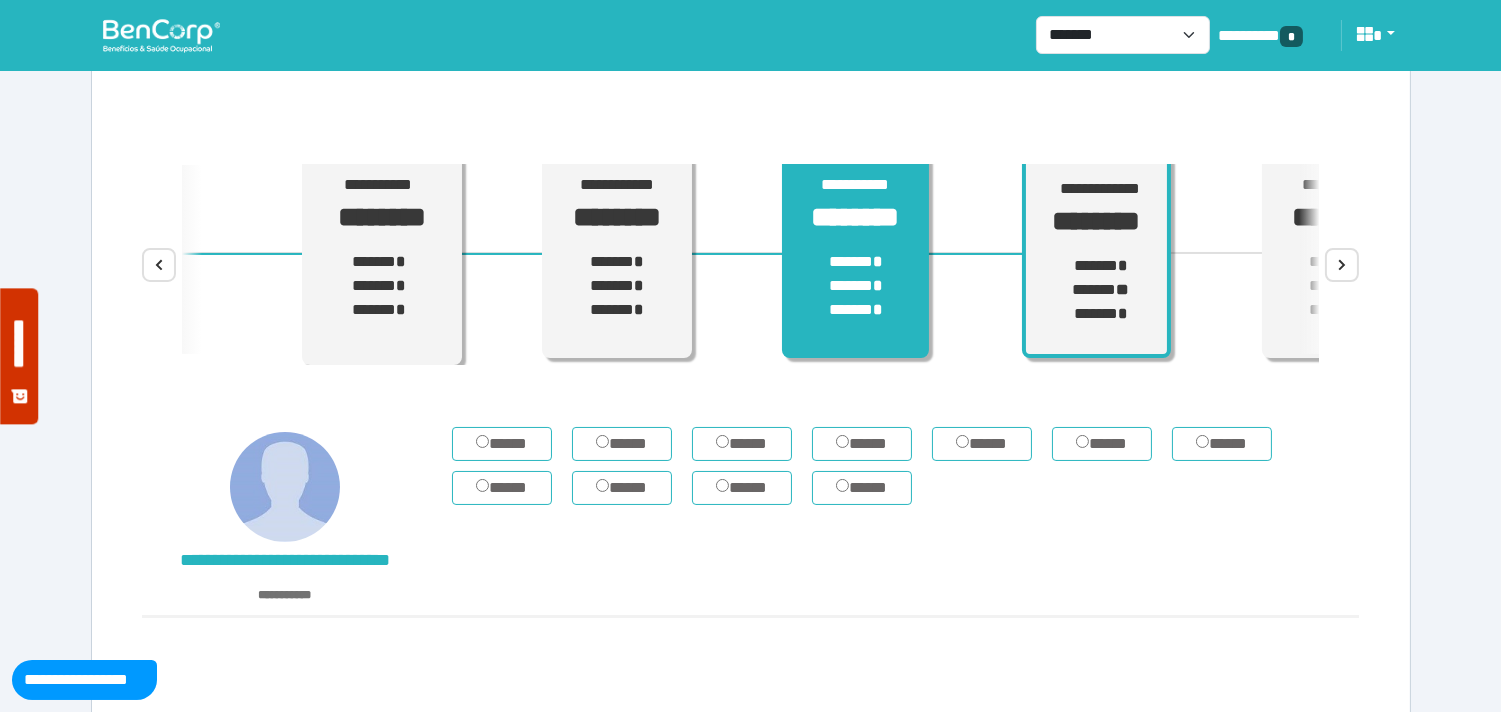 click on "****** * ****** * ****** *" at bounding box center (855, 286) 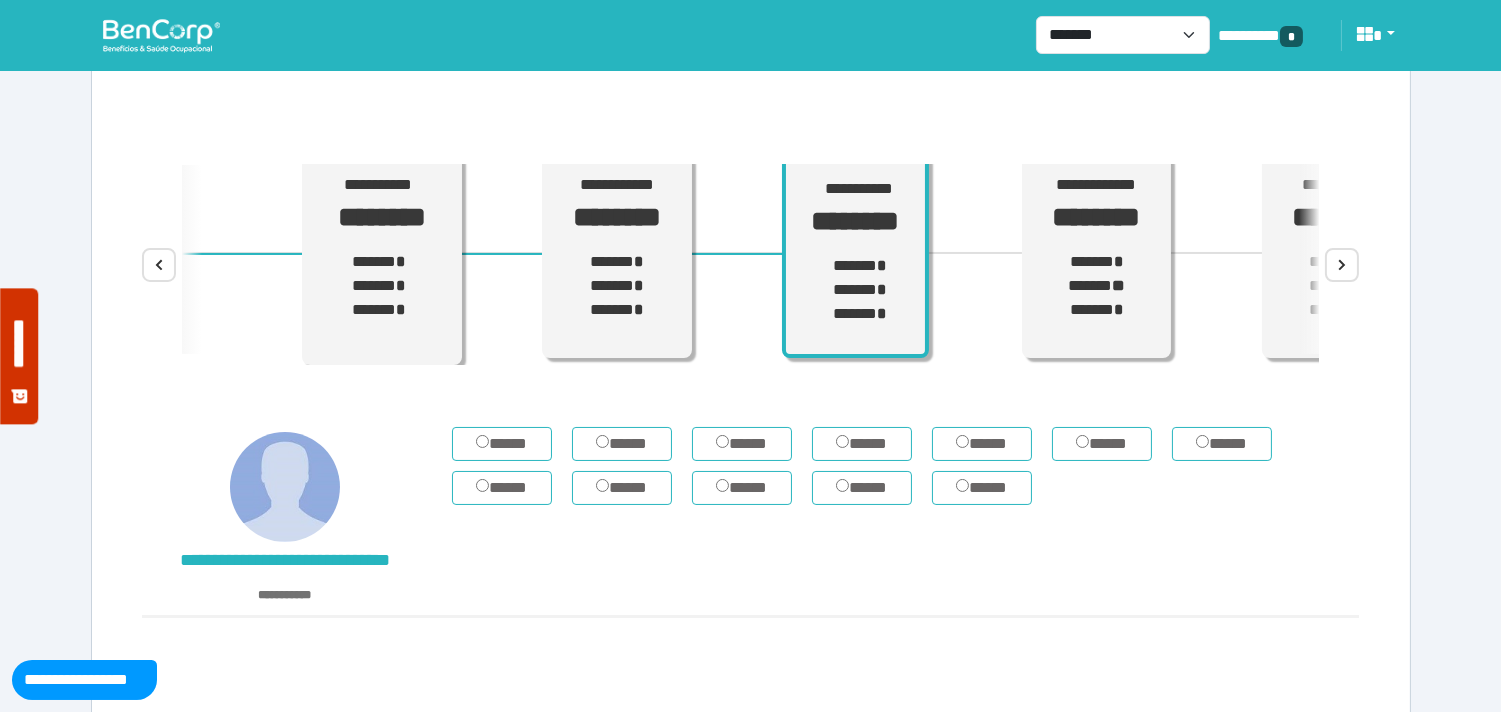 scroll, scrollTop: 0, scrollLeft: 0, axis: both 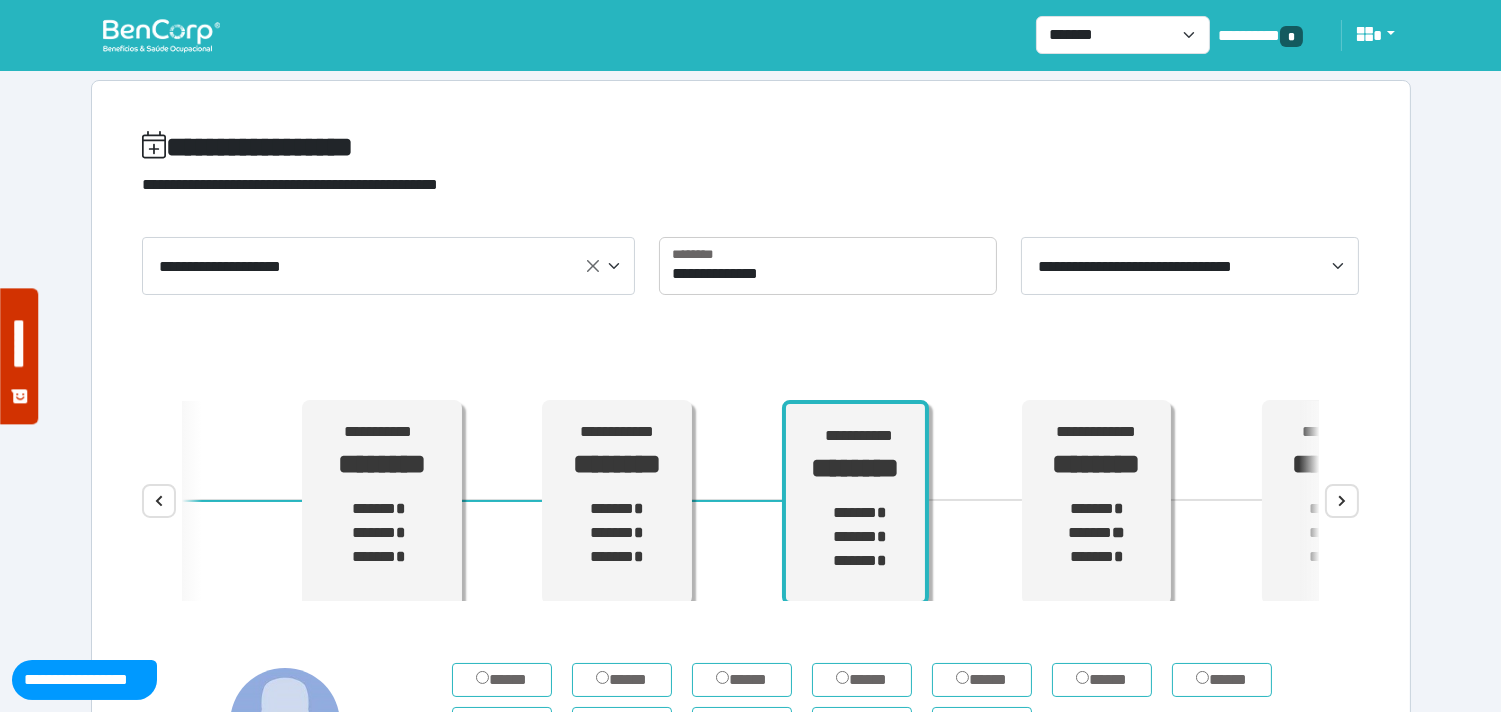 drag, startPoint x: 182, startPoint y: 26, endPoint x: 218, endPoint y: 128, distance: 108.16654 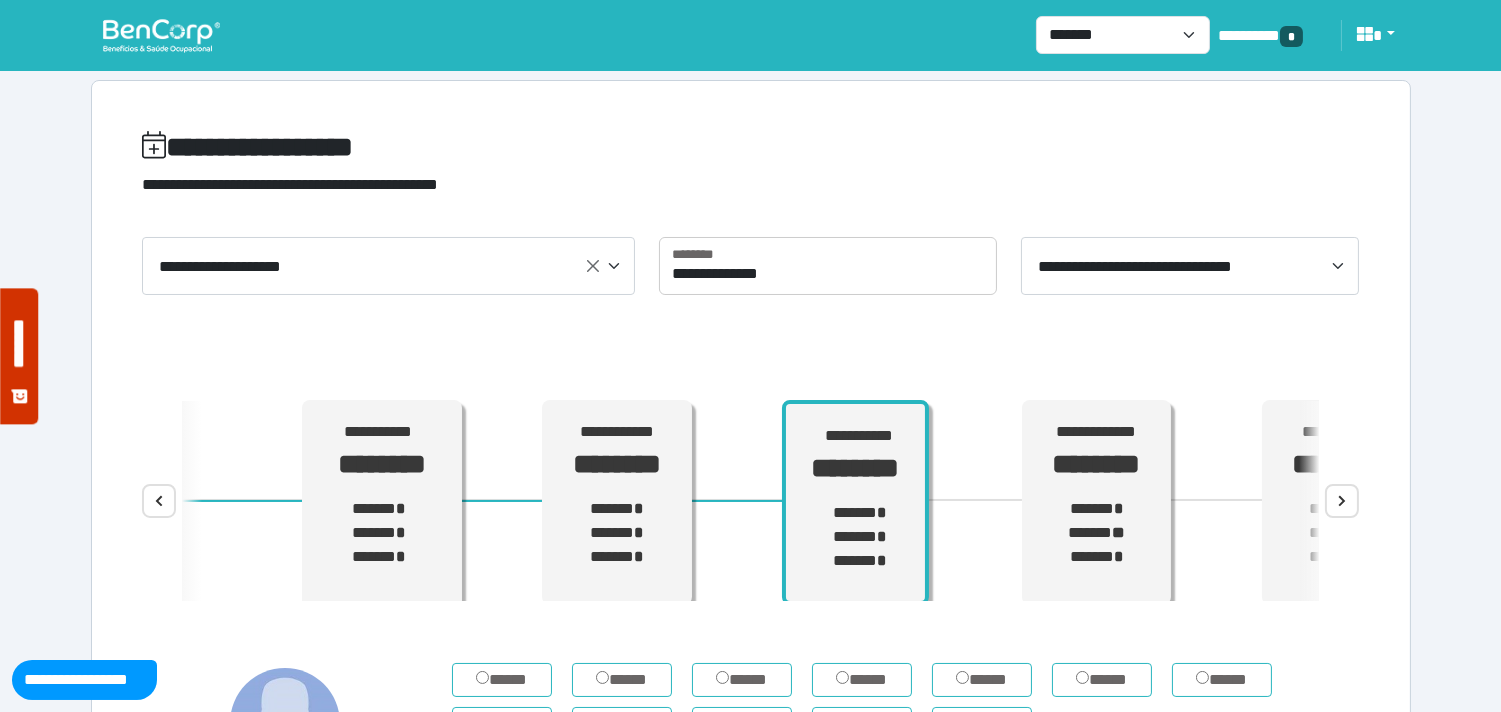 scroll, scrollTop: 71, scrollLeft: 0, axis: vertical 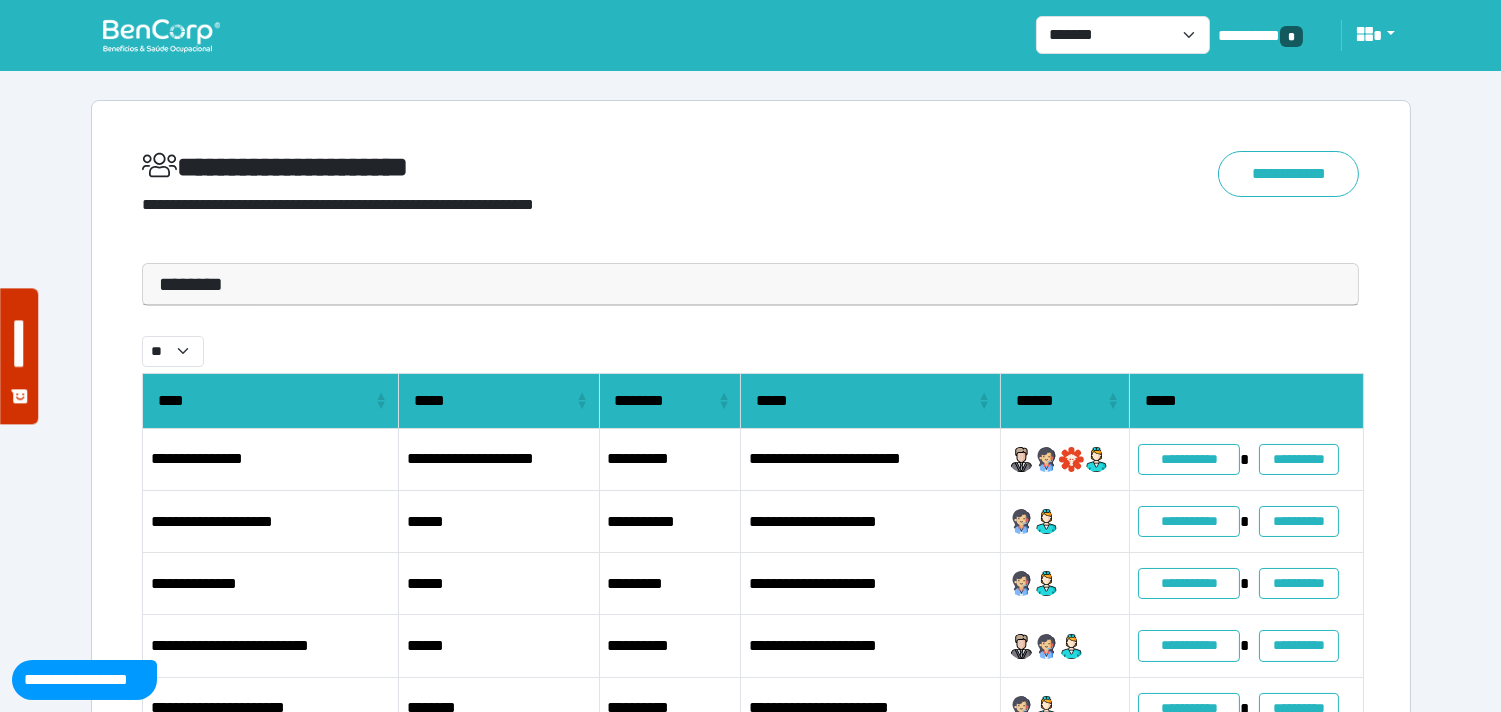 click on "********" at bounding box center [751, 284] 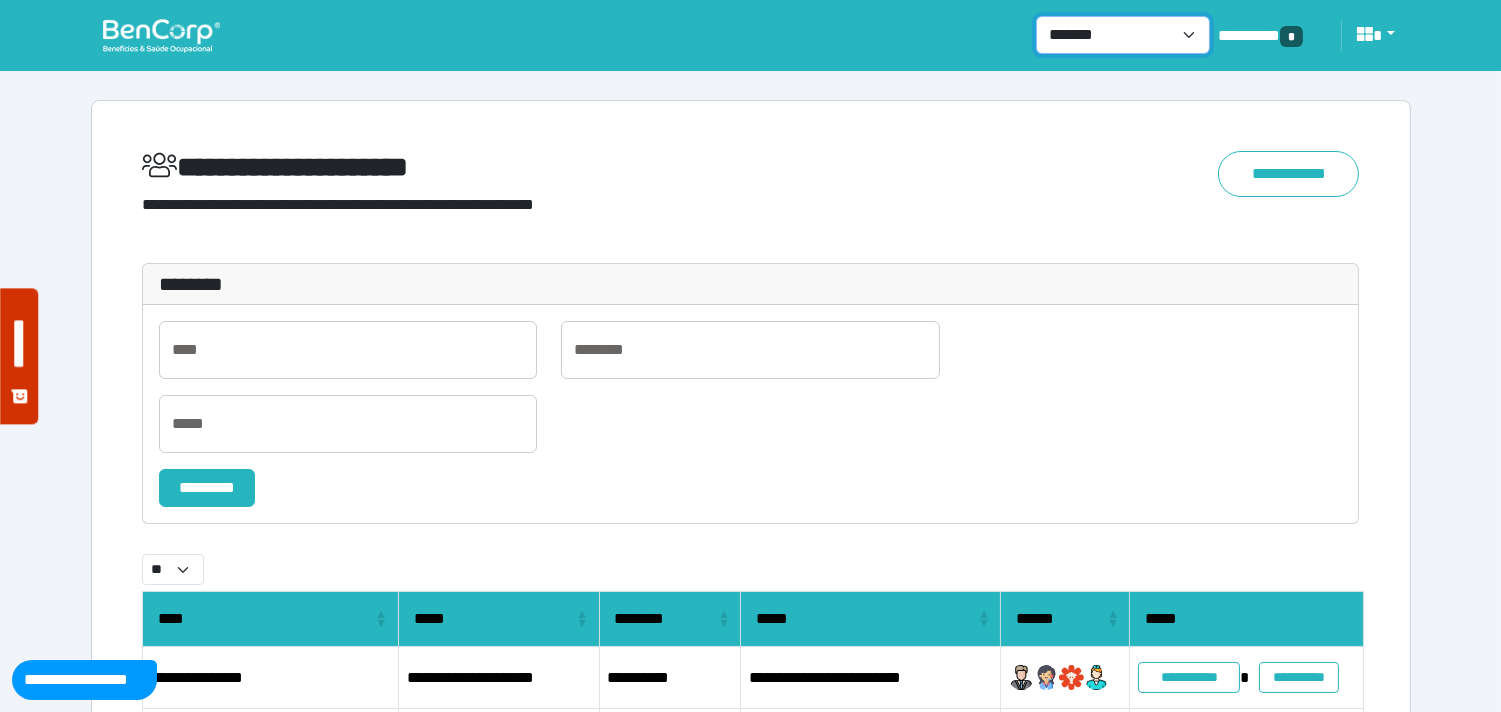 click on "**********" at bounding box center [1123, 35] 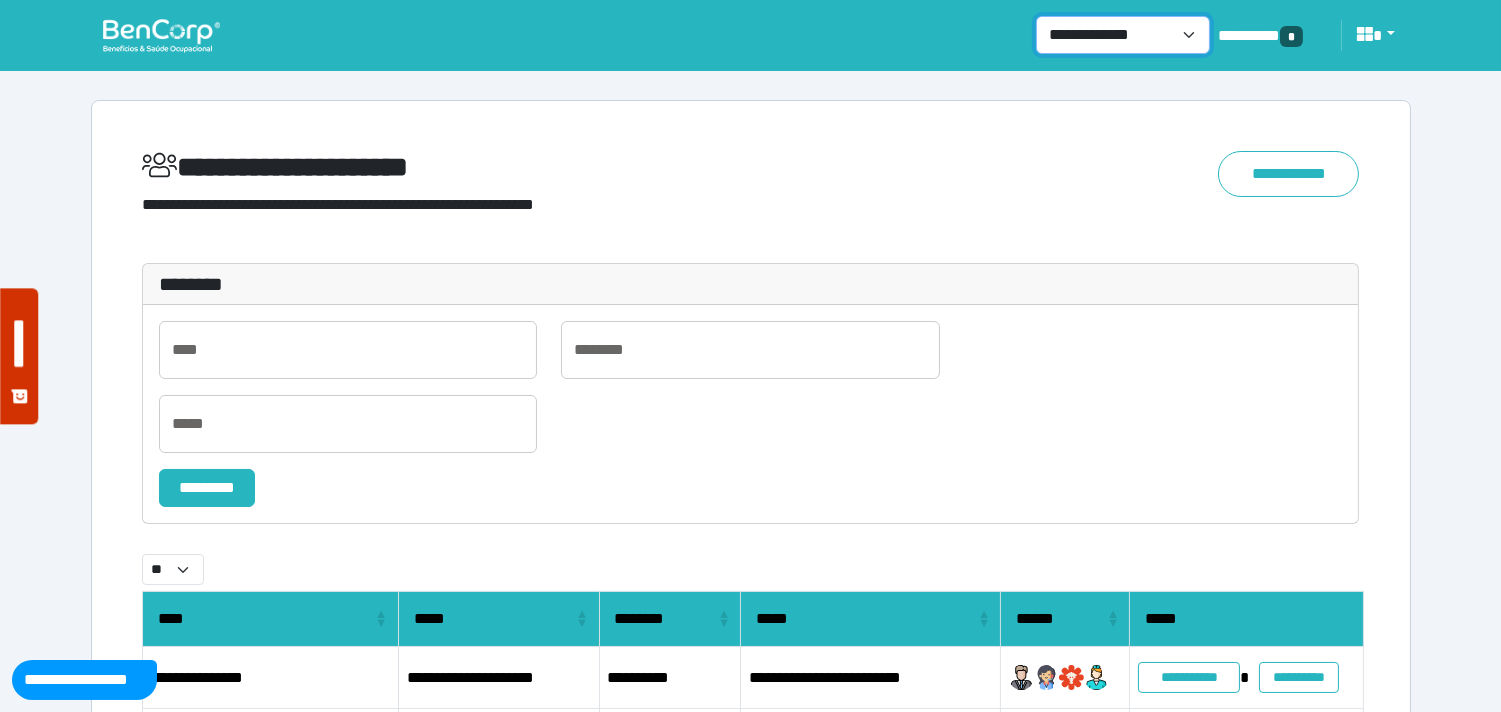 click on "**********" at bounding box center [1123, 35] 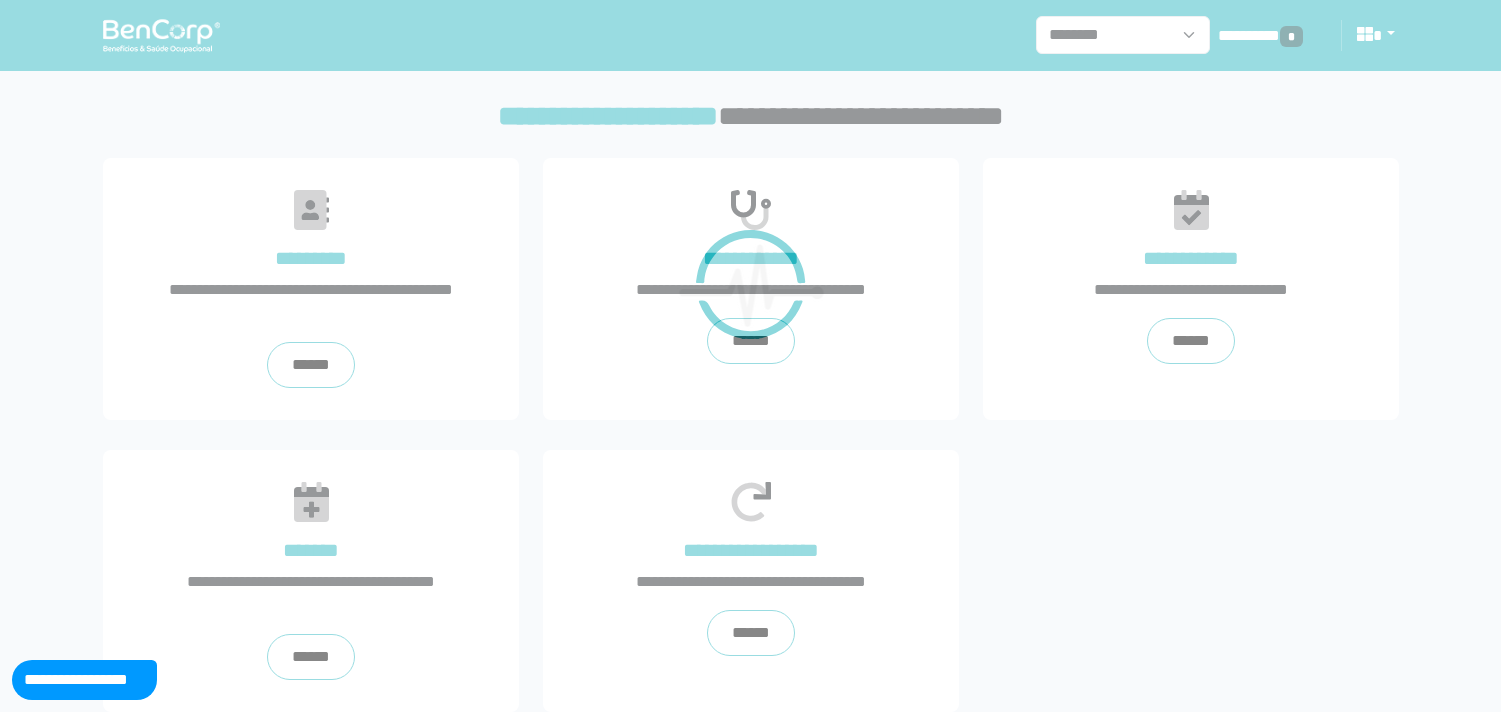 scroll, scrollTop: 0, scrollLeft: 0, axis: both 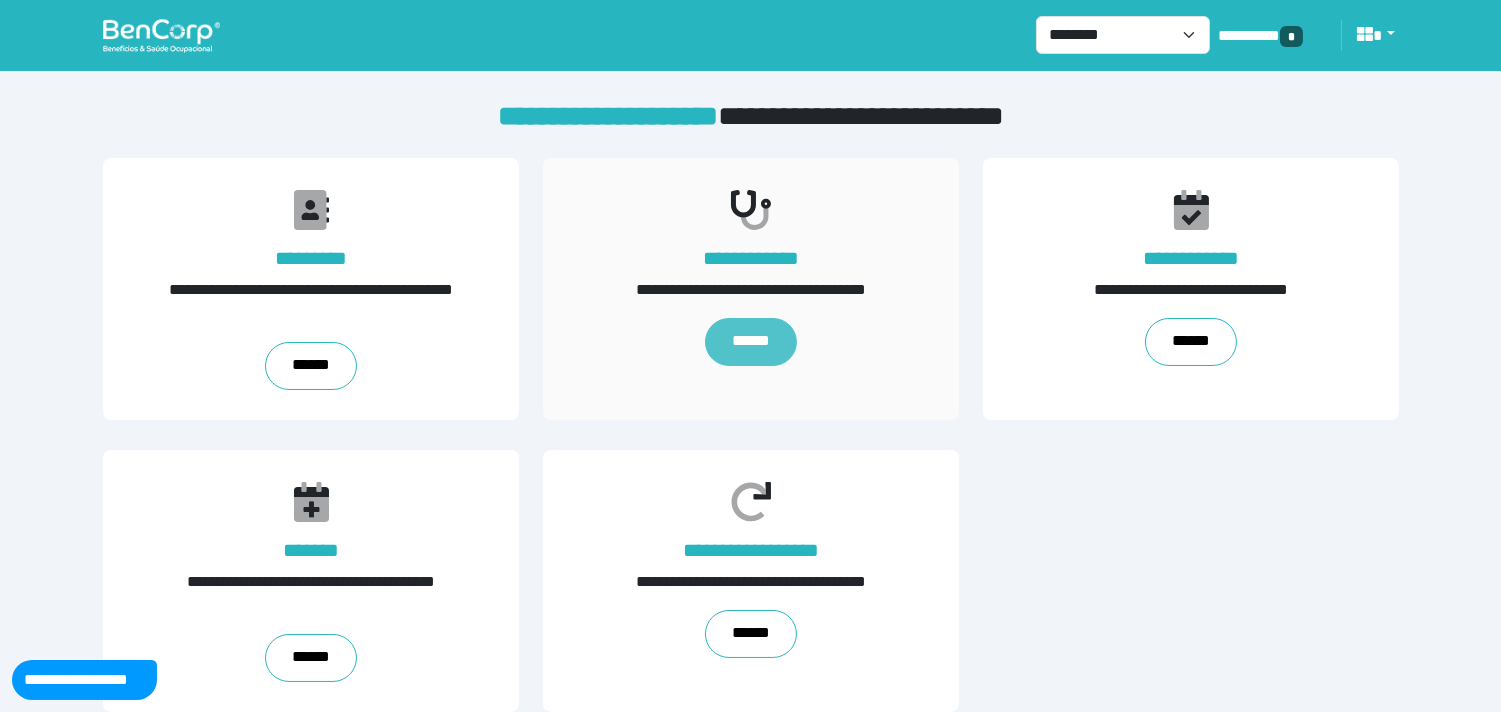 click on "******" at bounding box center [751, 342] 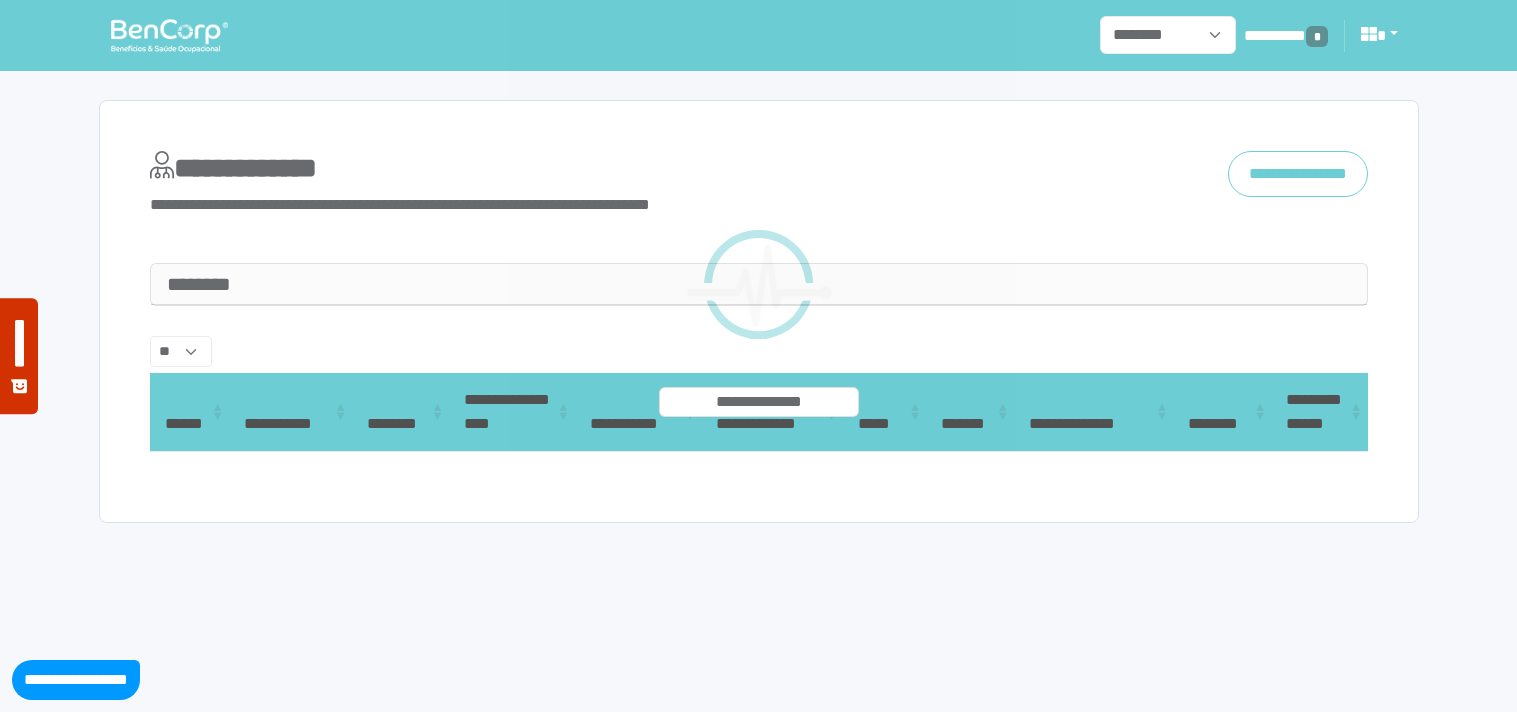 select on "**" 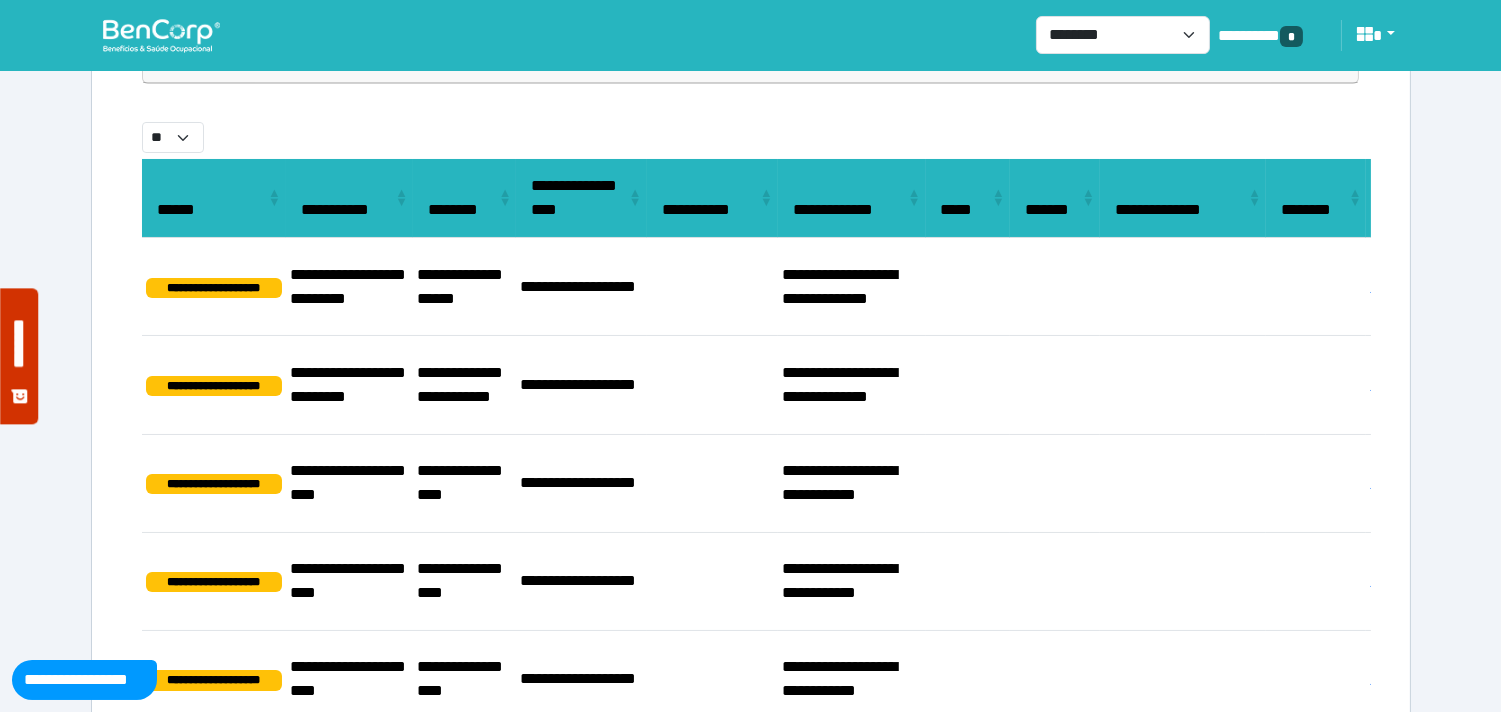 scroll, scrollTop: 0, scrollLeft: 0, axis: both 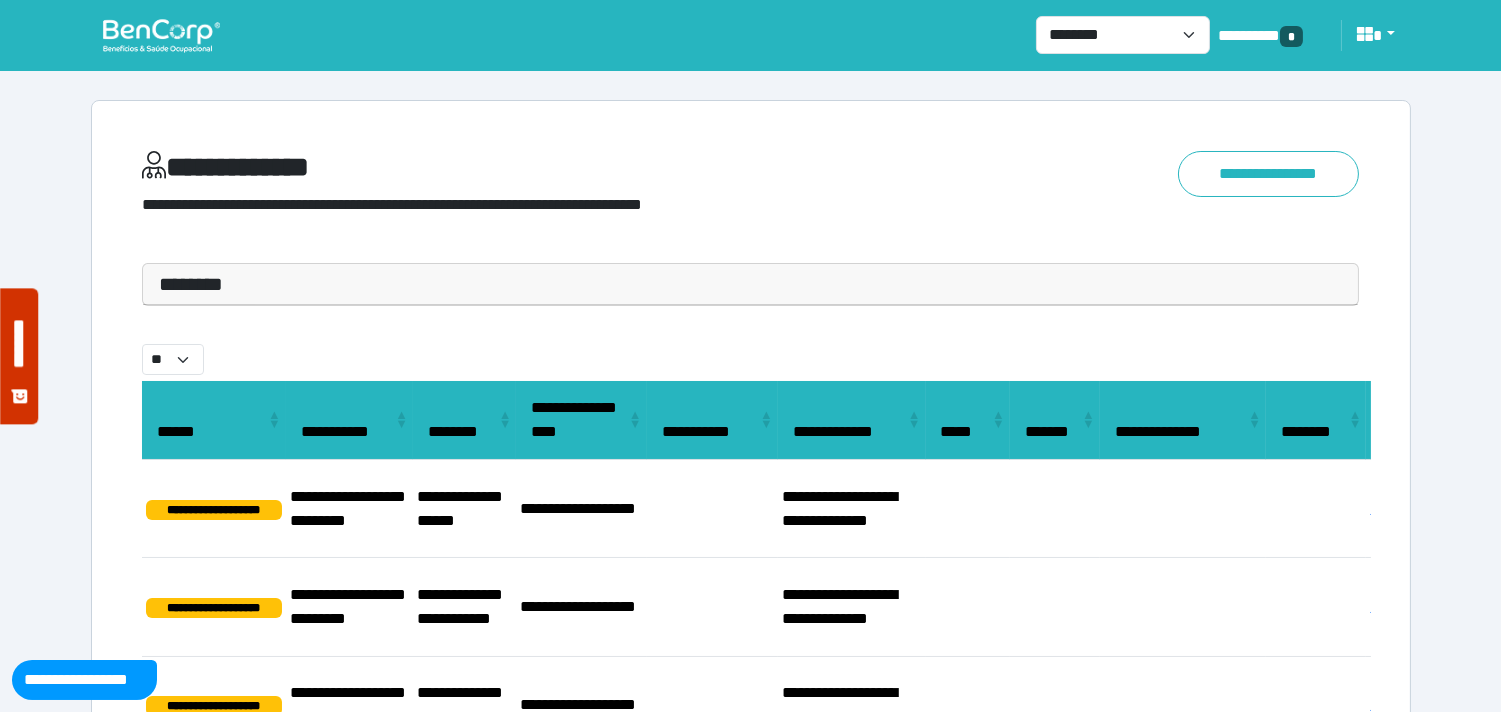 click on "********" at bounding box center [751, 284] 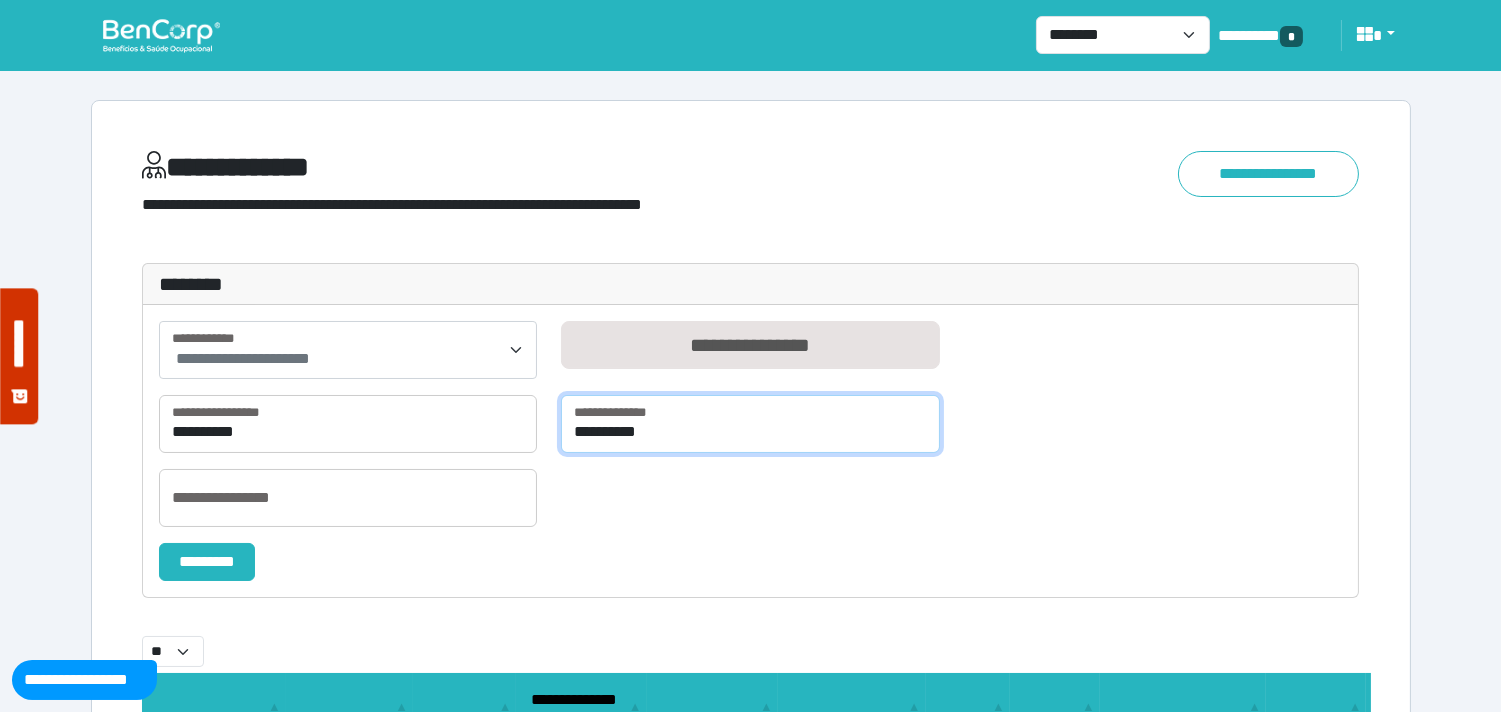 click on "**********" at bounding box center (750, 424) 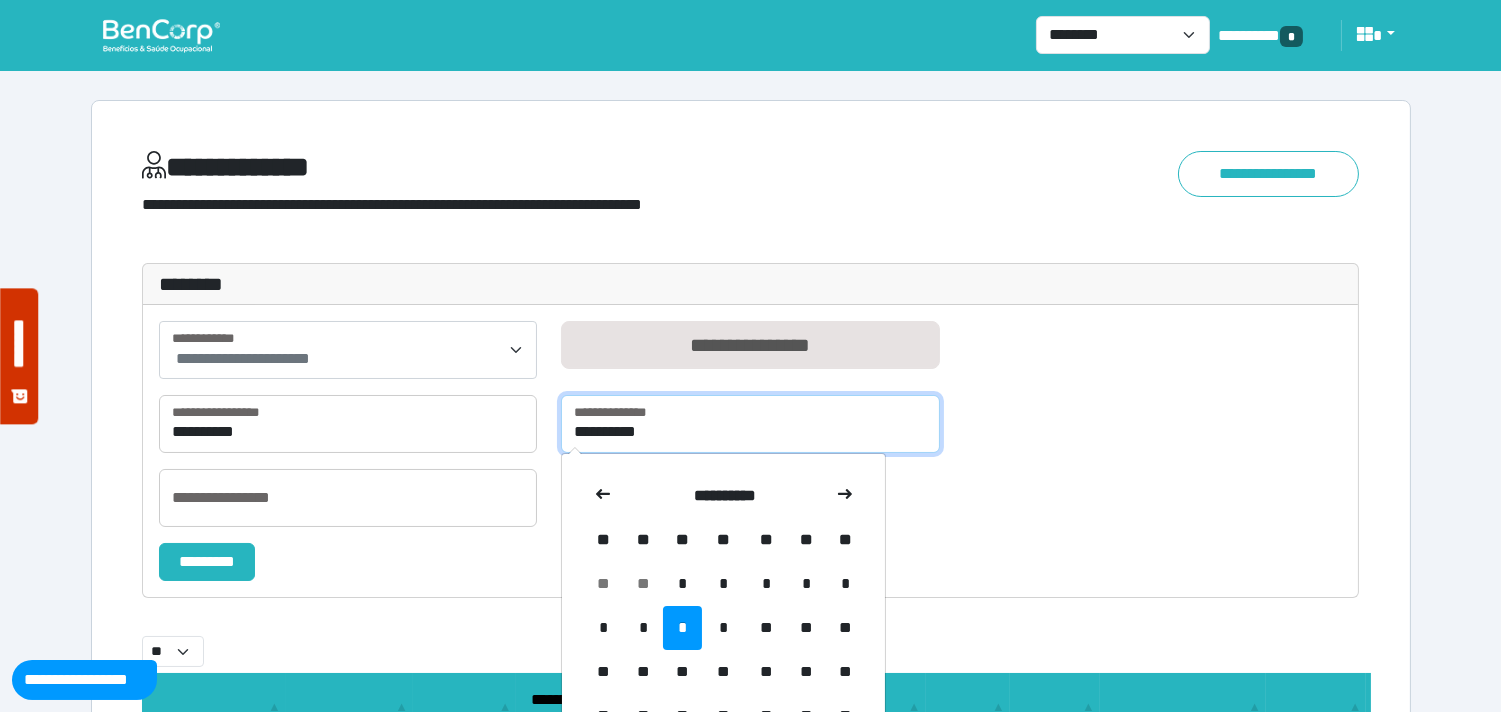 click on "**********" at bounding box center (750, 424) 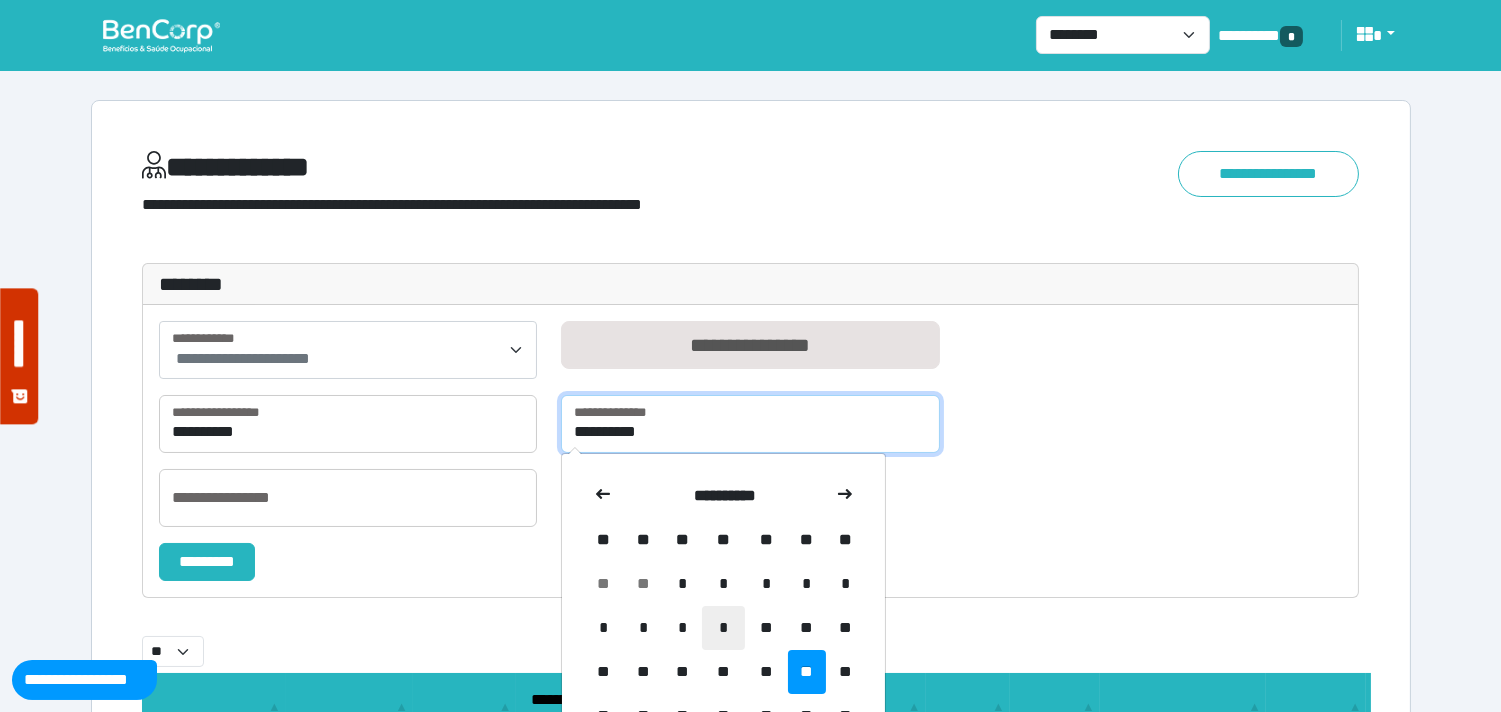 type on "**********" 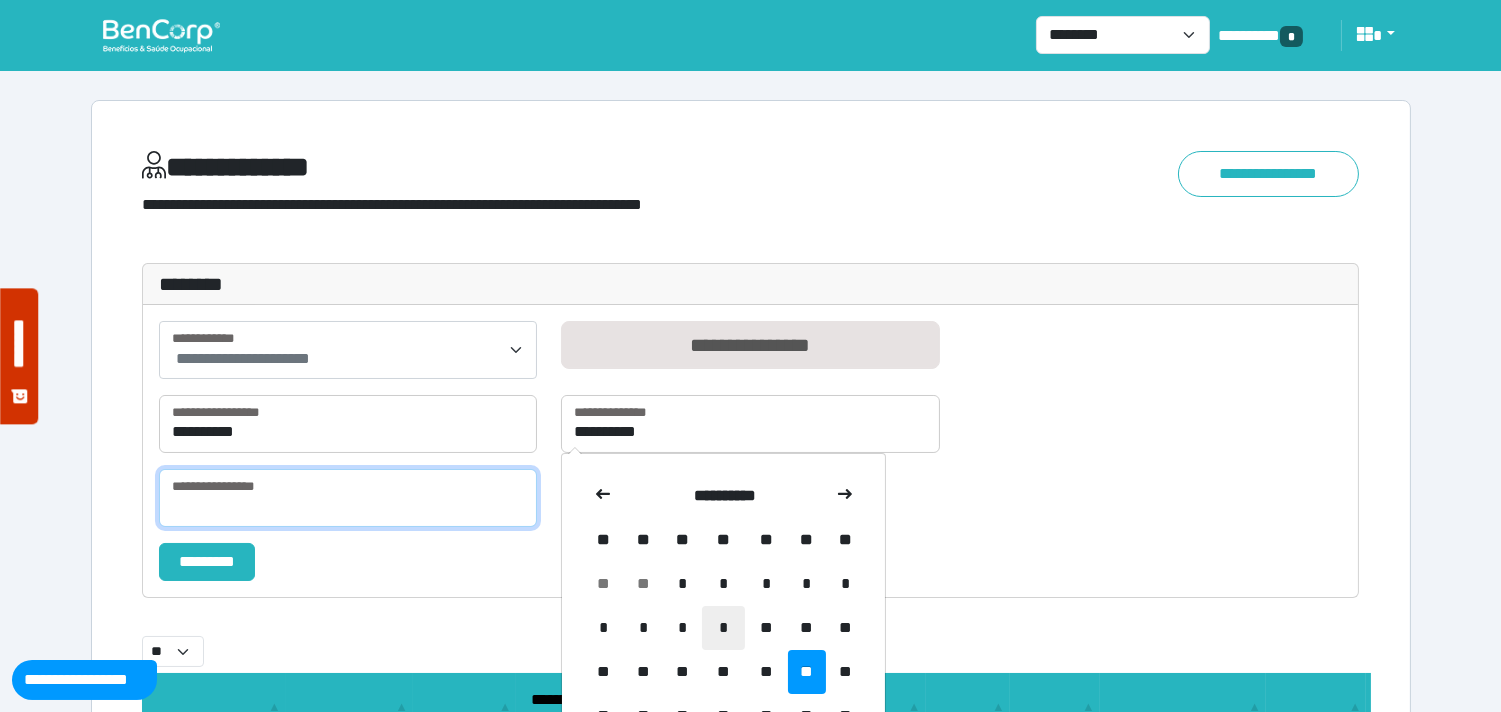click at bounding box center [348, 498] 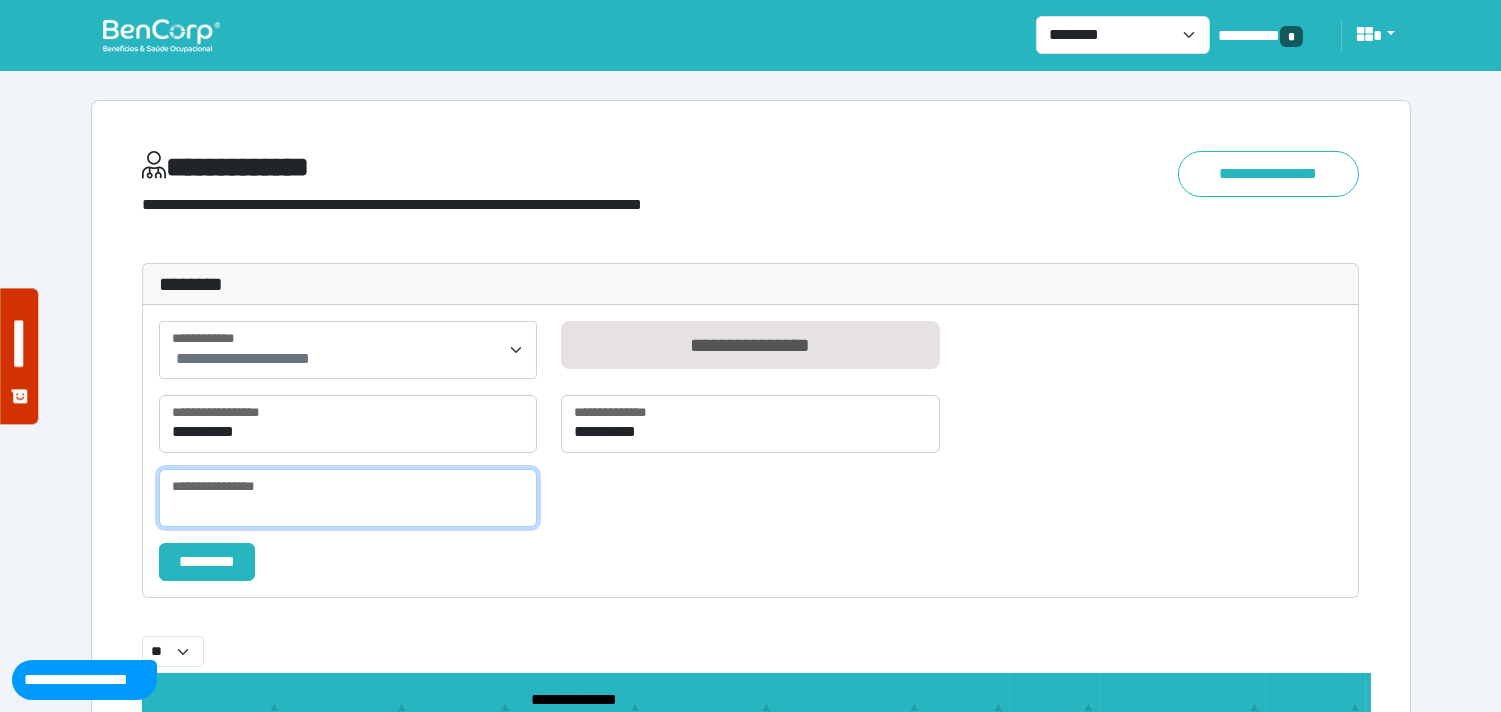 paste on "**********" 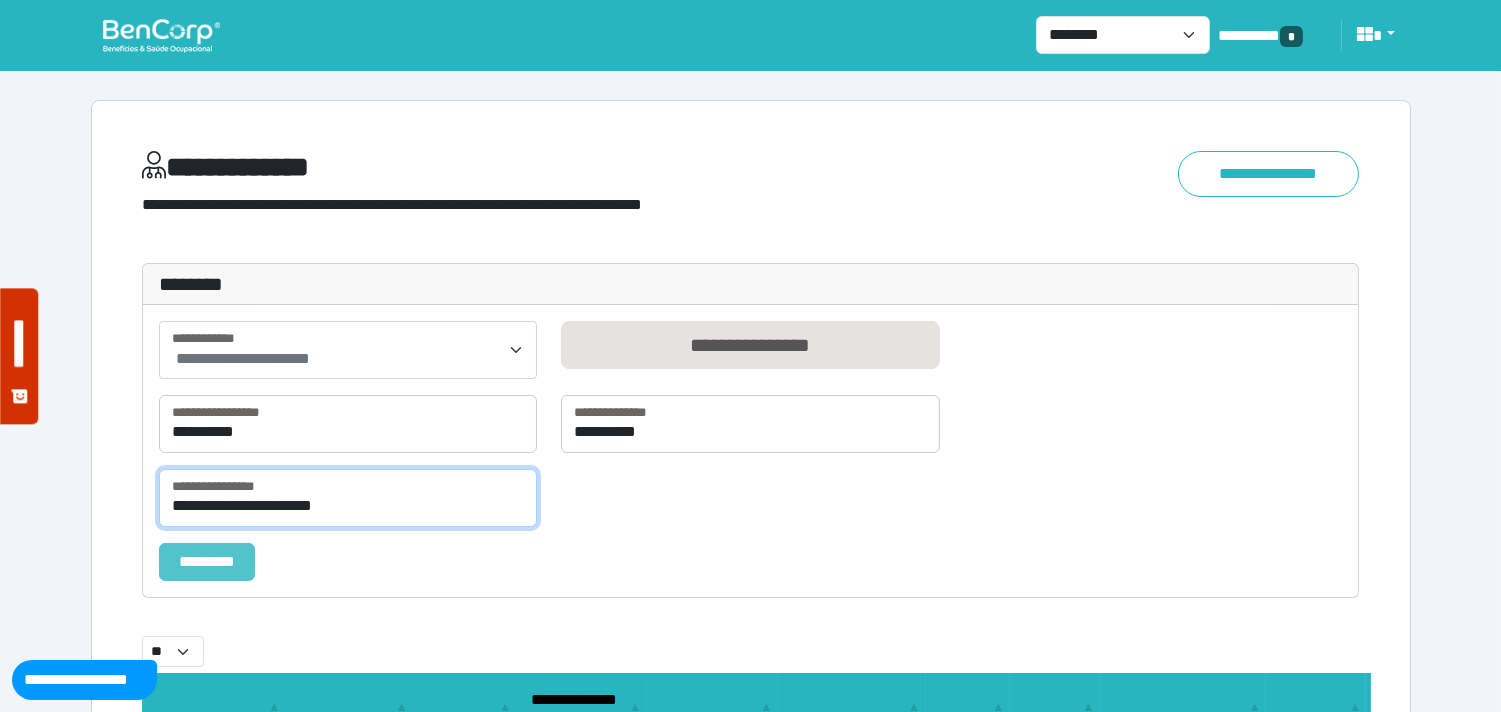 type on "**********" 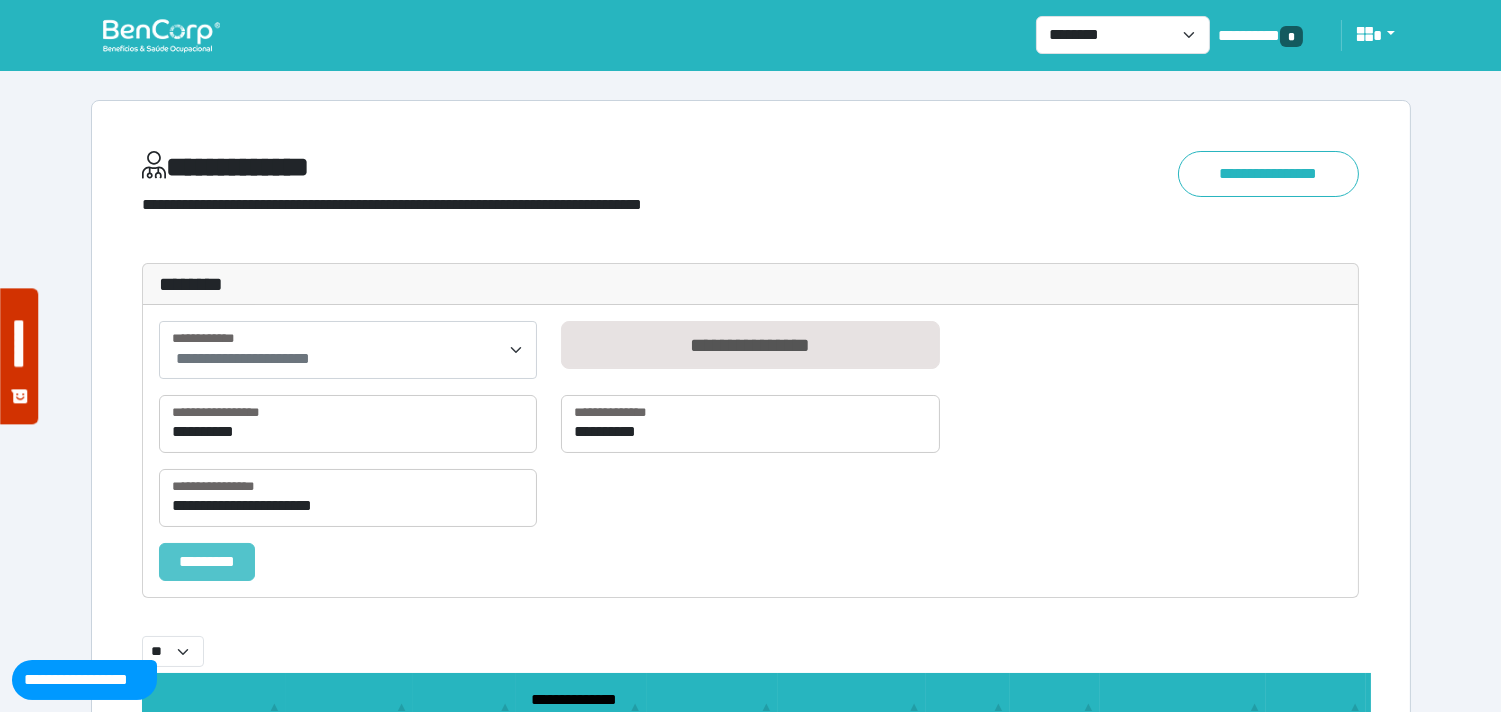 click on "*********" at bounding box center [207, 562] 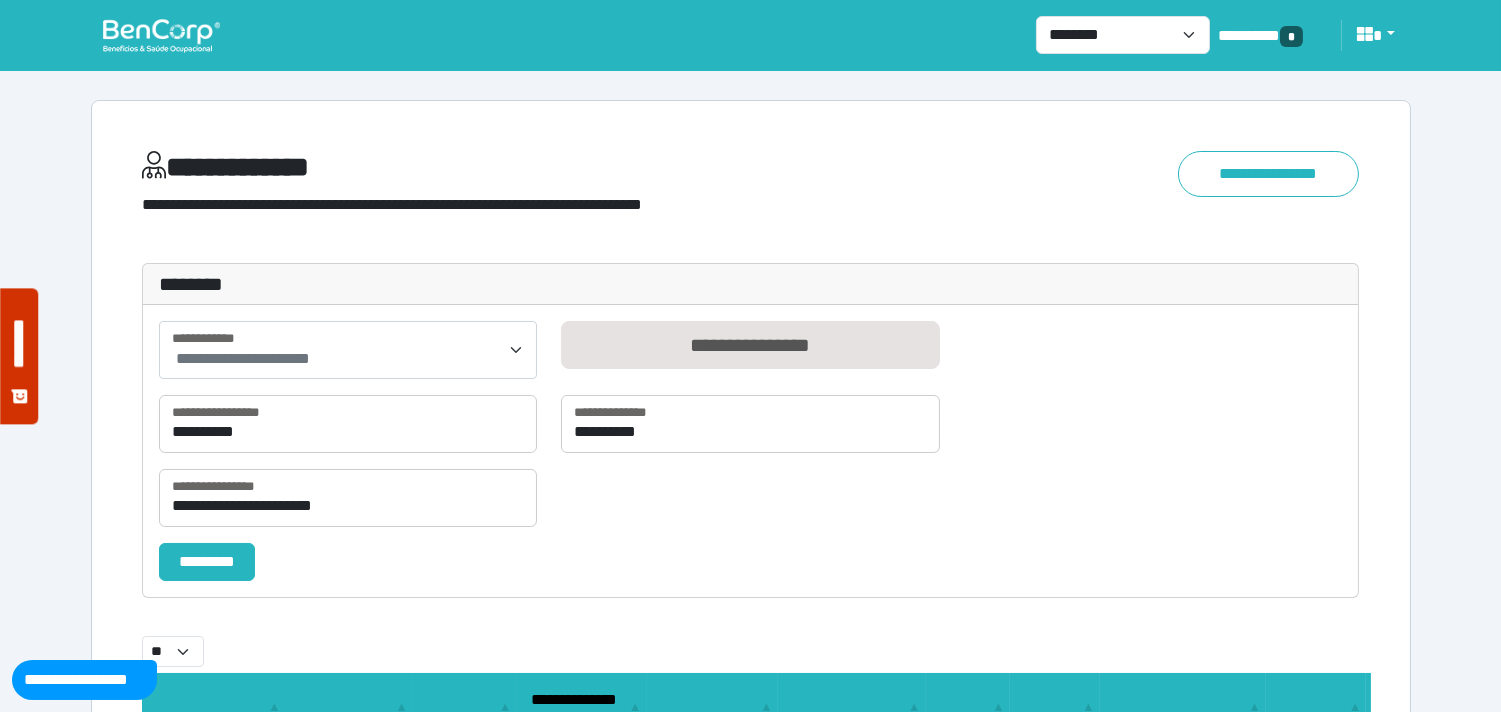 select on "**" 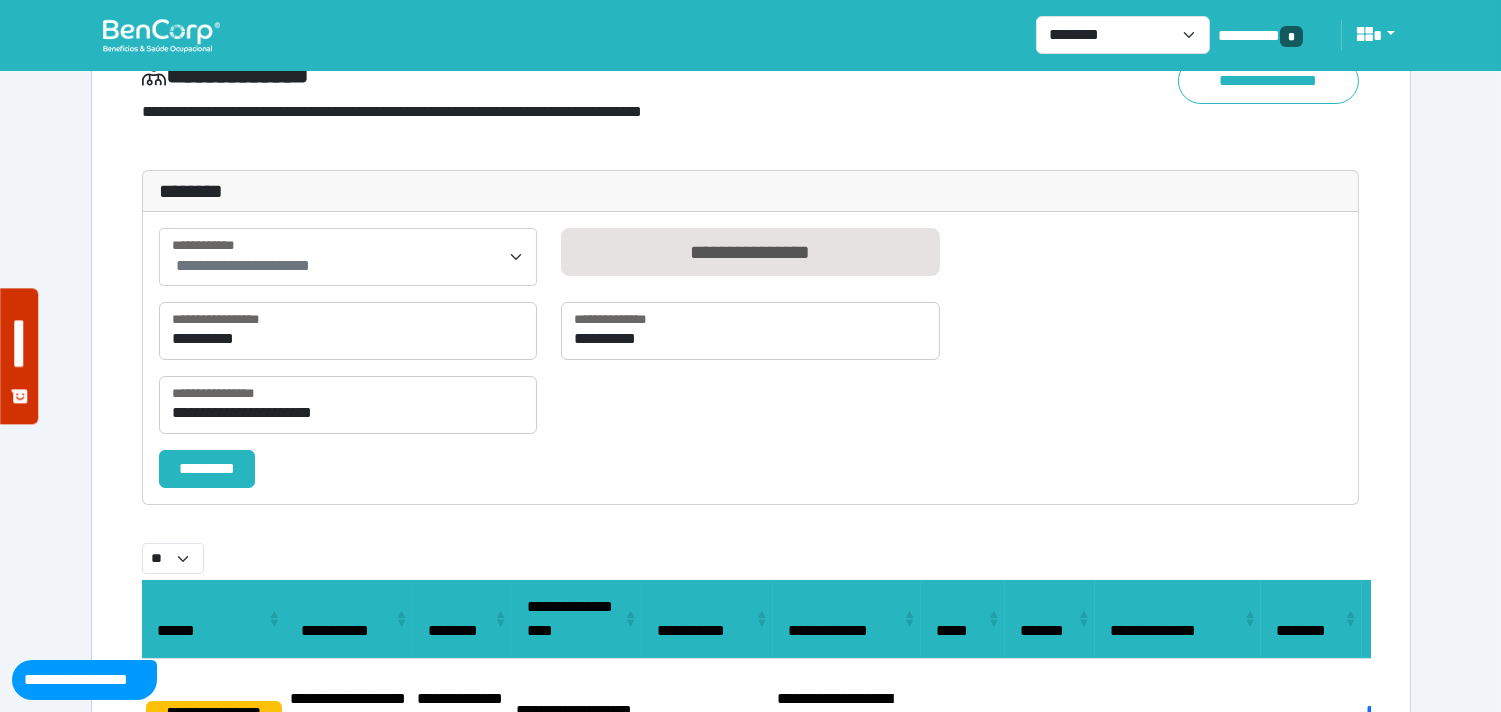 scroll, scrollTop: 271, scrollLeft: 0, axis: vertical 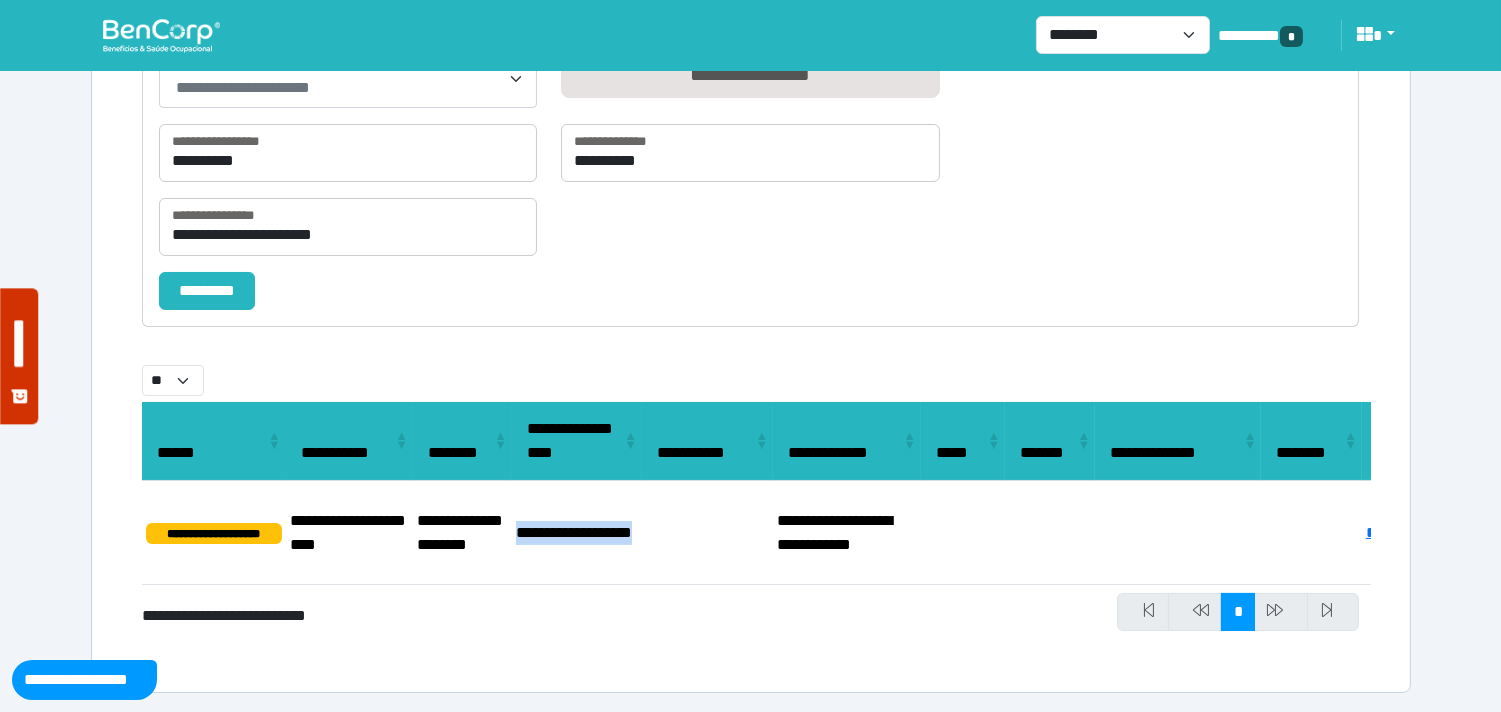 drag, startPoint x: 611, startPoint y: 537, endPoint x: 516, endPoint y: 497, distance: 103.077644 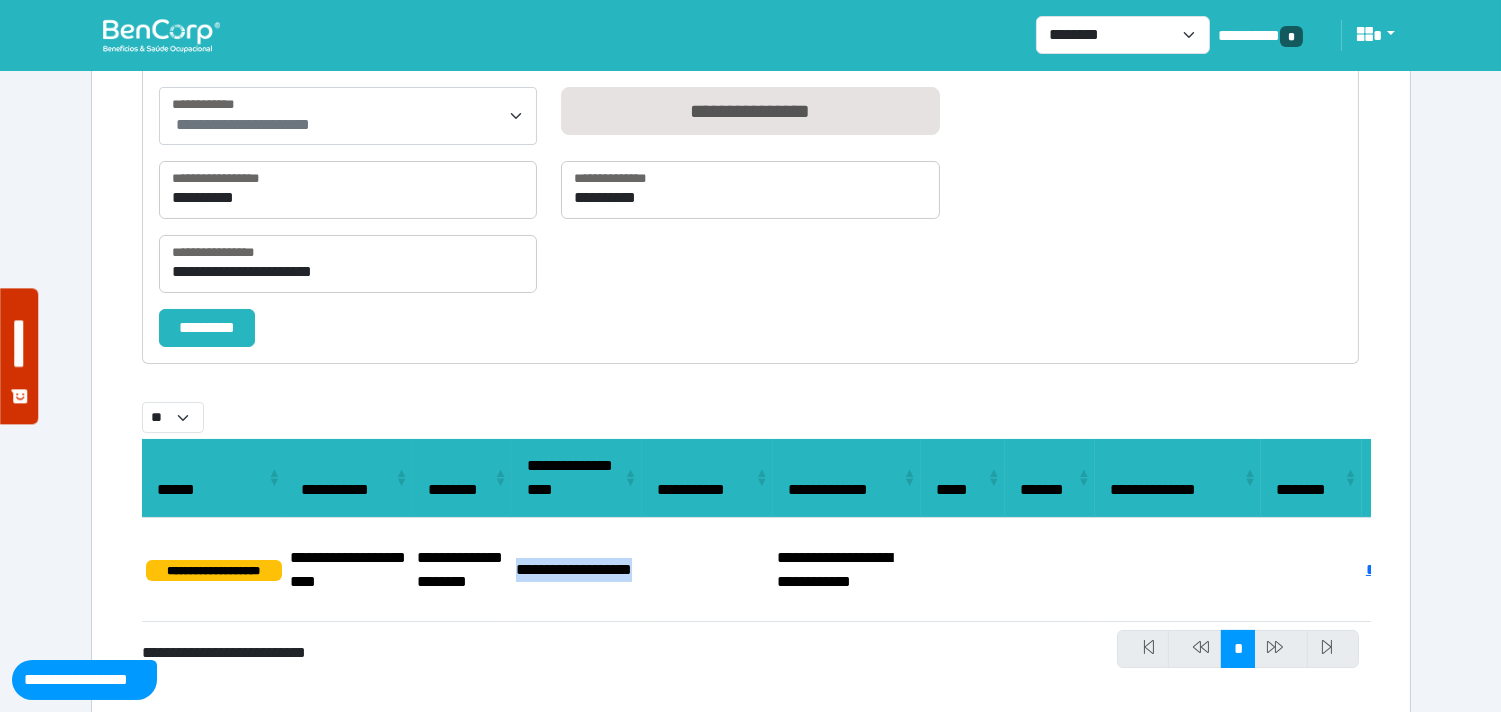 scroll, scrollTop: 271, scrollLeft: 0, axis: vertical 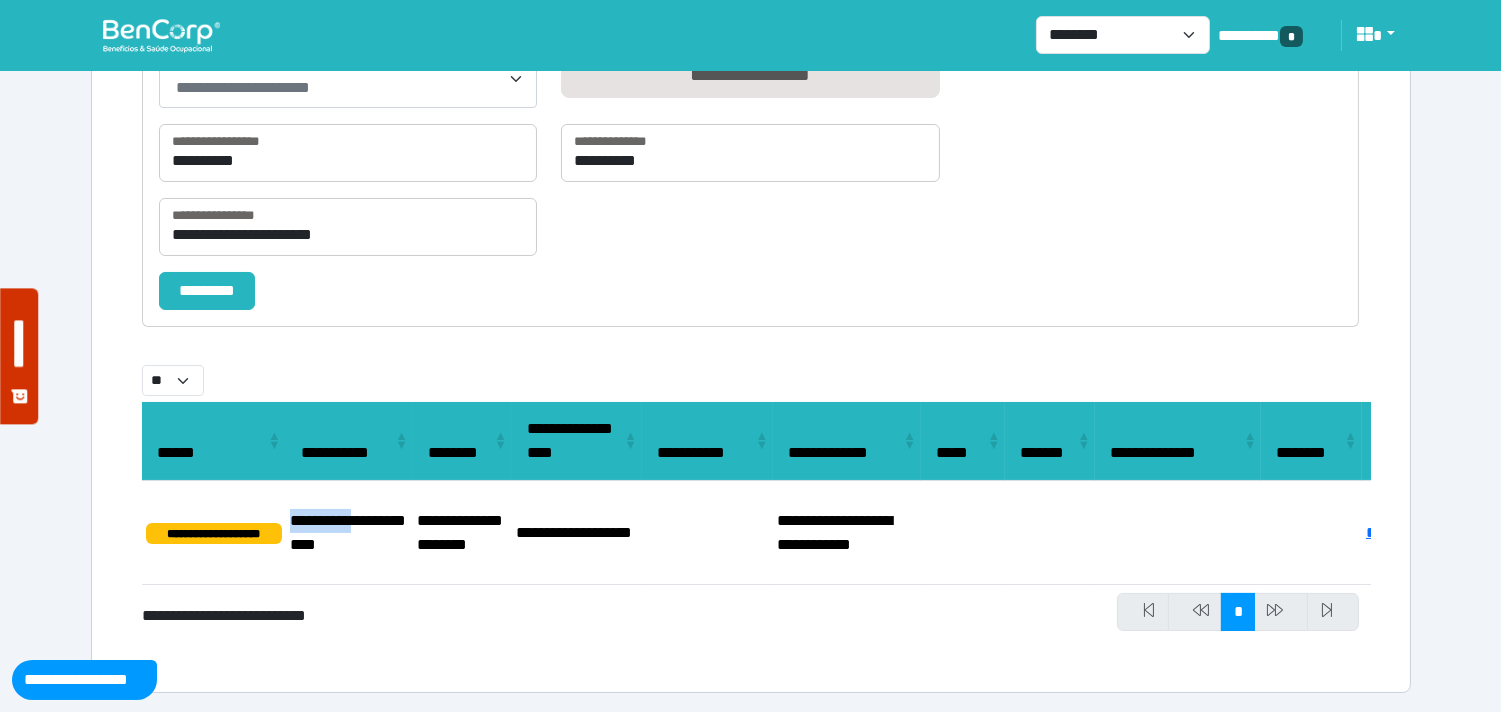 drag, startPoint x: 283, startPoint y: 506, endPoint x: 383, endPoint y: 510, distance: 100.07997 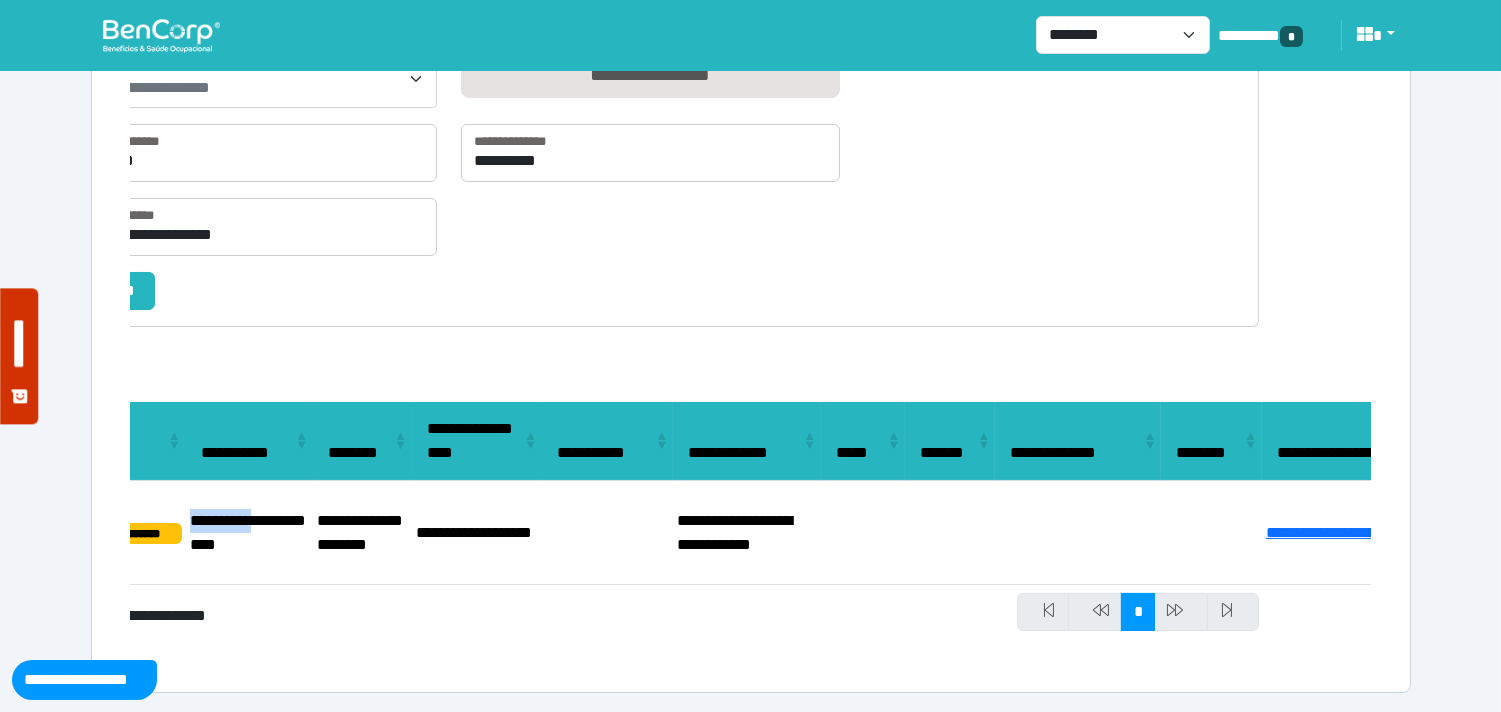 scroll, scrollTop: 0, scrollLeft: 172, axis: horizontal 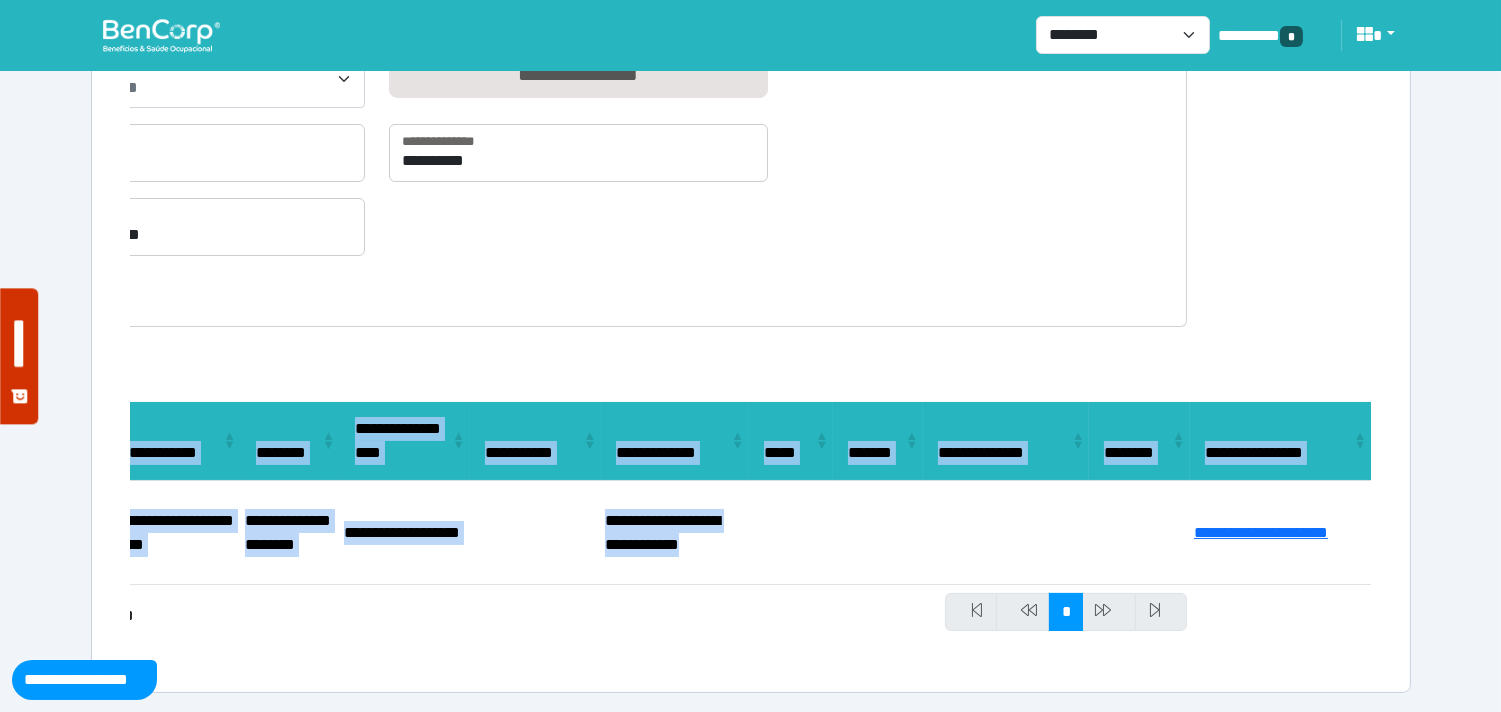 drag, startPoint x: 1204, startPoint y: 520, endPoint x: 1421, endPoint y: 515, distance: 217.0576 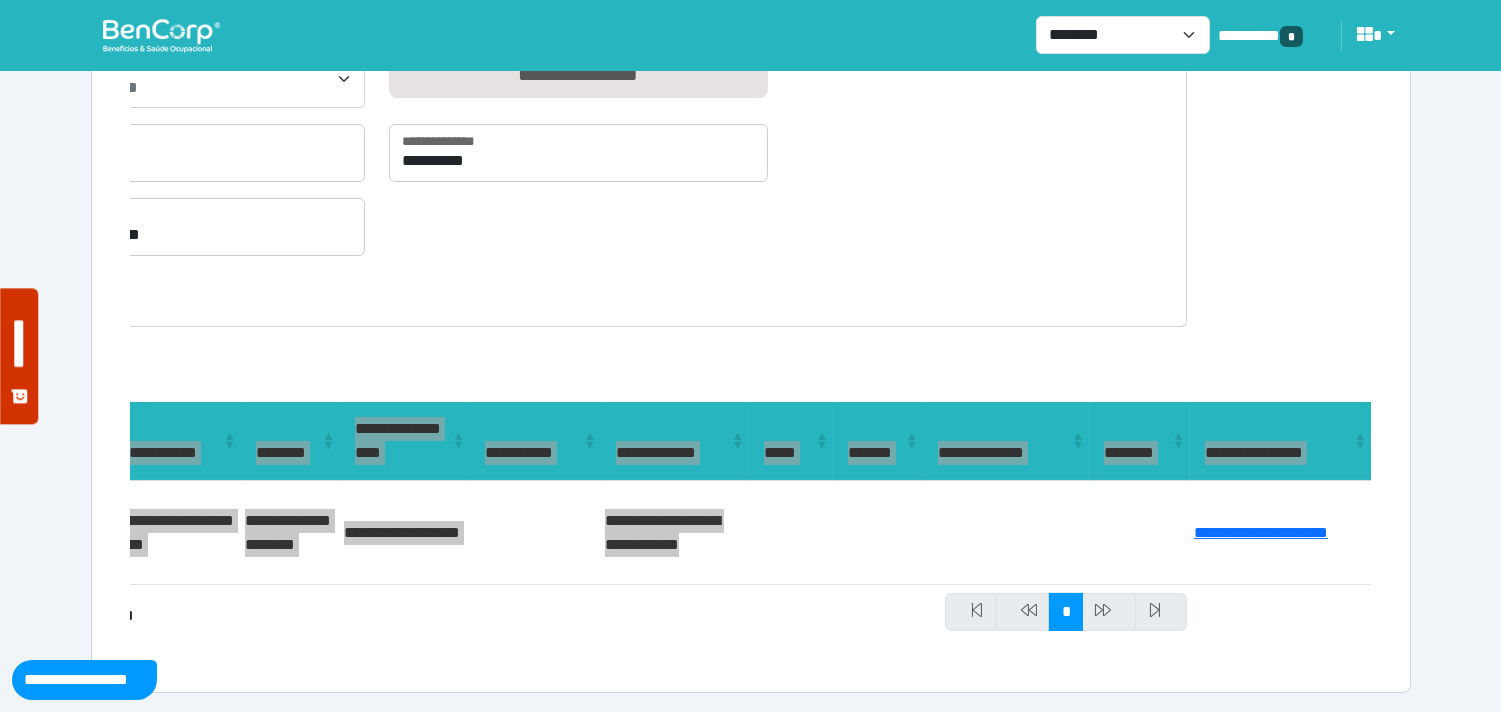 select on "**" 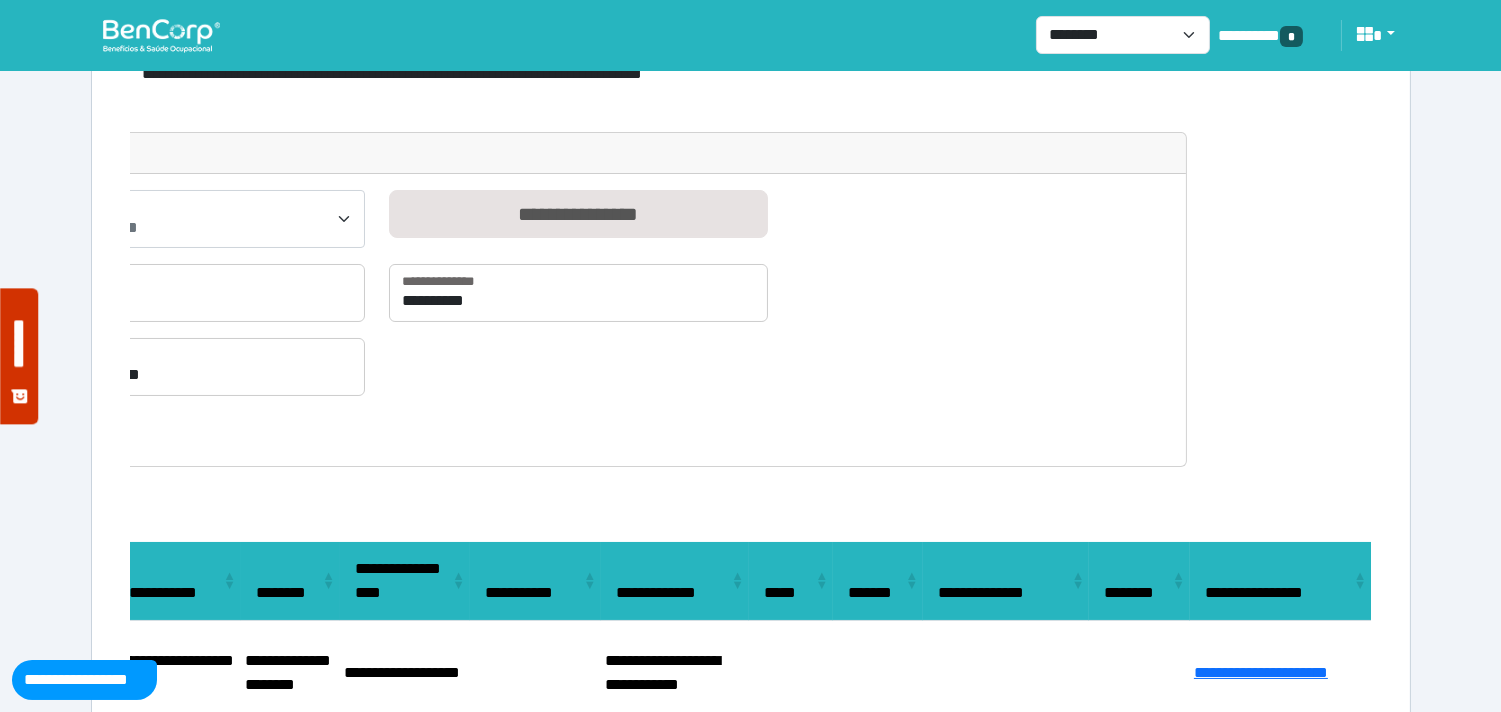 scroll, scrollTop: 0, scrollLeft: 0, axis: both 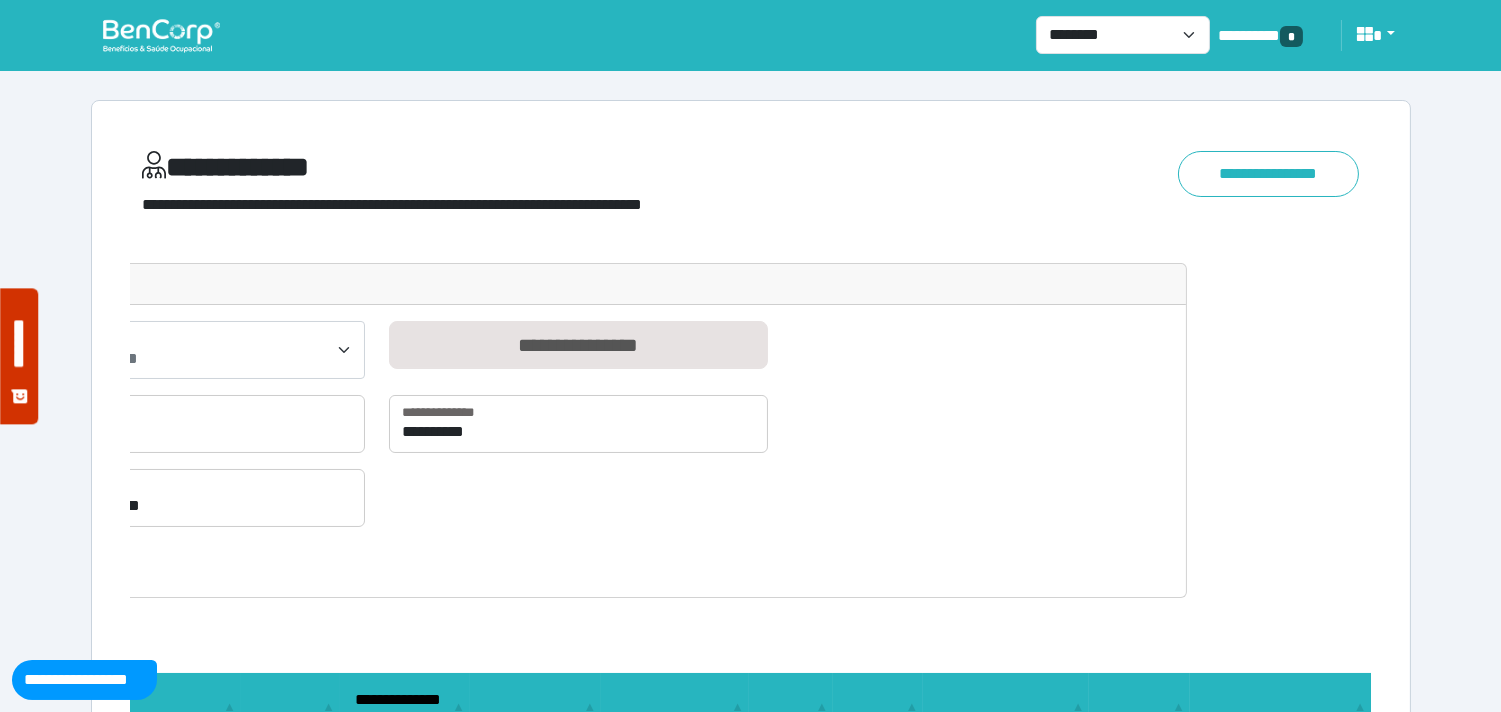 click at bounding box center (161, 35) 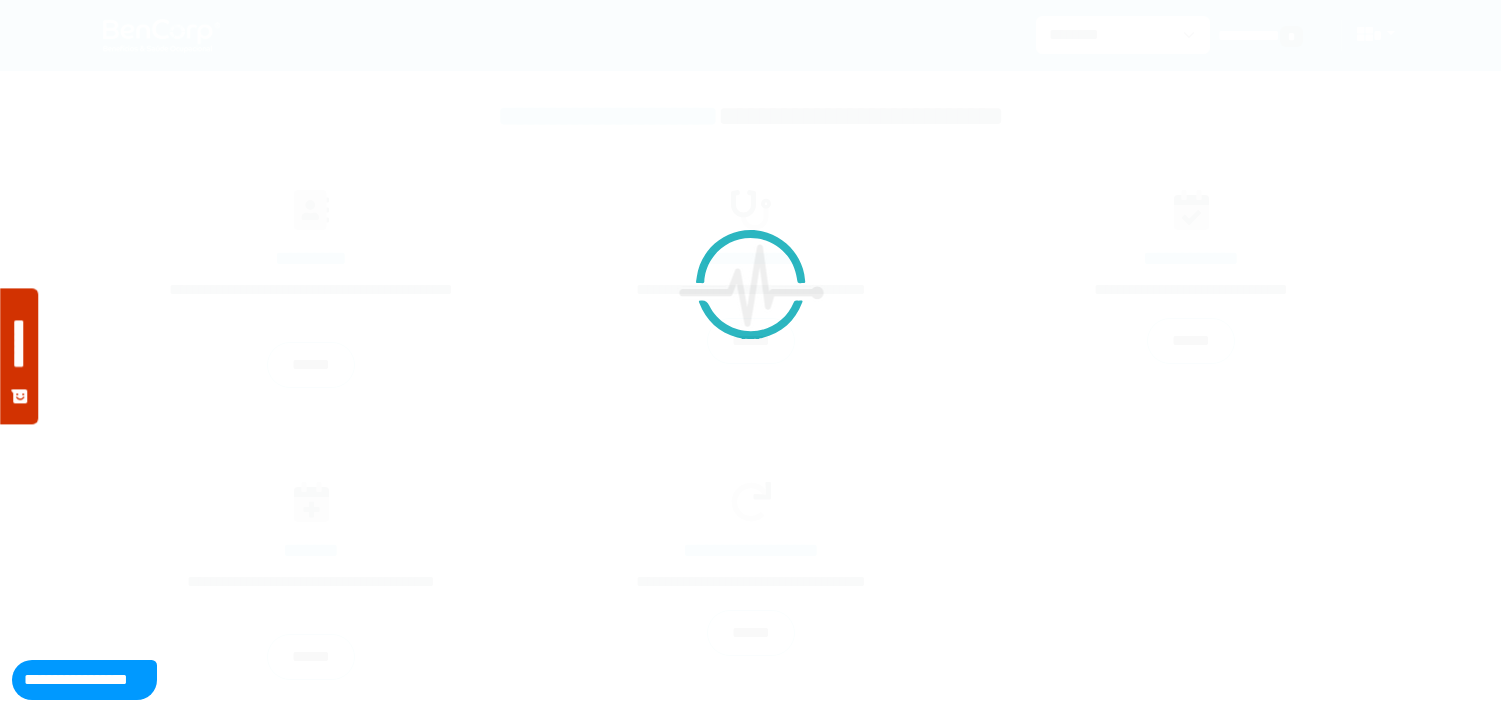 scroll, scrollTop: 0, scrollLeft: 0, axis: both 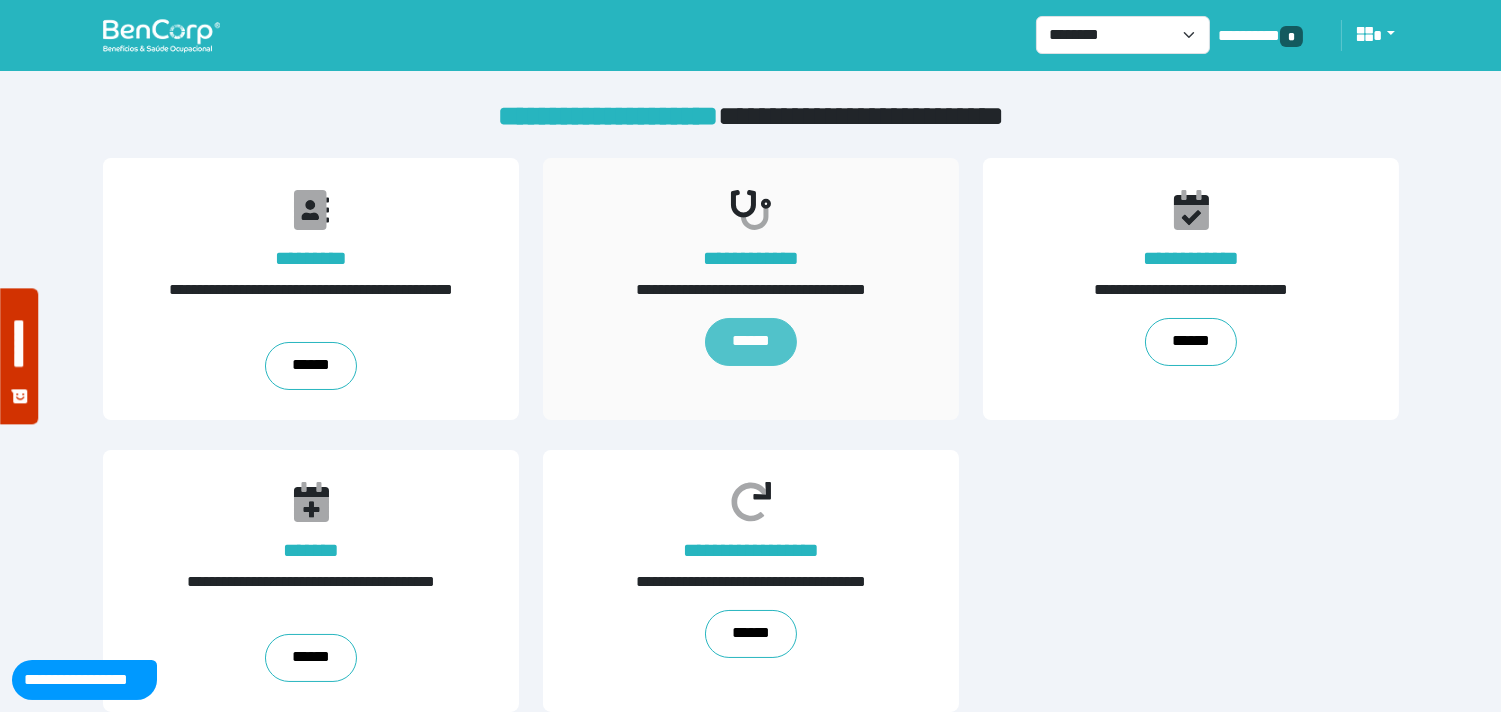 drag, startPoint x: 760, startPoint y: 370, endPoint x: 761, endPoint y: 342, distance: 28.01785 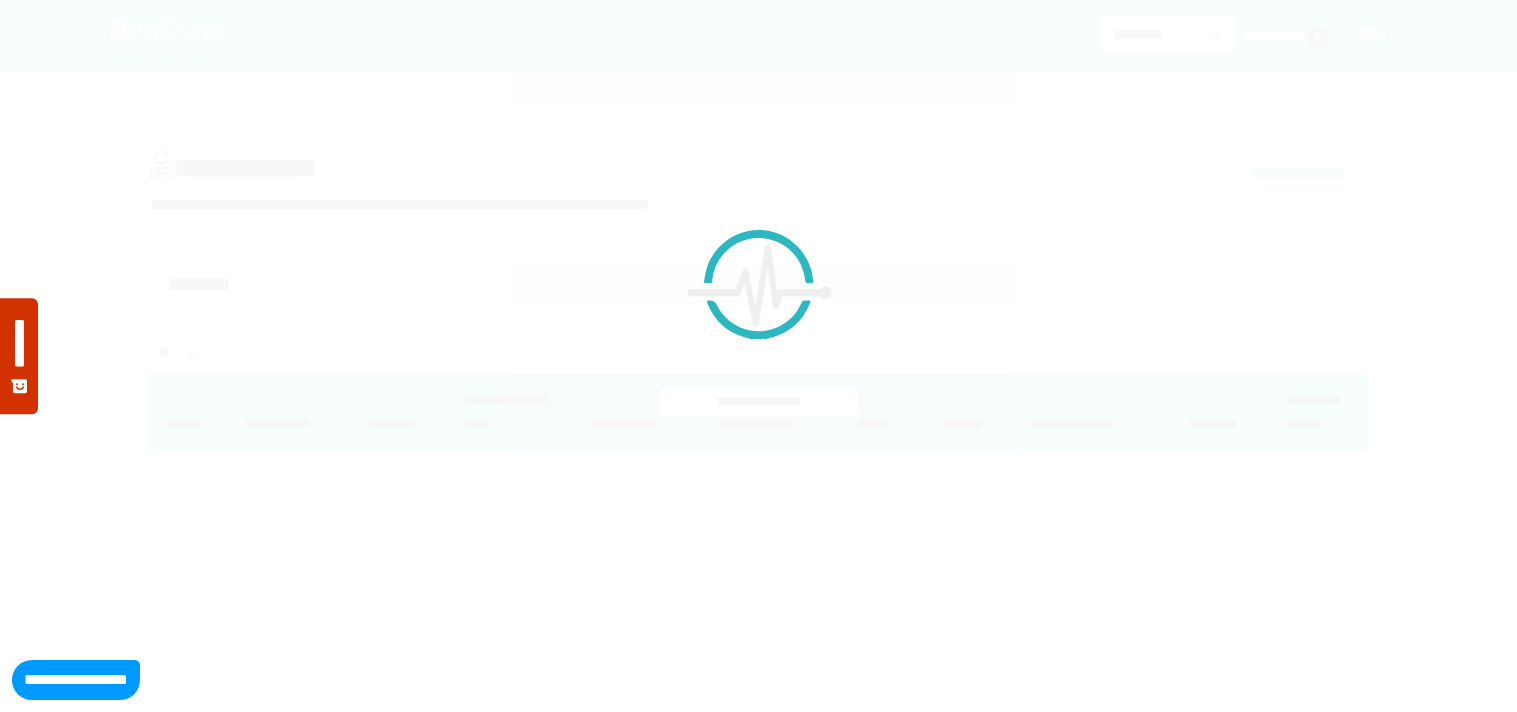 select on "**" 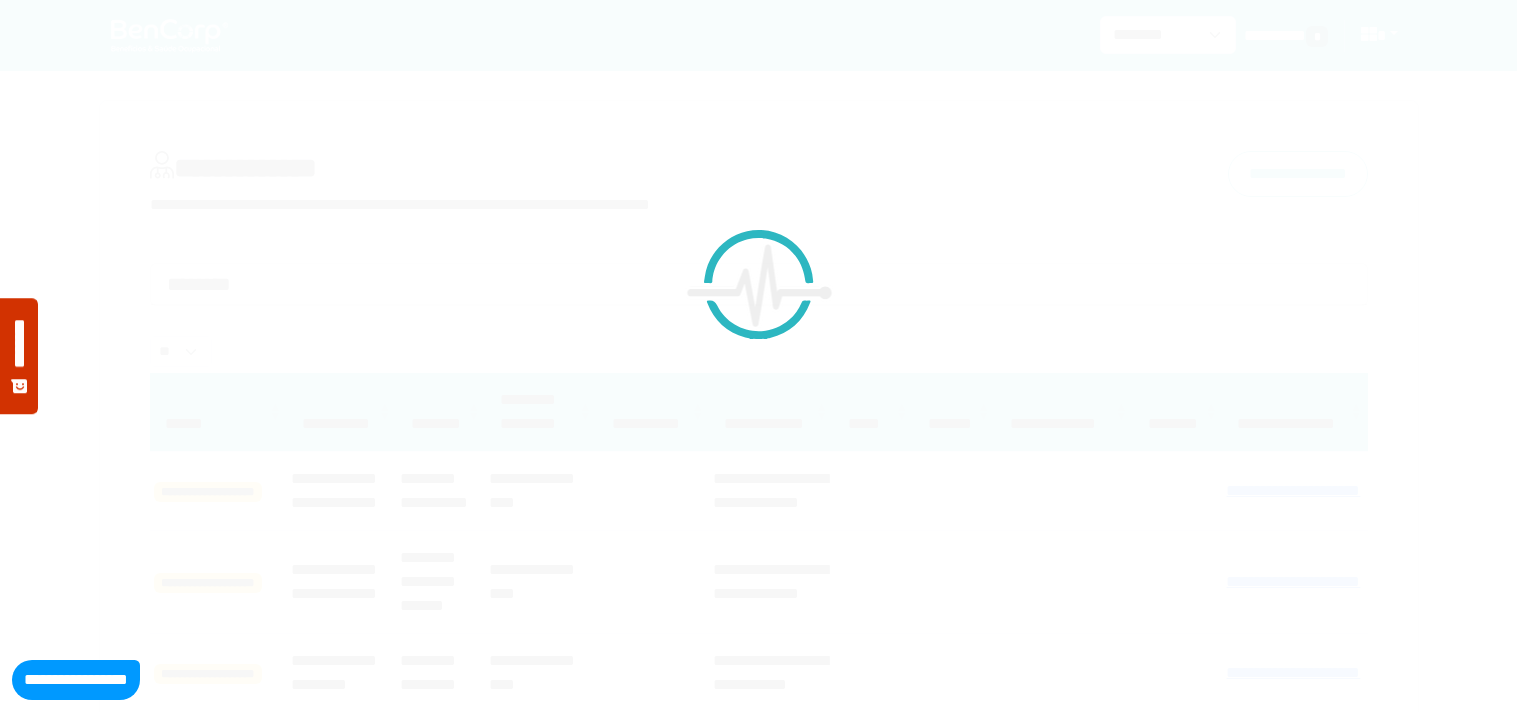 select on "**" 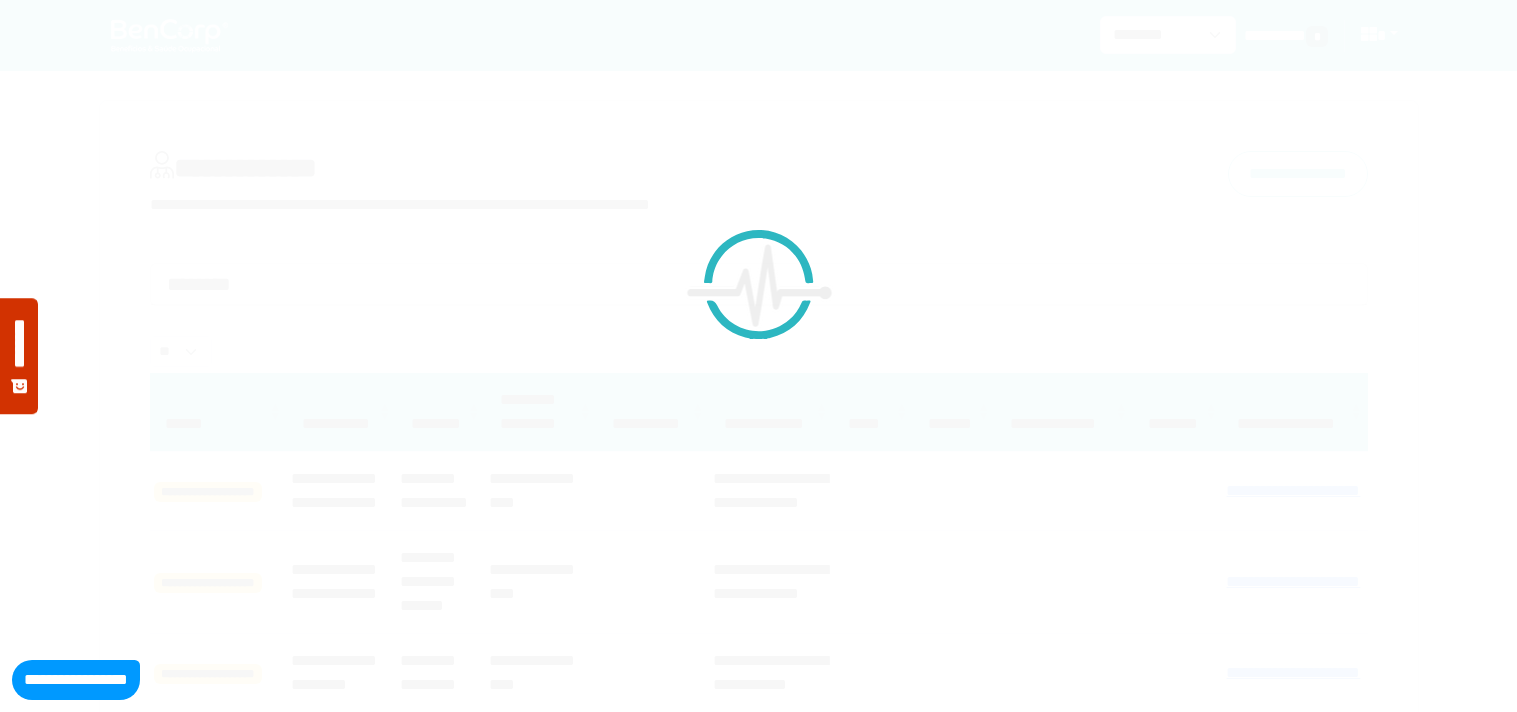 select on "**" 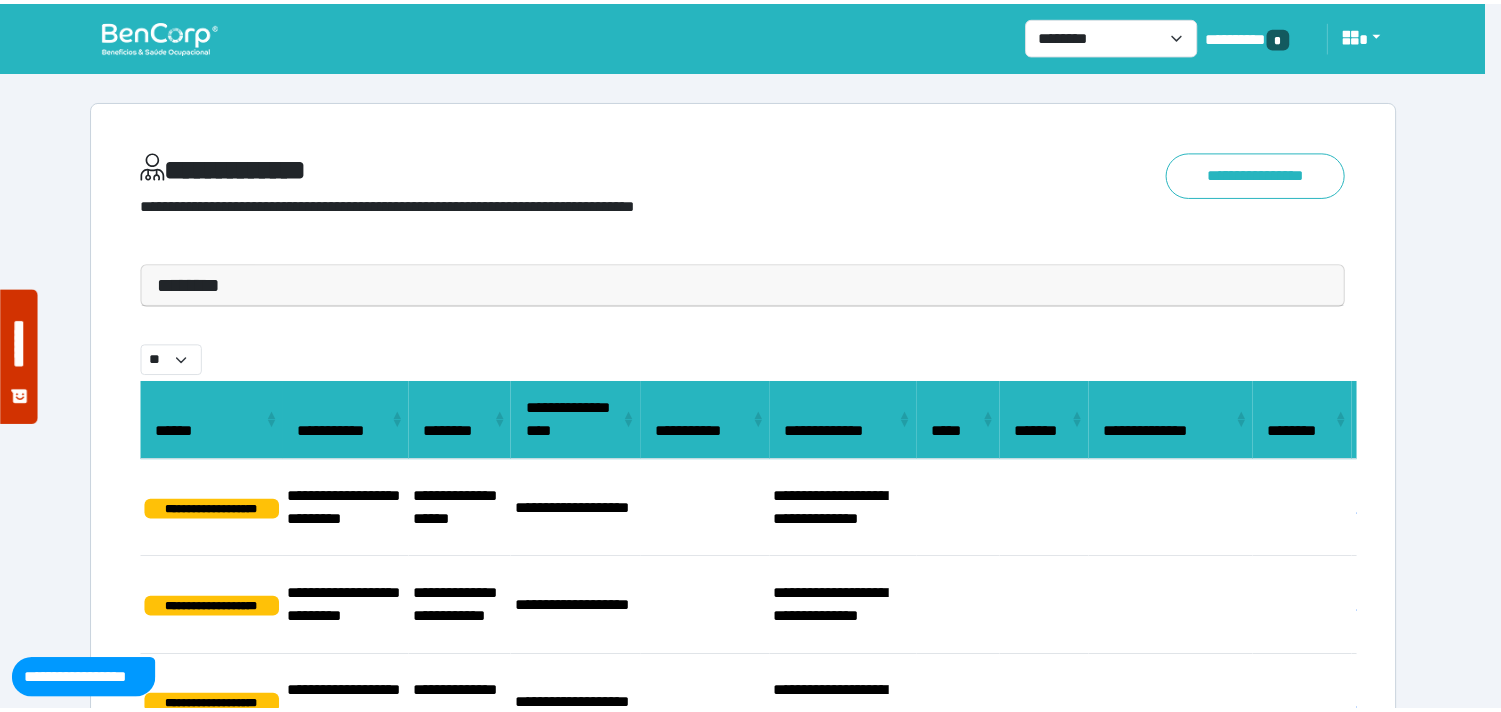 scroll, scrollTop: 0, scrollLeft: 0, axis: both 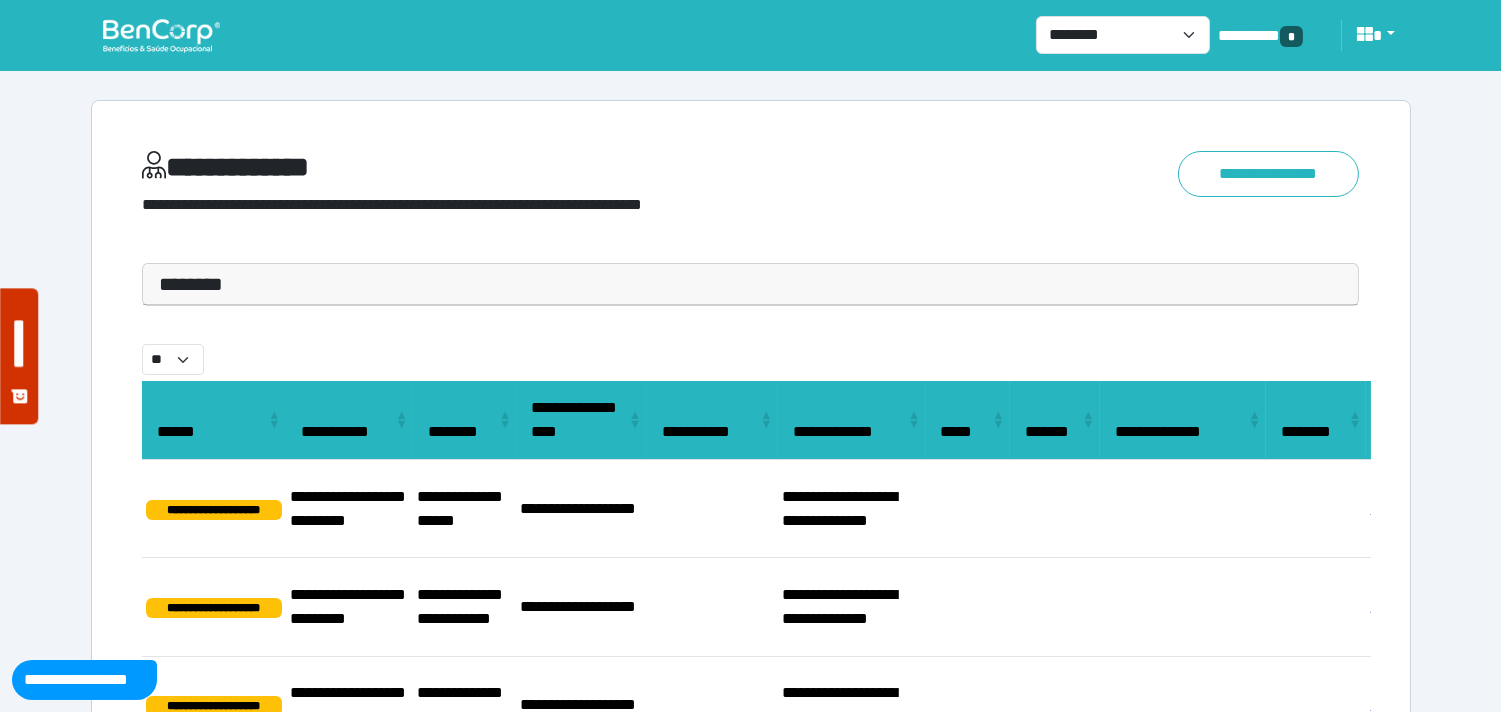 click on "********" at bounding box center (751, 284) 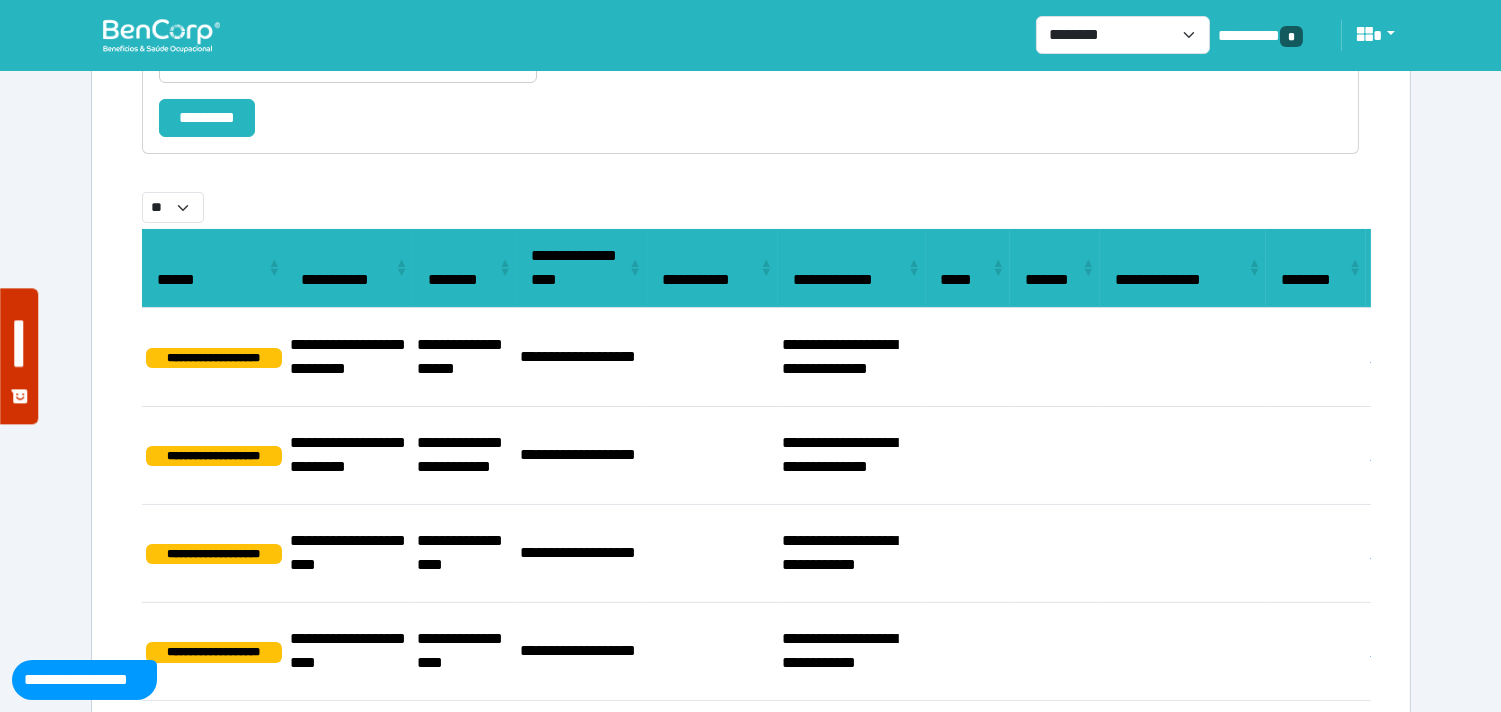 scroll, scrollTop: 0, scrollLeft: 0, axis: both 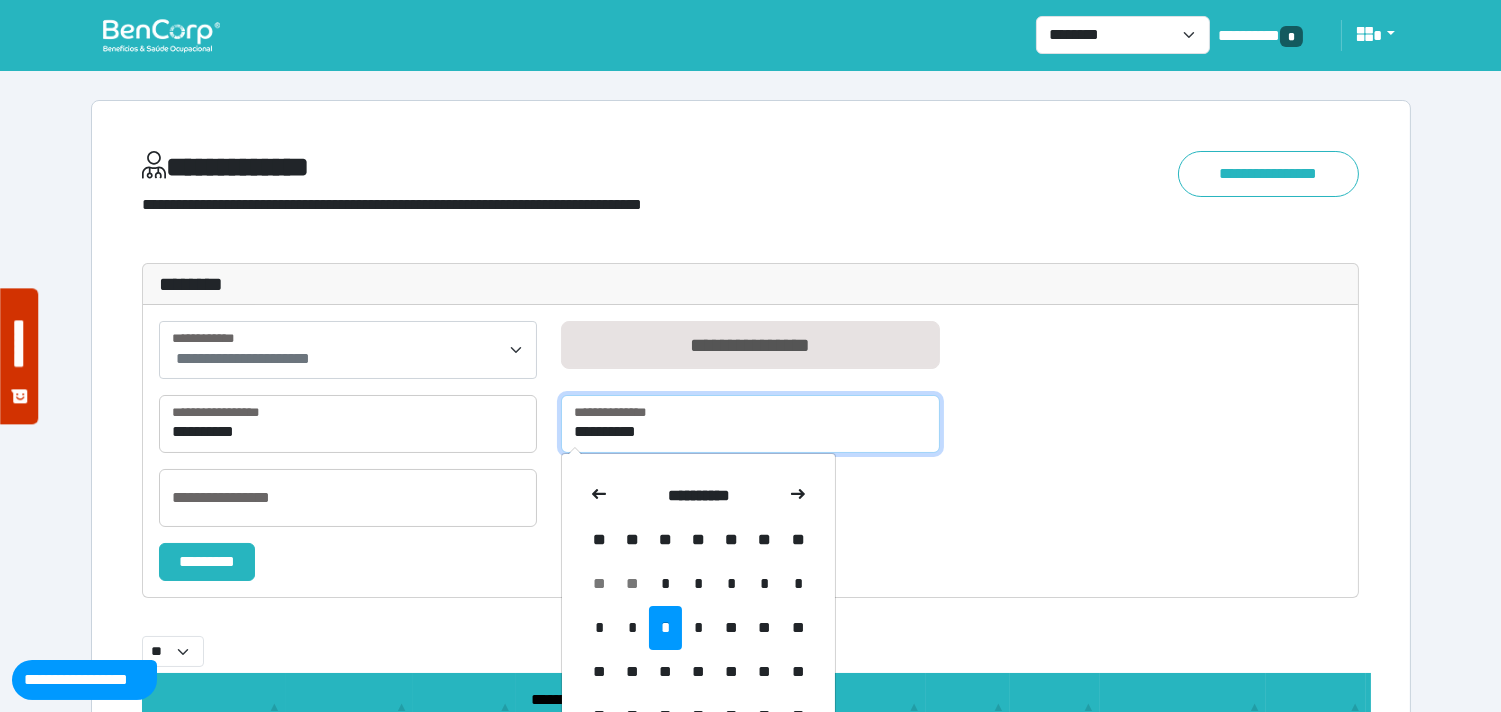 drag, startPoint x: 591, startPoint y: 432, endPoint x: 615, endPoint y: 424, distance: 25.298222 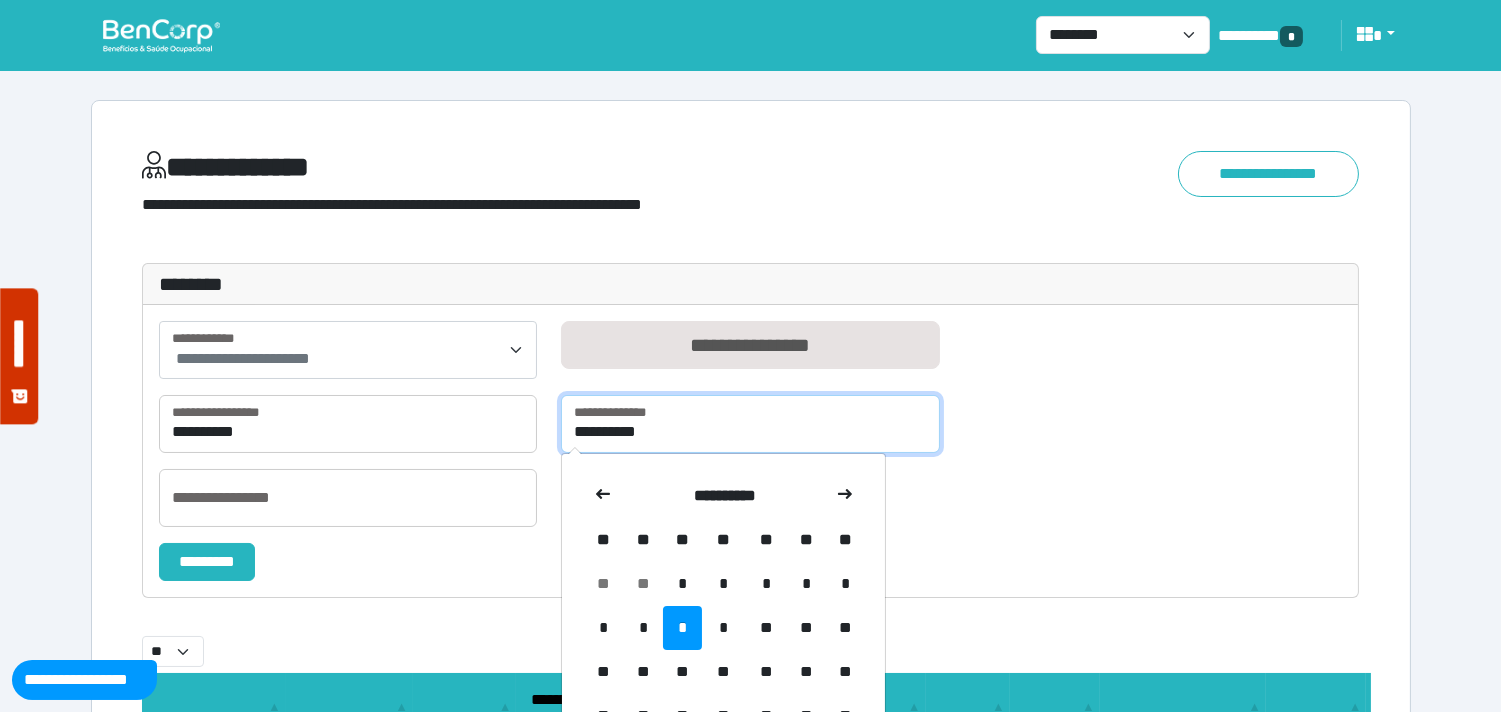 click on "**********" at bounding box center [750, 424] 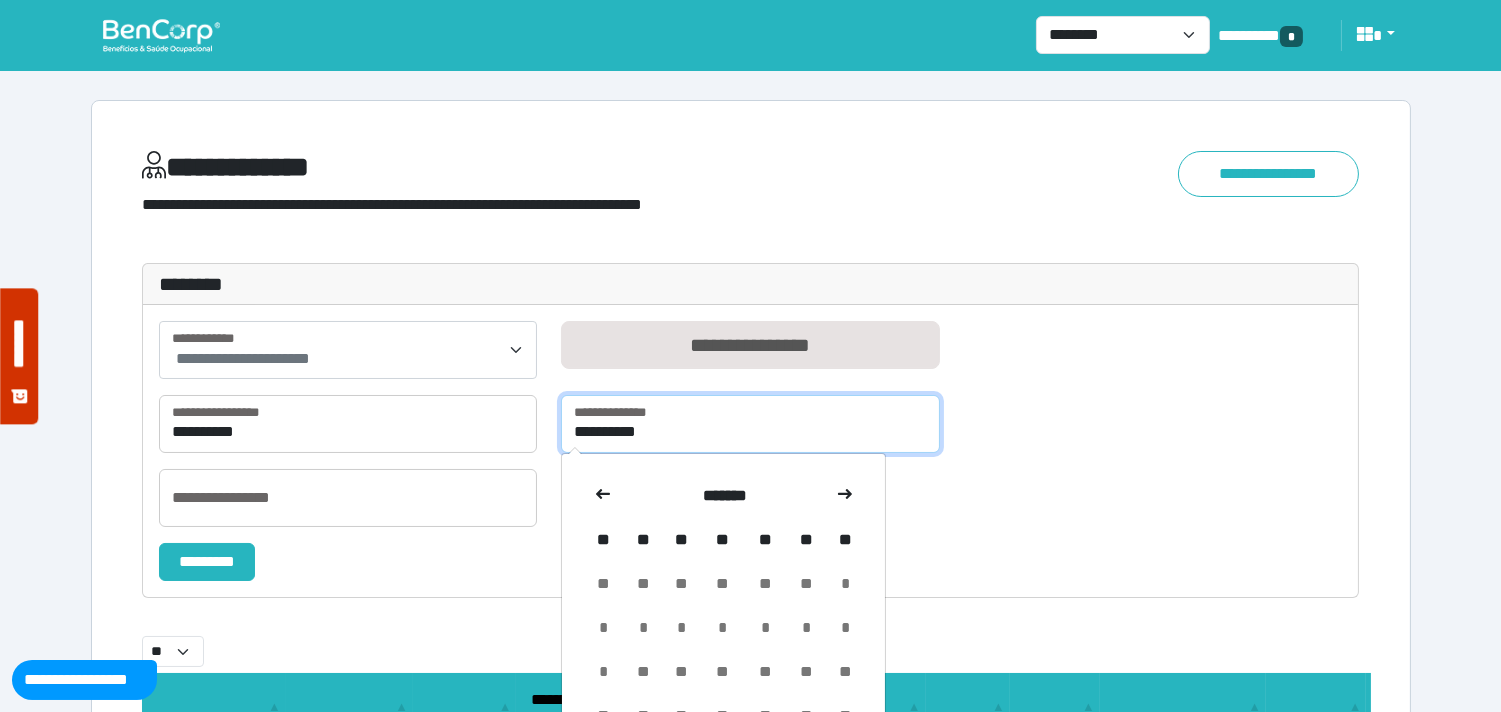 type on "********" 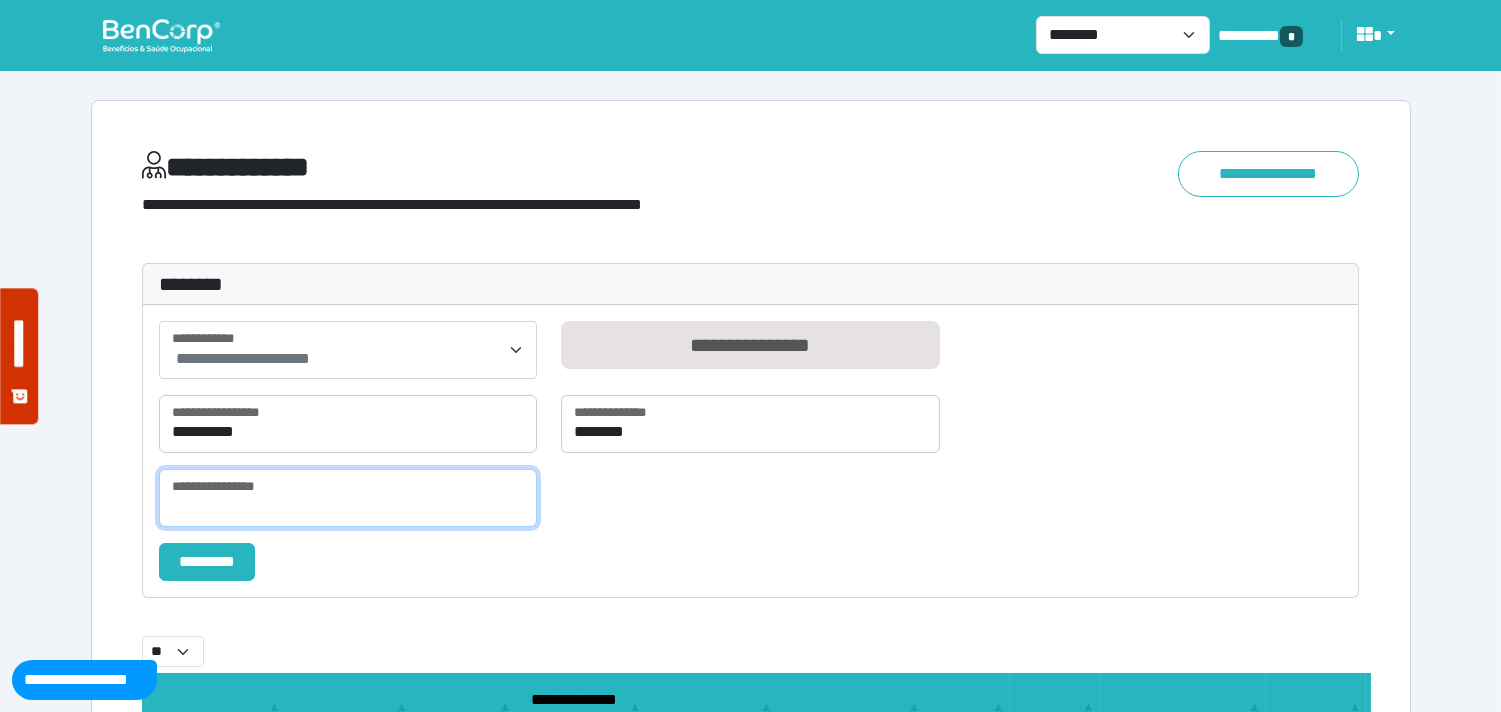 click at bounding box center [348, 498] 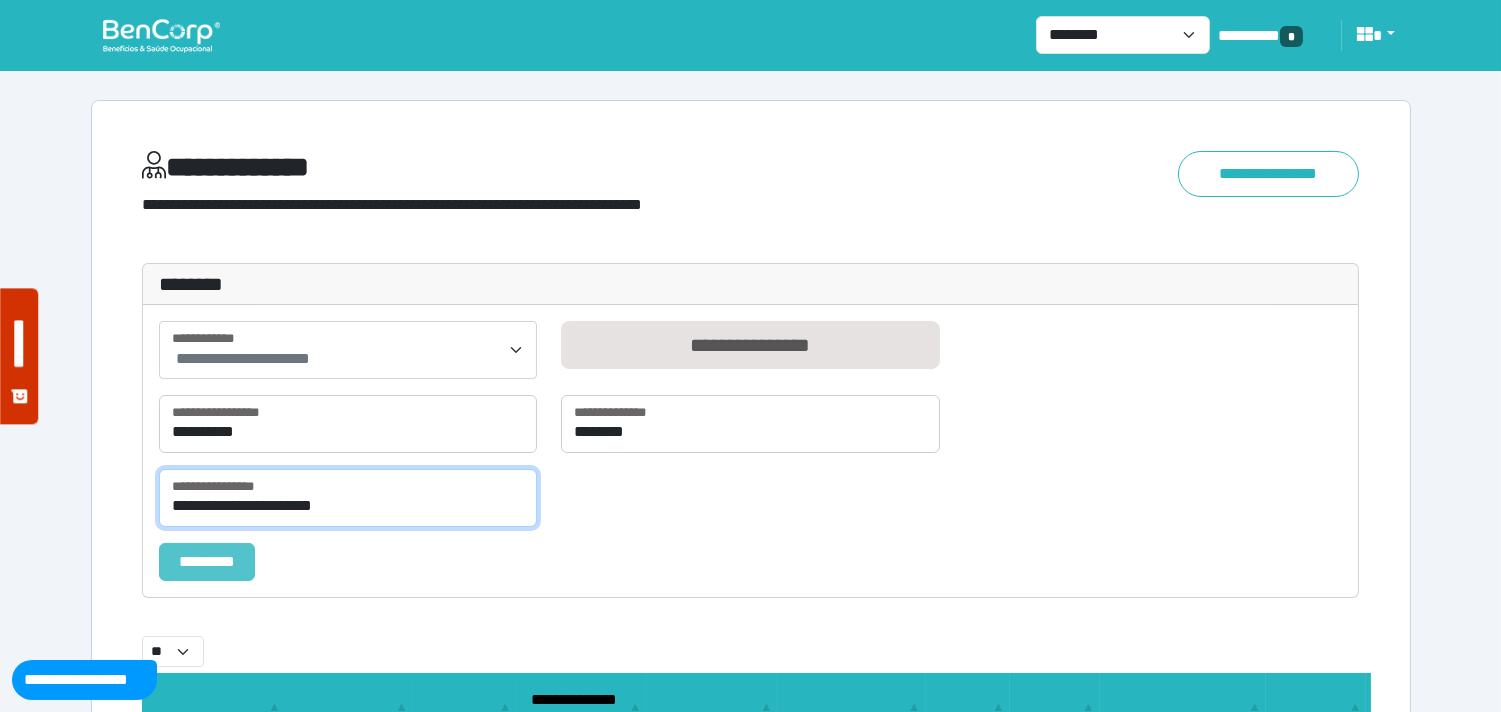 type on "**********" 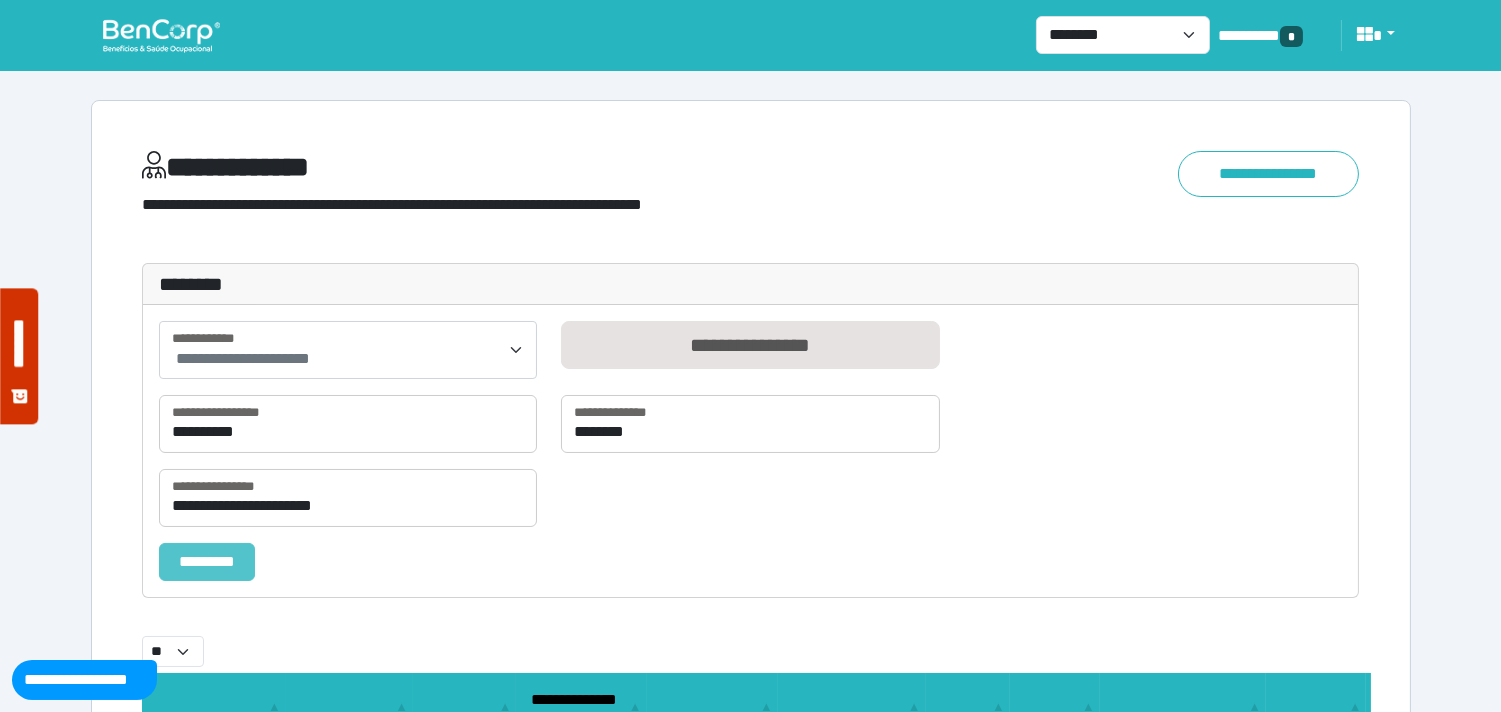 click on "*********" at bounding box center [207, 562] 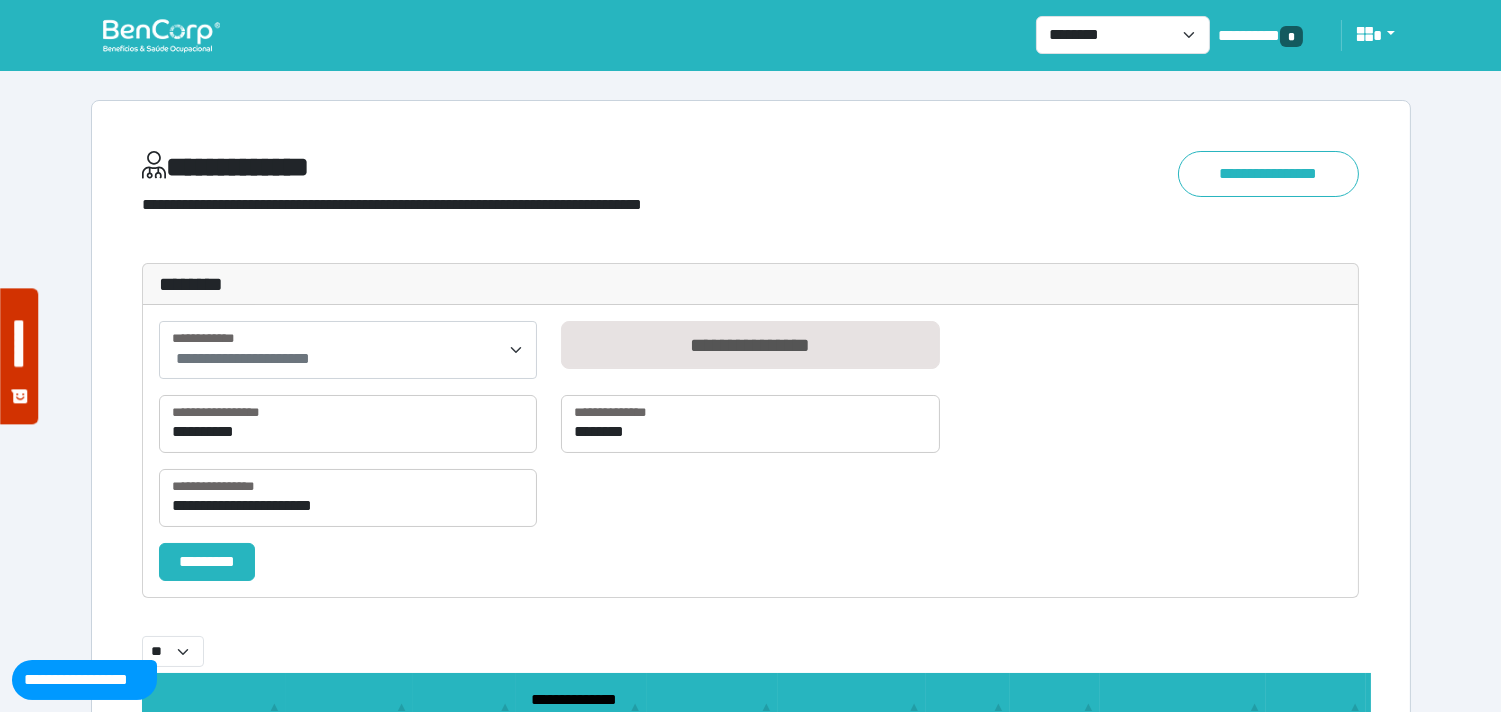 select on "**" 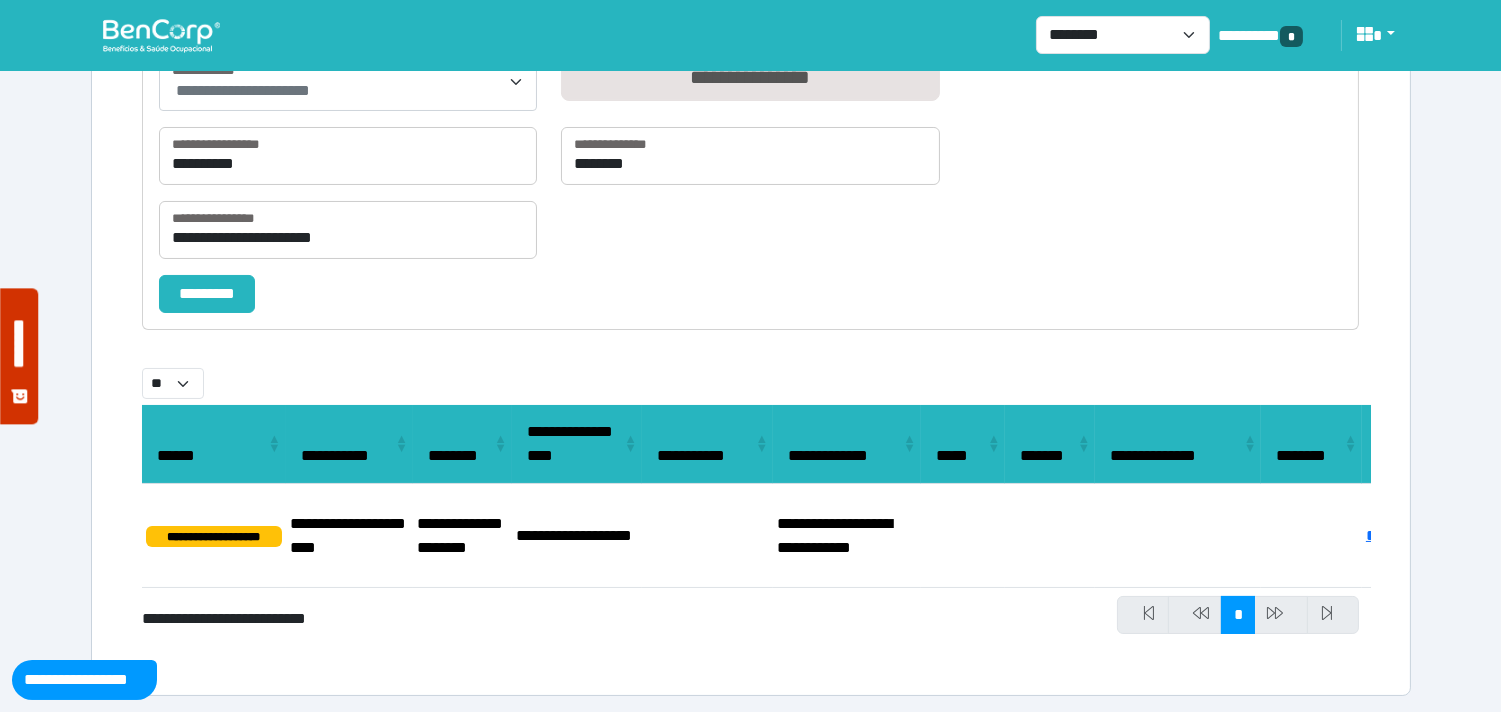 scroll, scrollTop: 271, scrollLeft: 0, axis: vertical 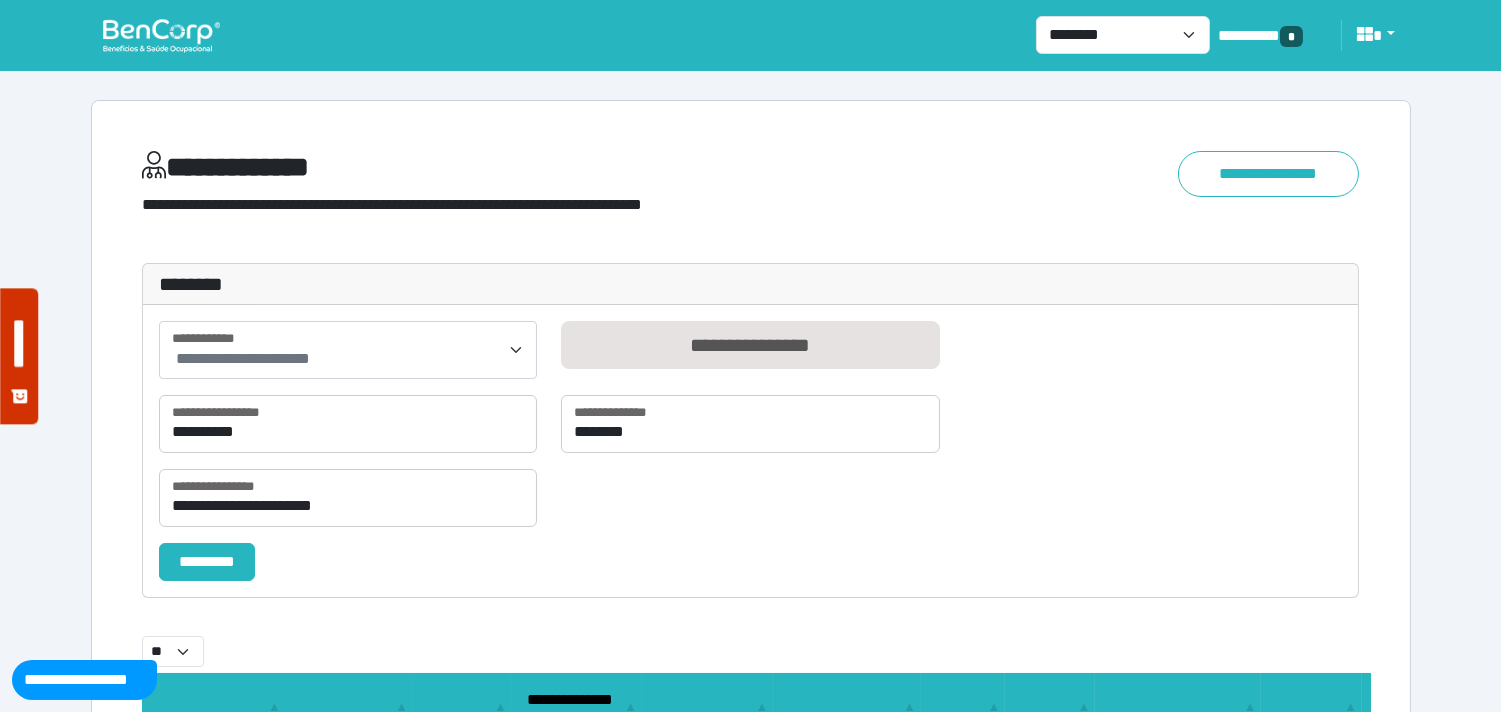 click at bounding box center (161, 35) 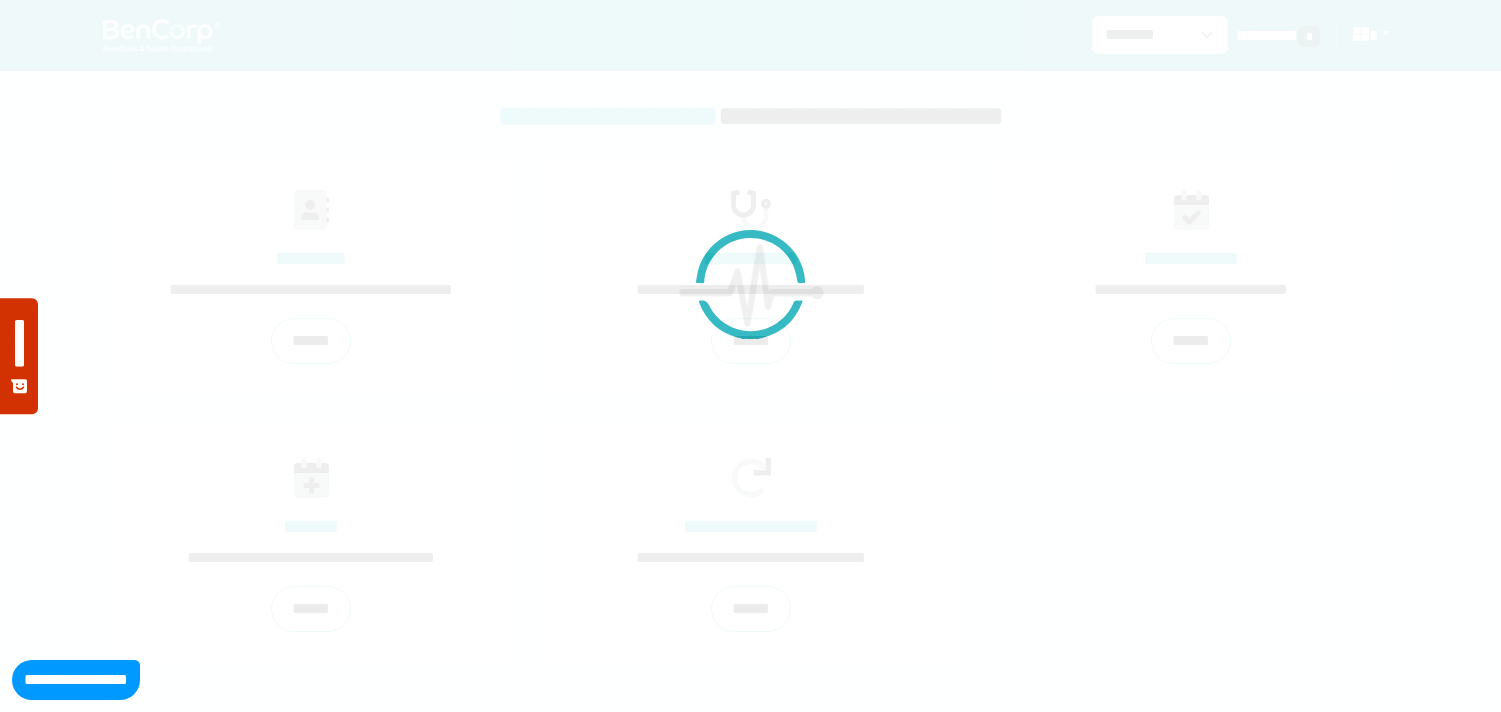 scroll, scrollTop: 0, scrollLeft: 0, axis: both 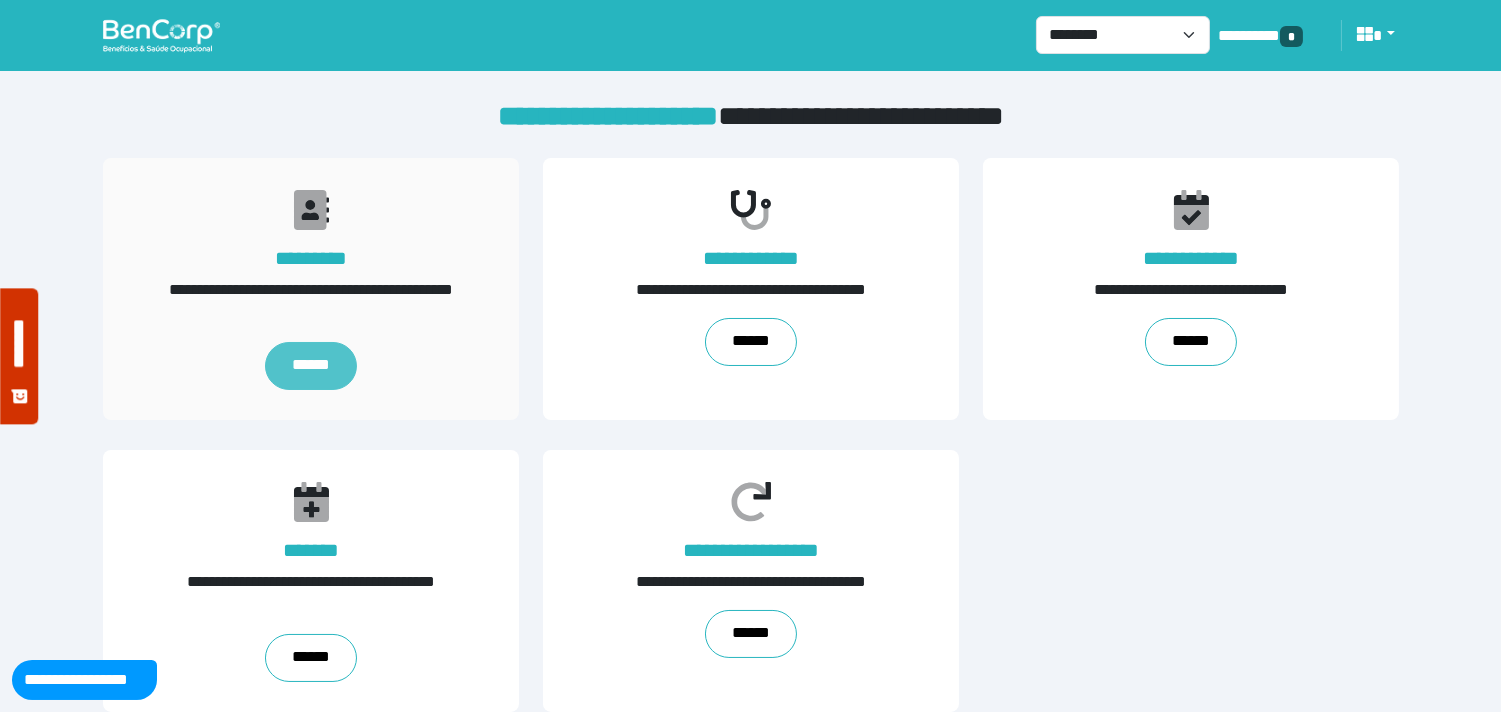 click on "******" at bounding box center (311, 366) 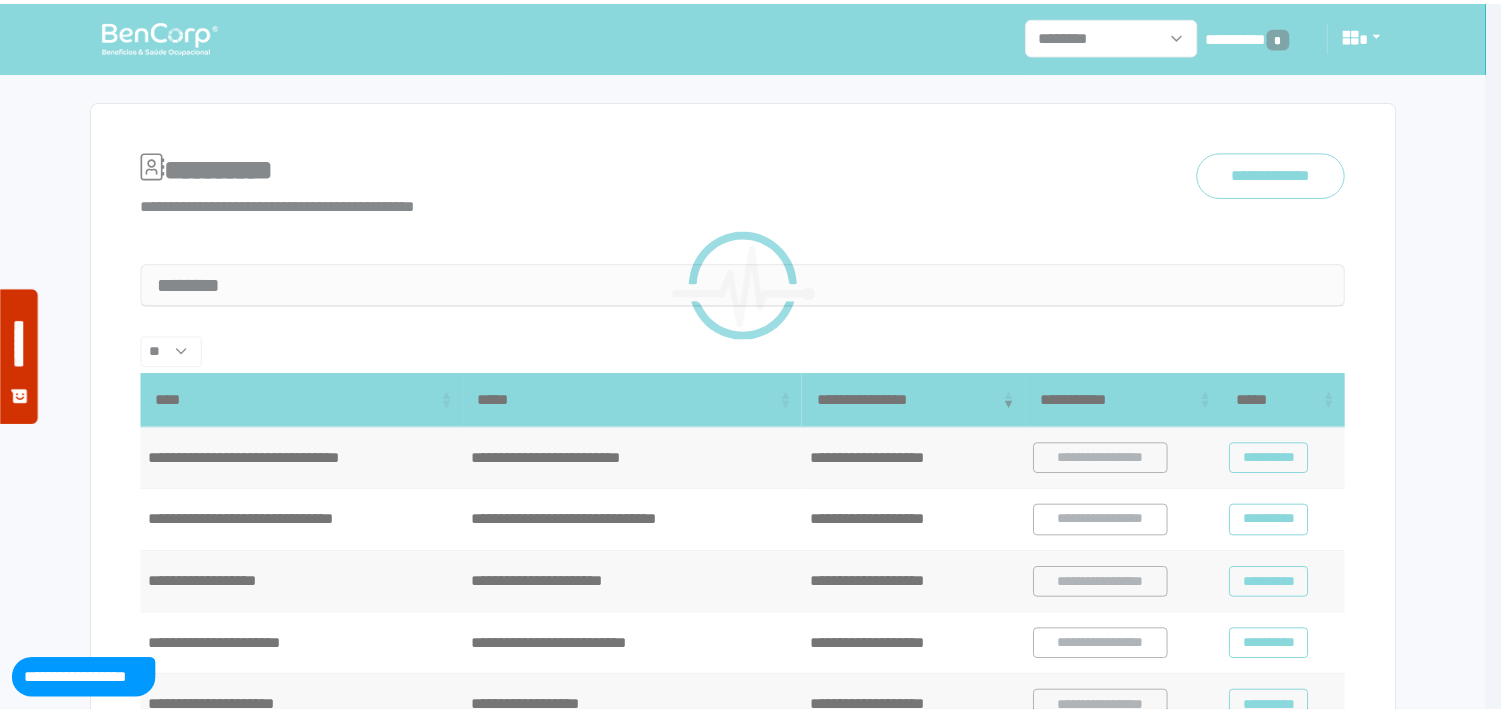 scroll, scrollTop: 0, scrollLeft: 0, axis: both 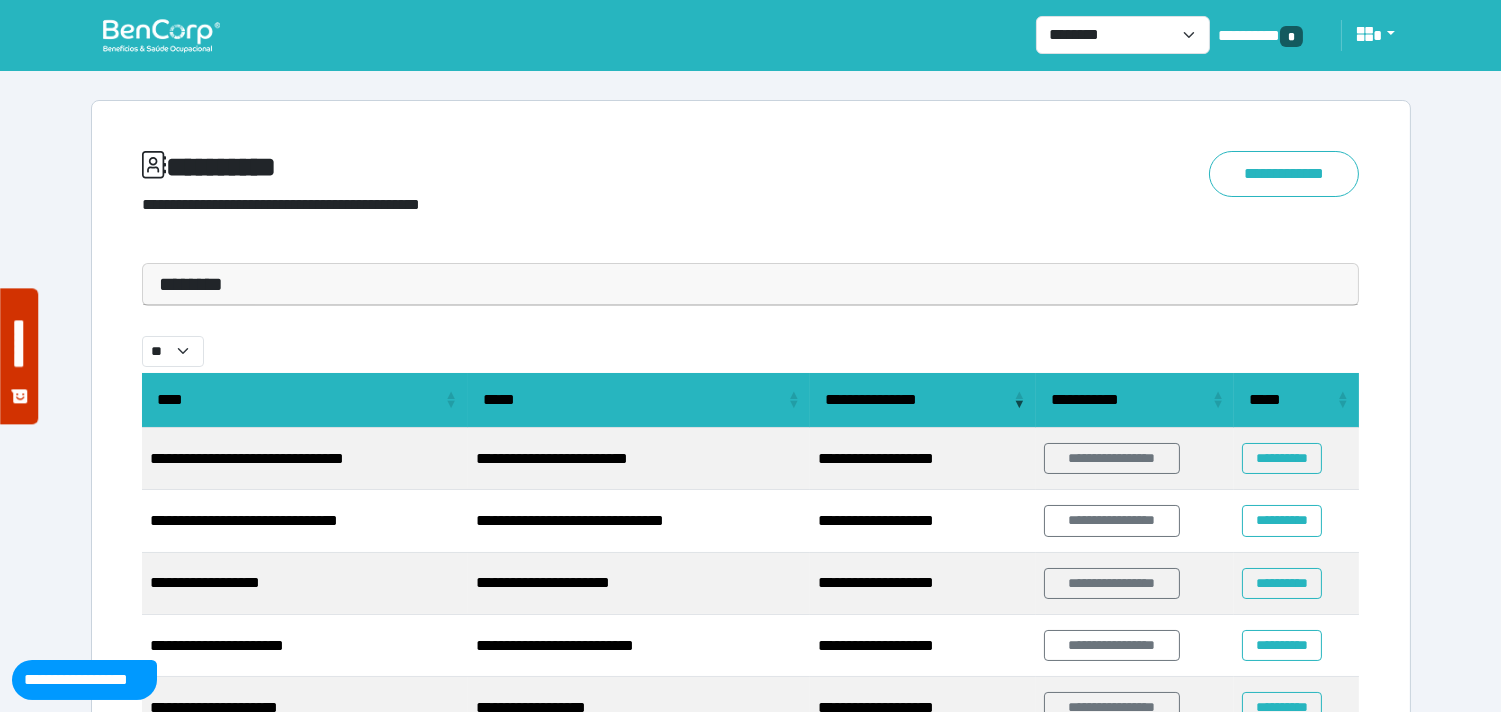 click on "**********" at bounding box center (751, 681) 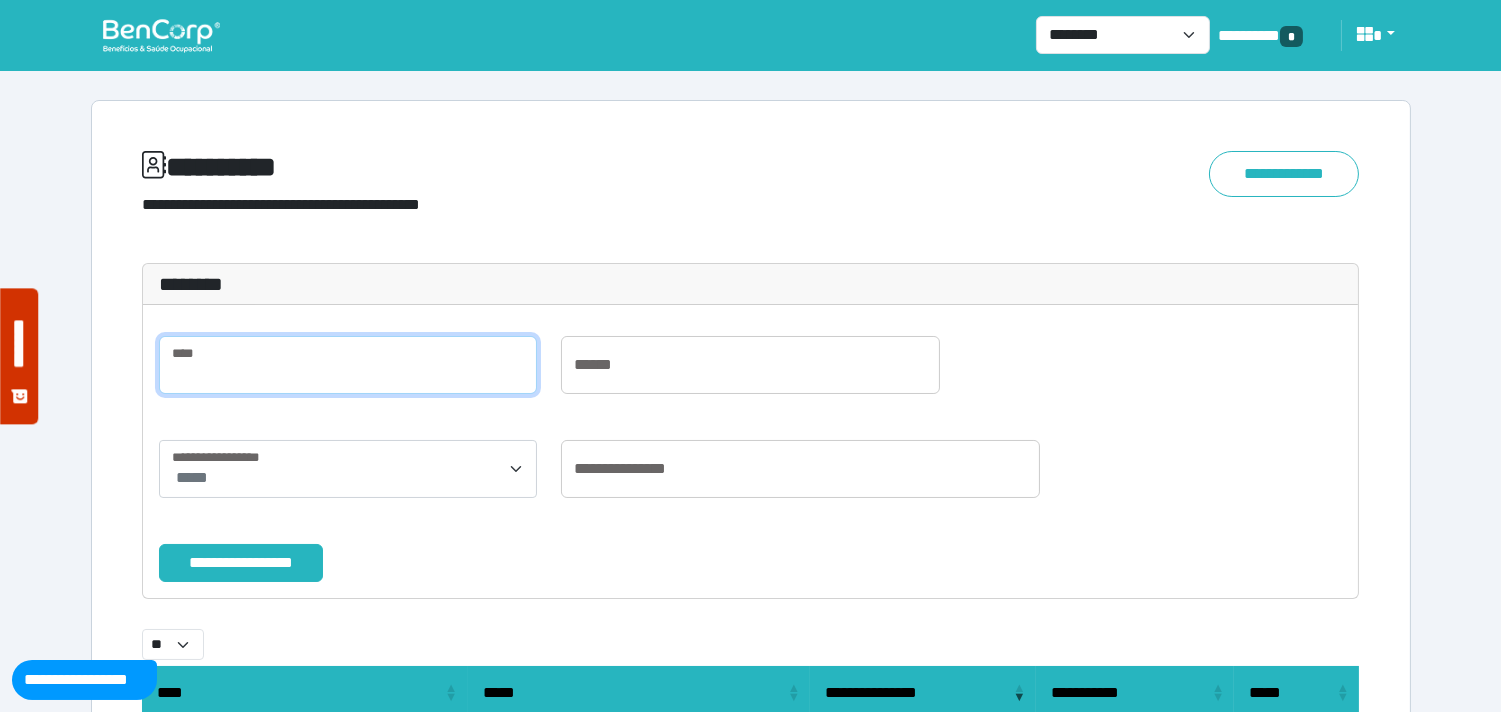 click at bounding box center (348, 365) 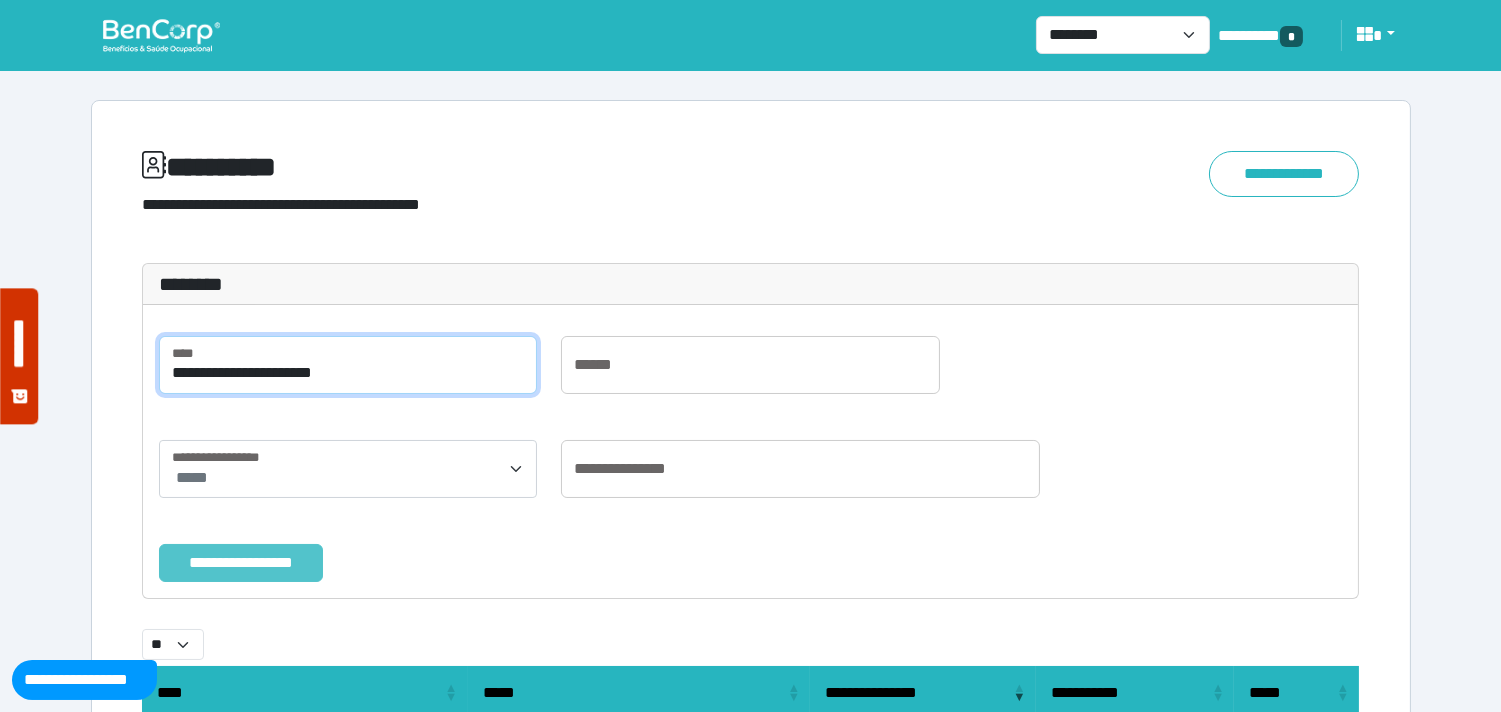 type on "**********" 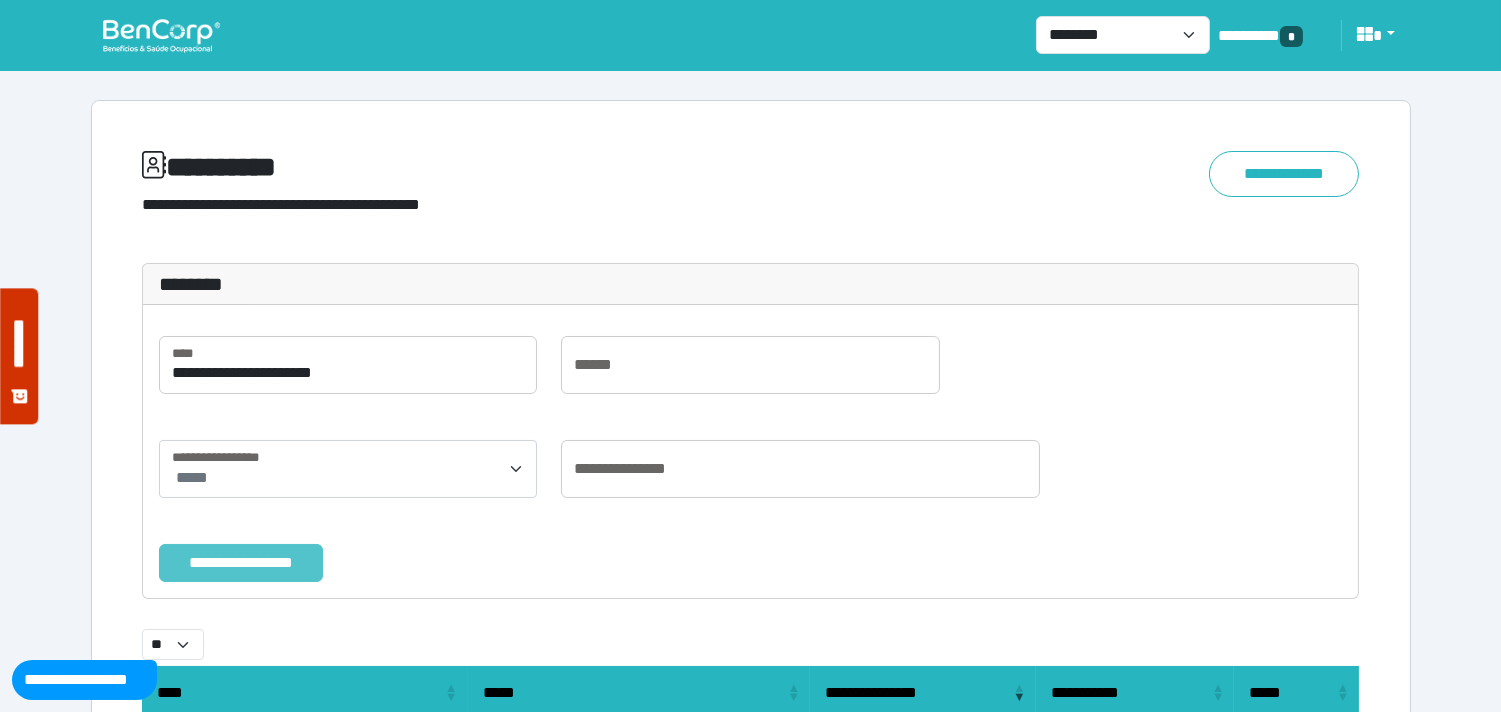 click on "**********" at bounding box center [241, 563] 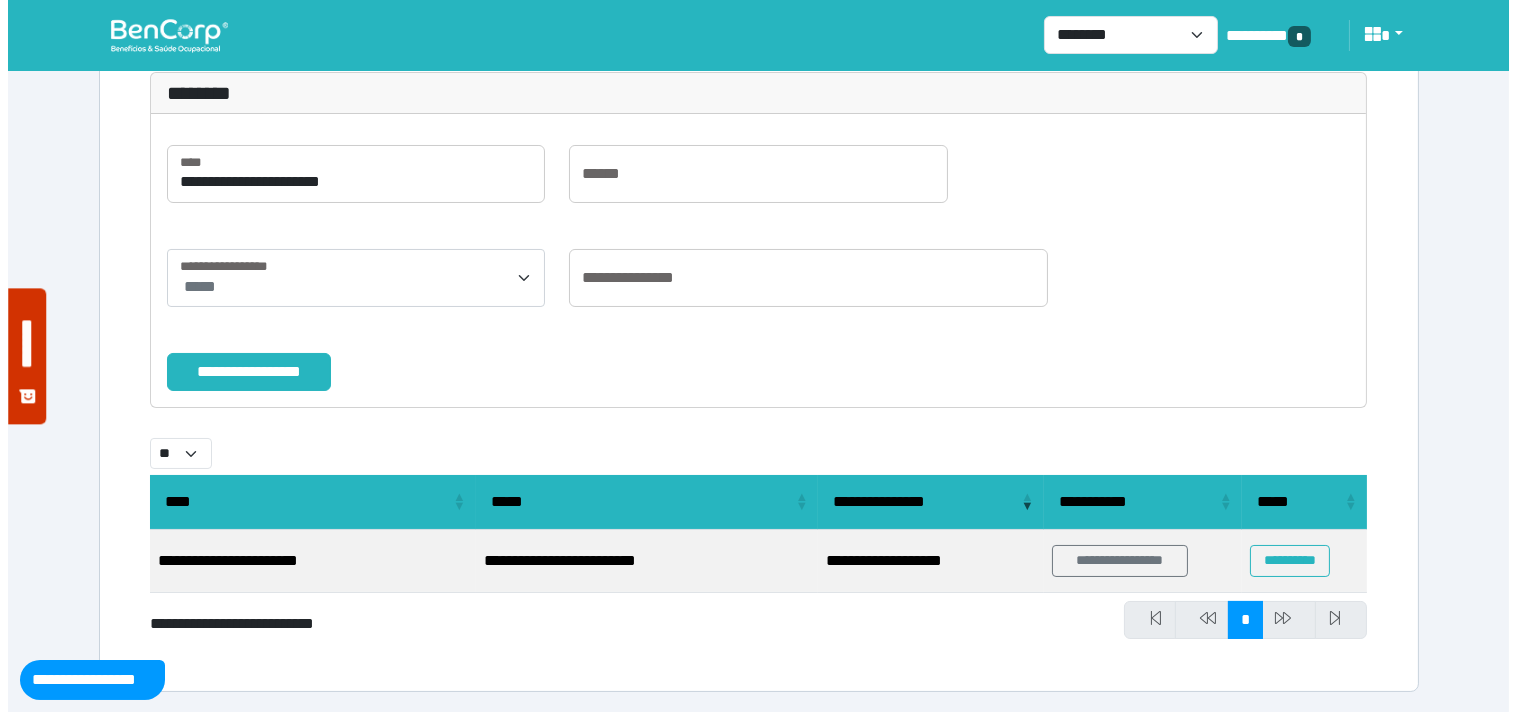 scroll, scrollTop: 191, scrollLeft: 0, axis: vertical 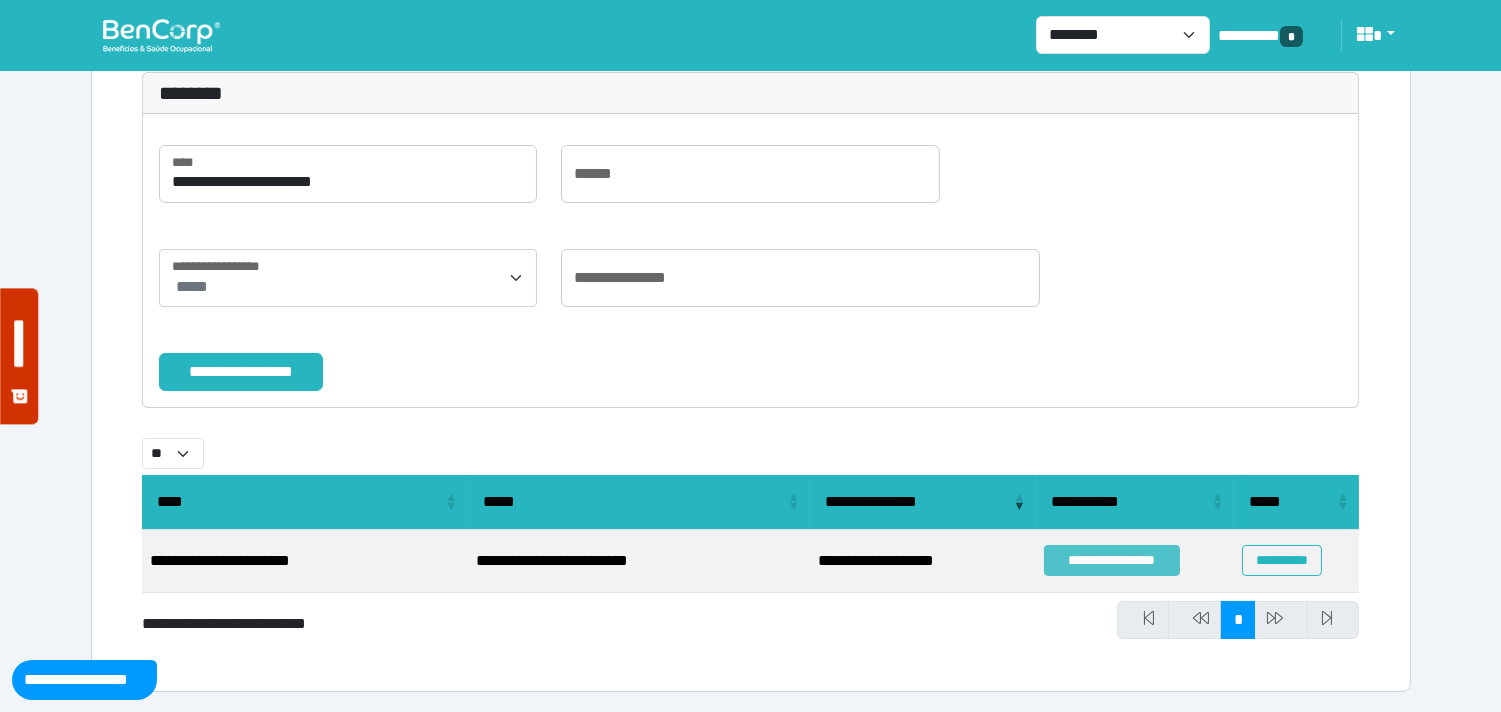 click on "**********" at bounding box center [1112, 560] 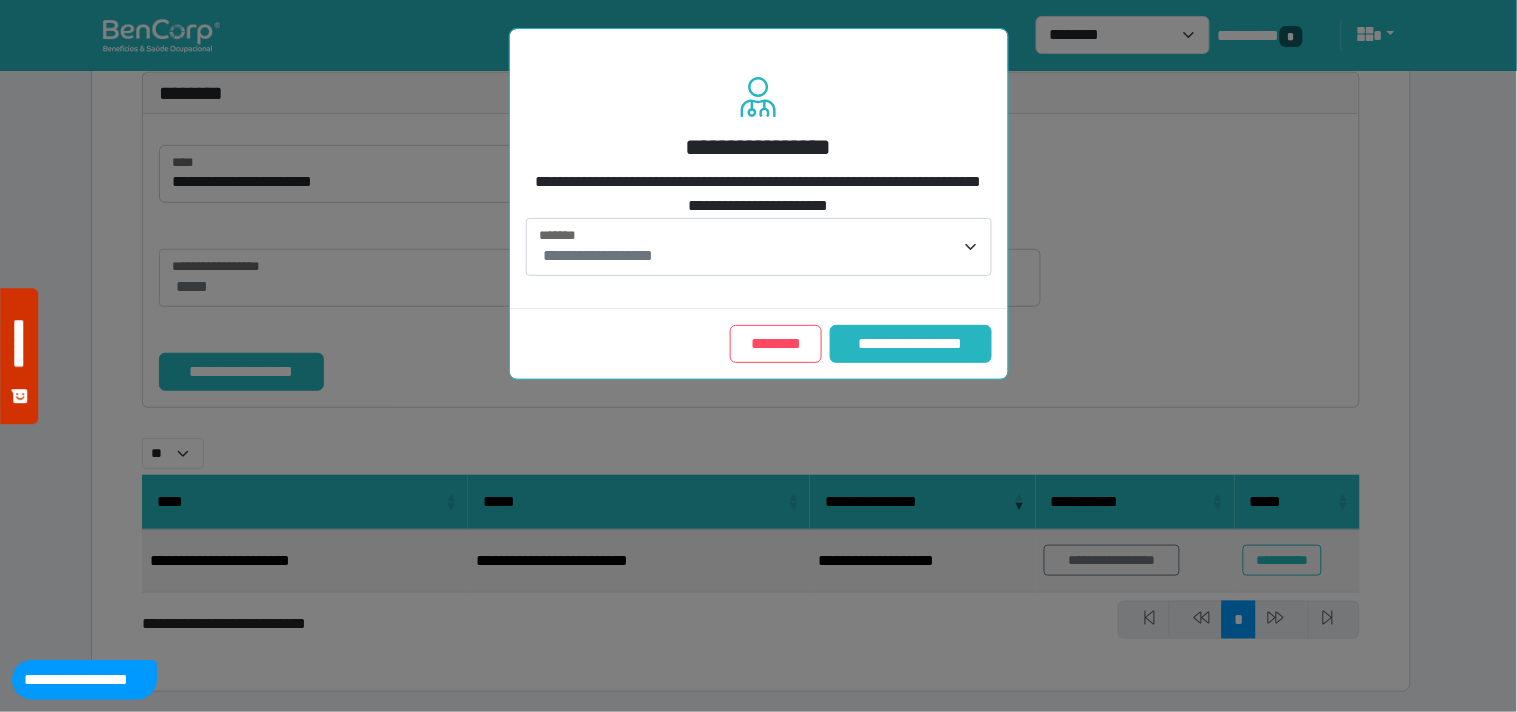 click on "**********" at bounding box center [761, 256] 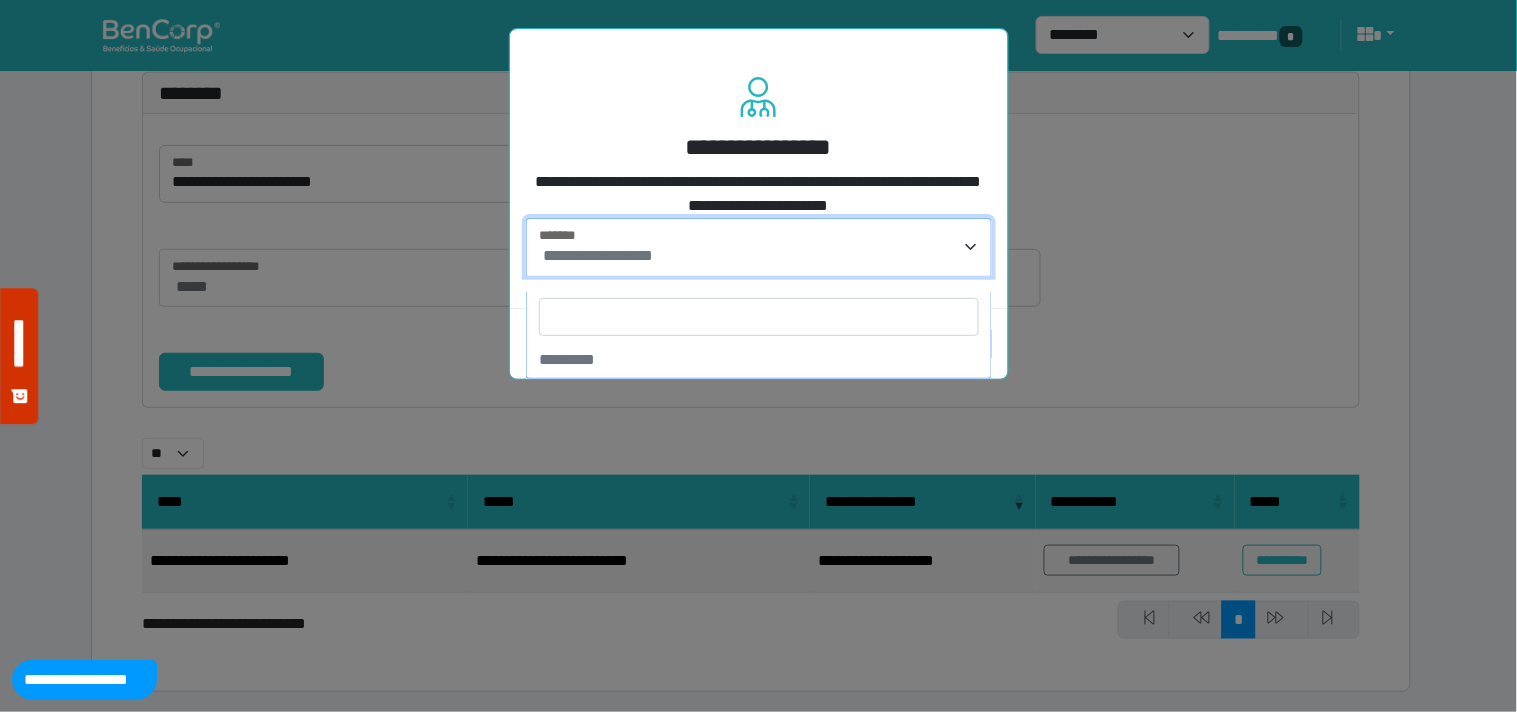 click at bounding box center [759, 317] 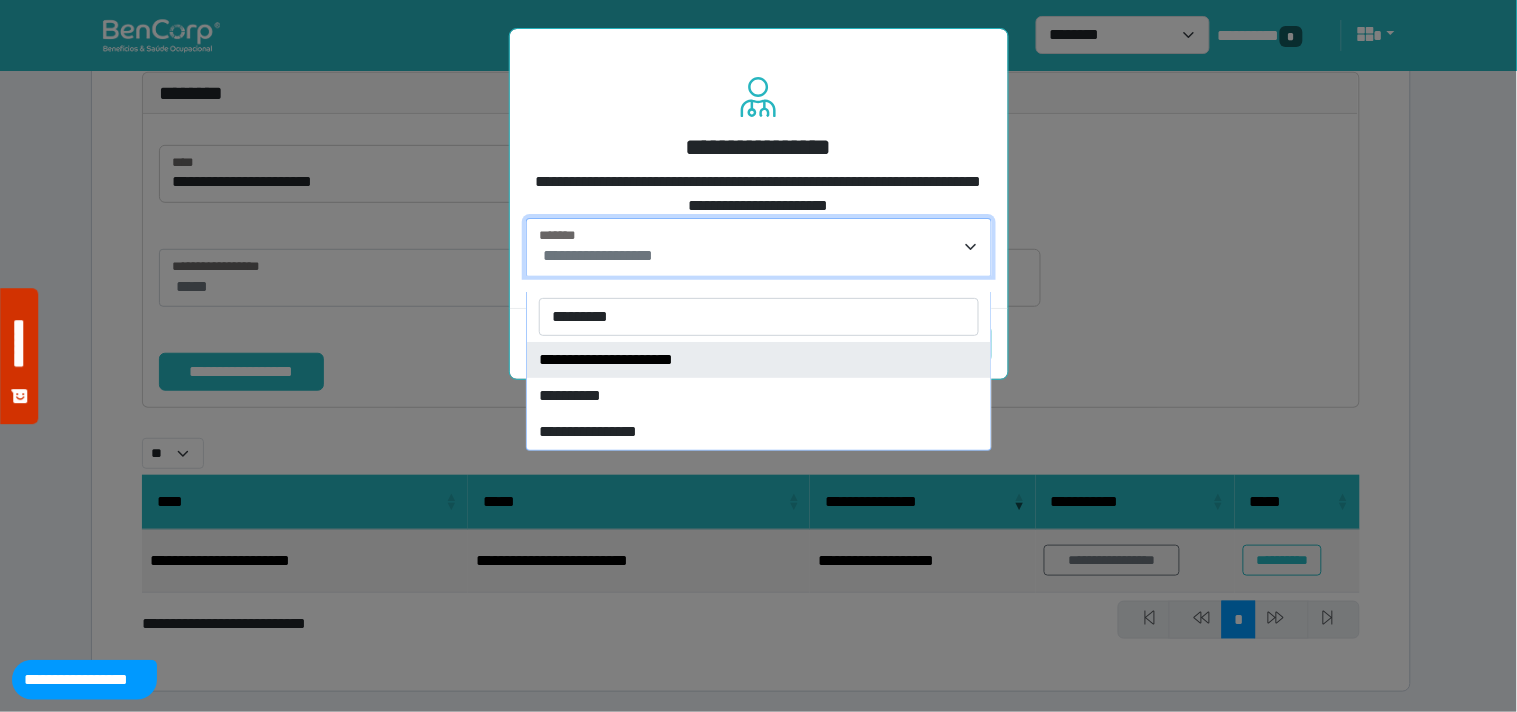 type on "*********" 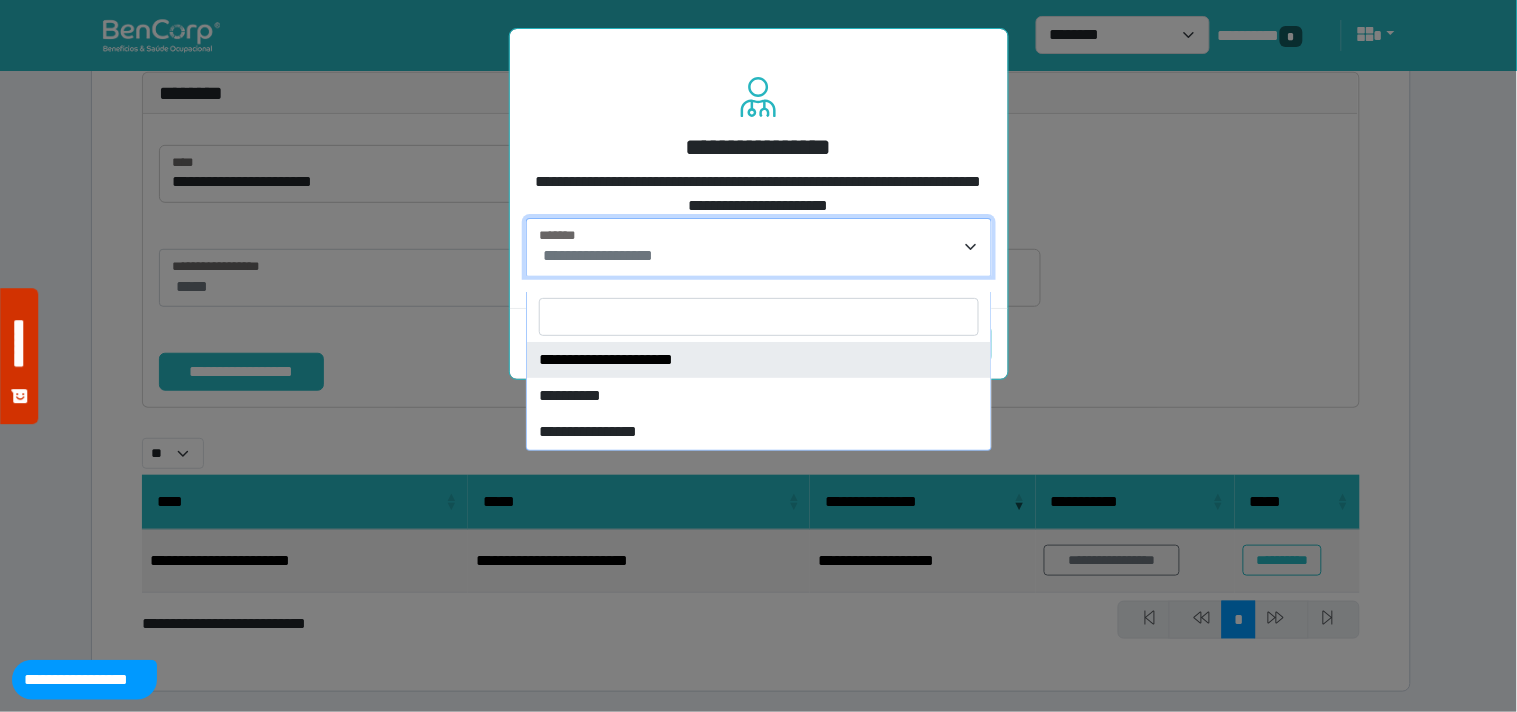 select on "****" 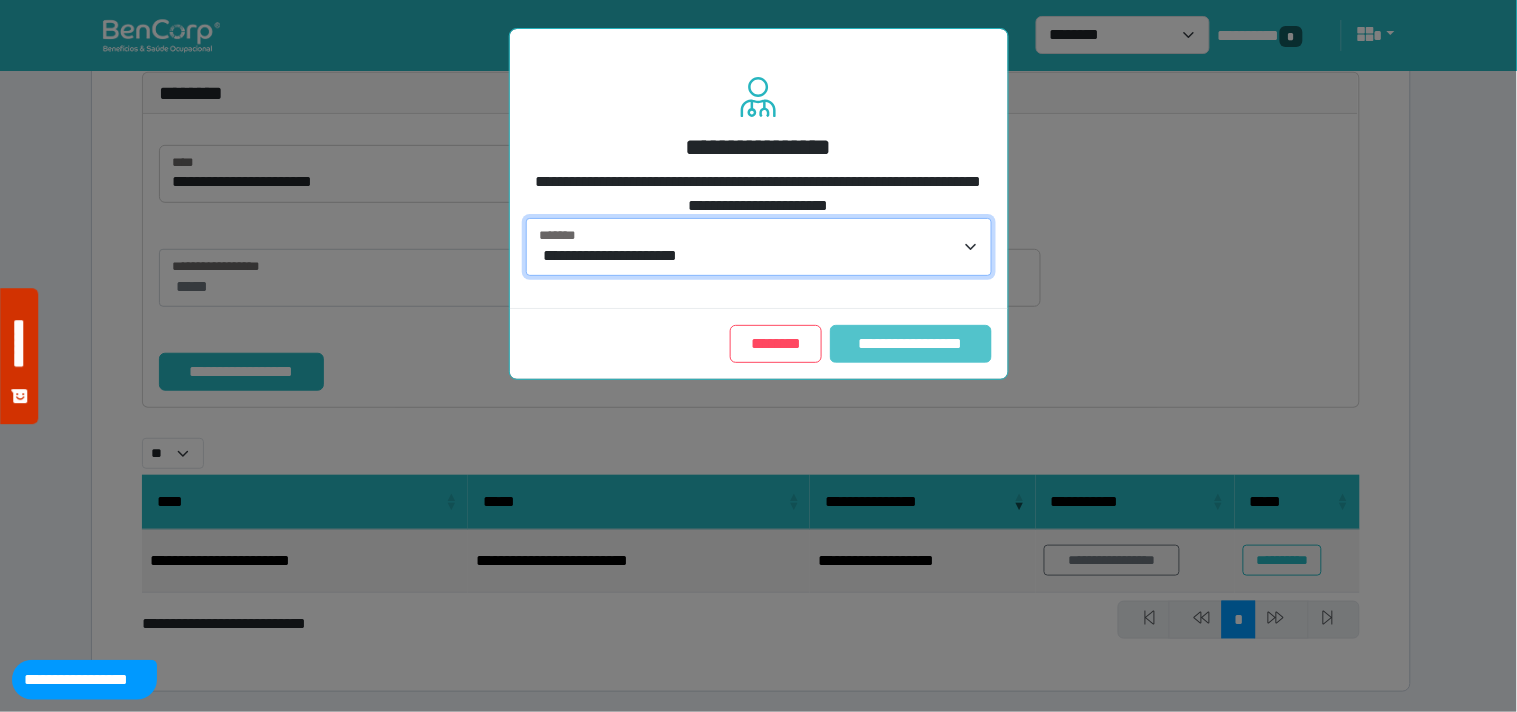 click on "**********" at bounding box center (910, 344) 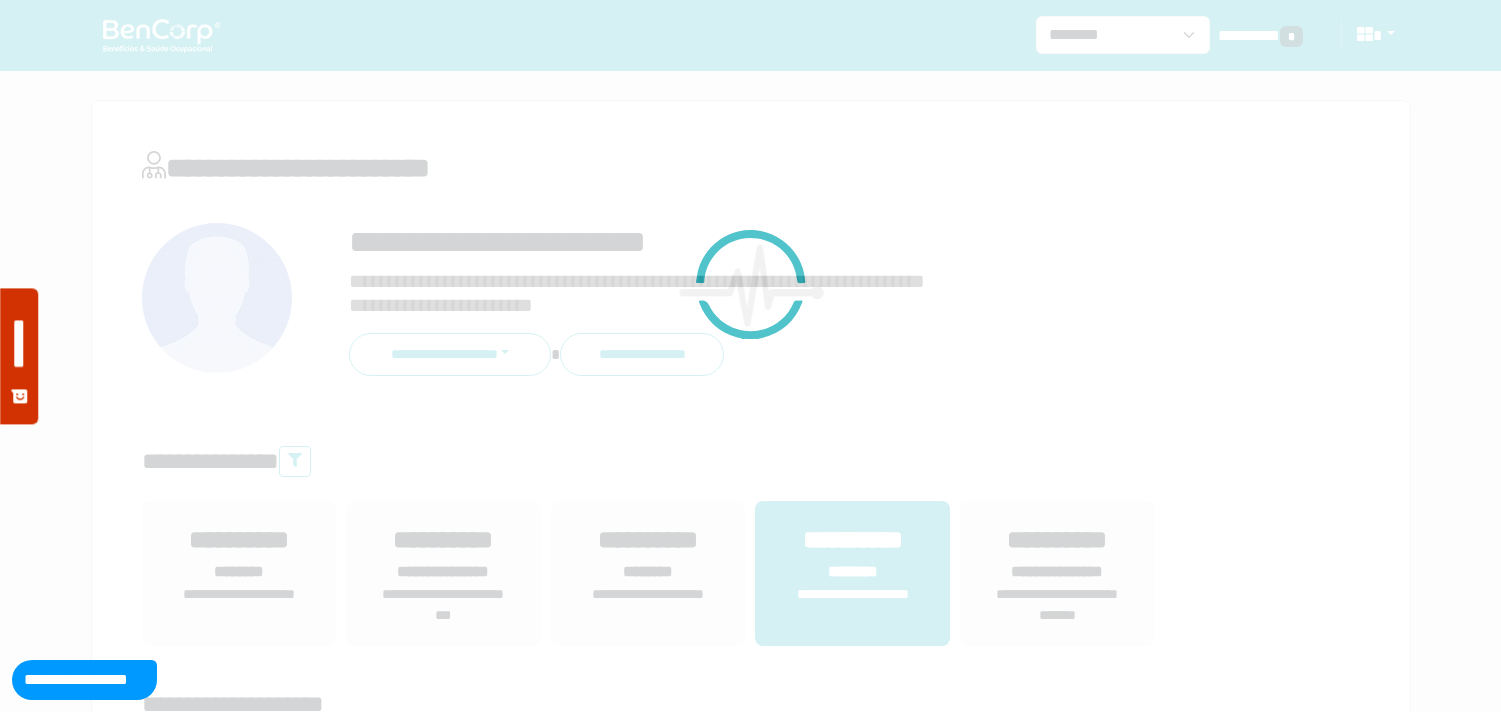 scroll, scrollTop: 0, scrollLeft: 0, axis: both 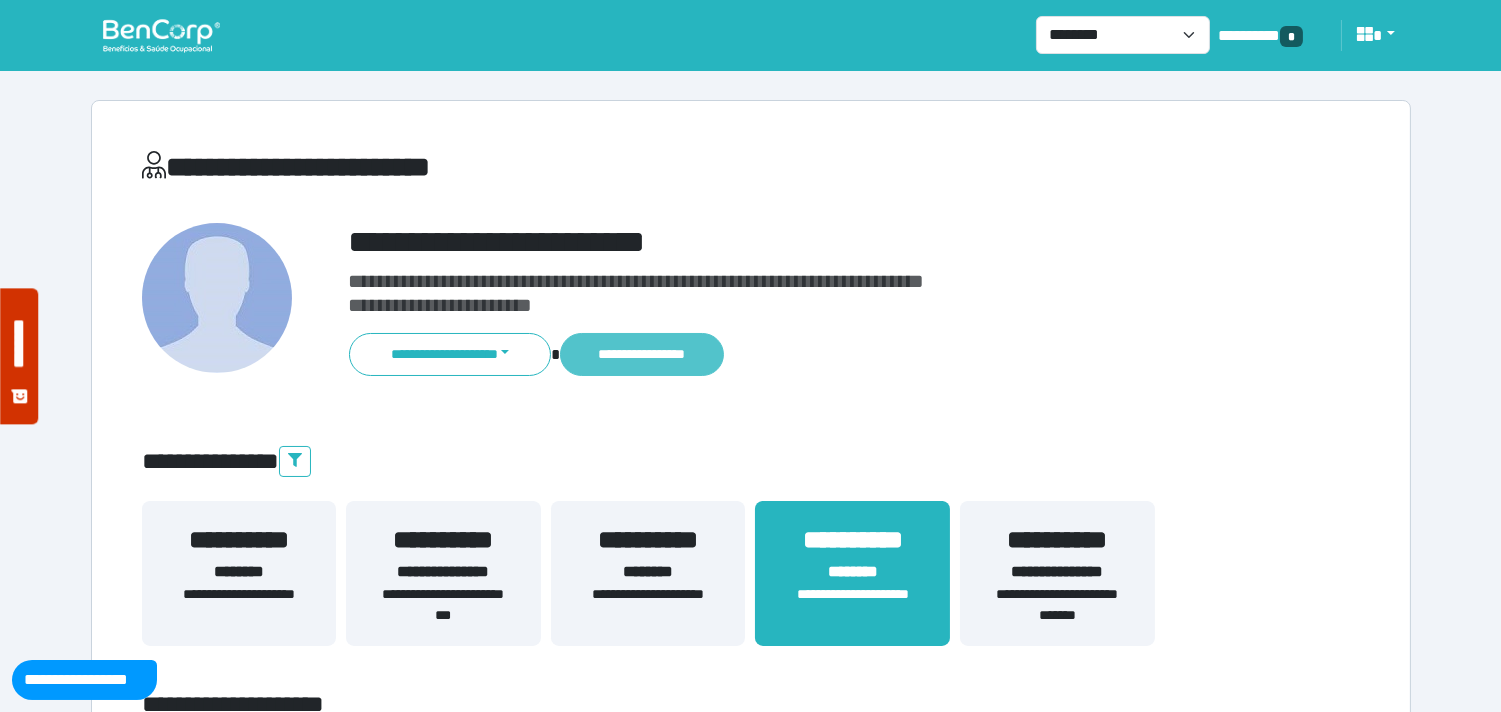 click on "**********" at bounding box center [641, 354] 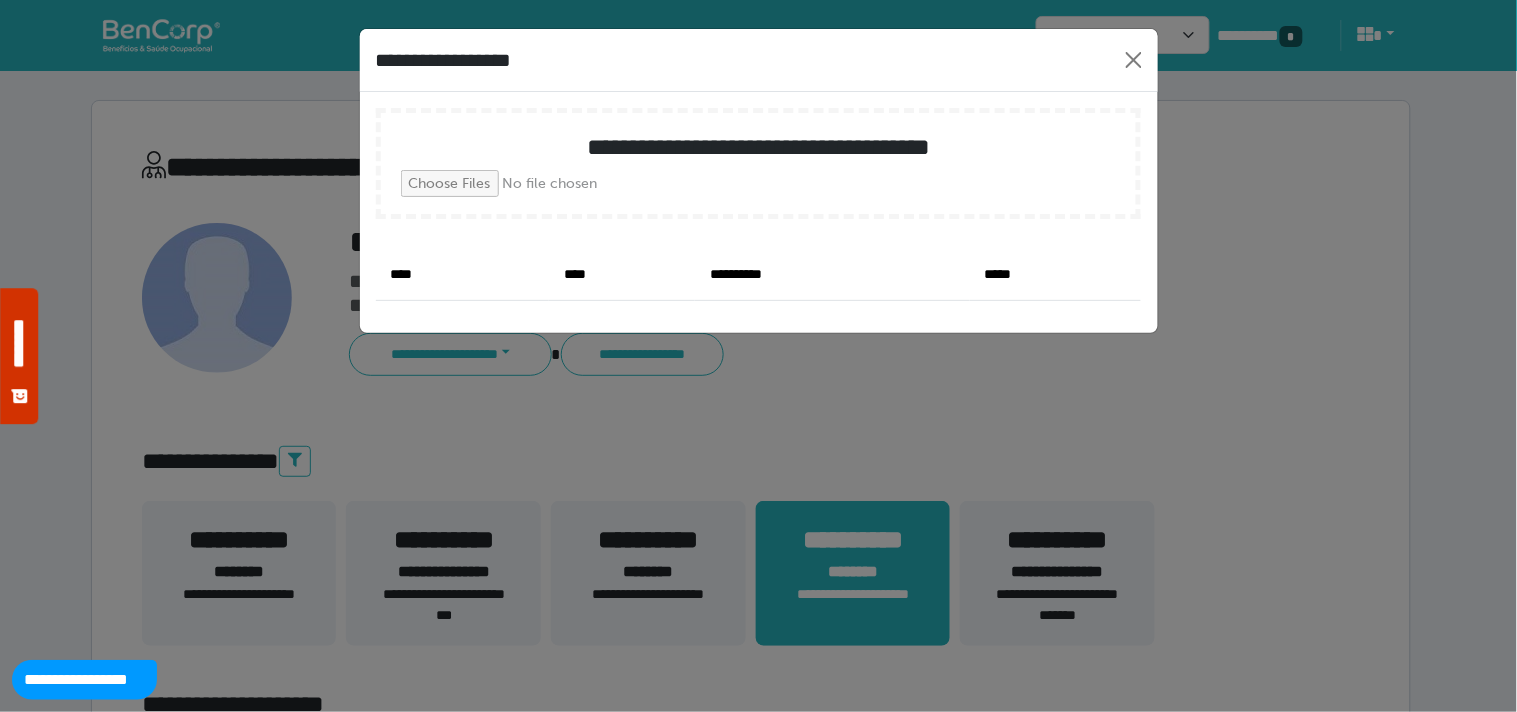 click at bounding box center [554, 183] 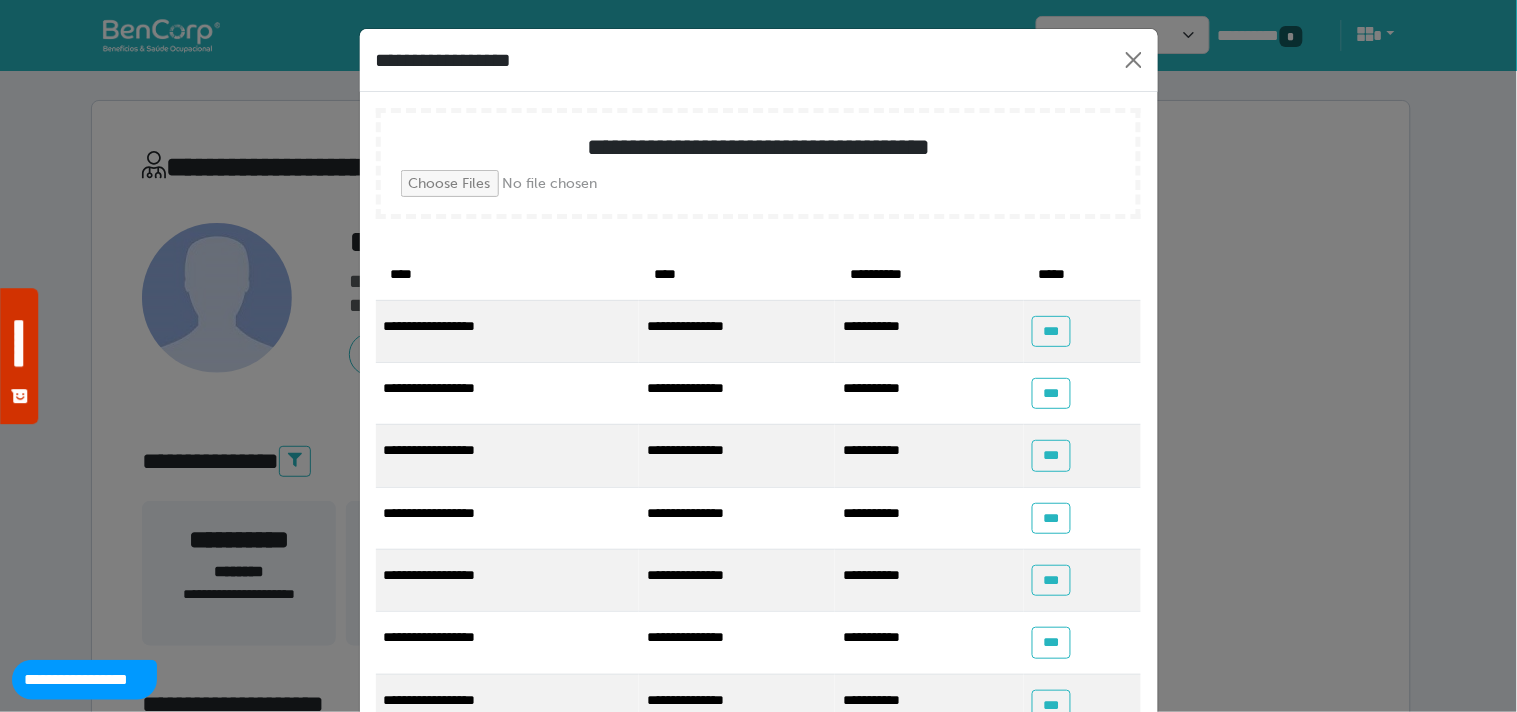 click on "**********" at bounding box center [758, 356] 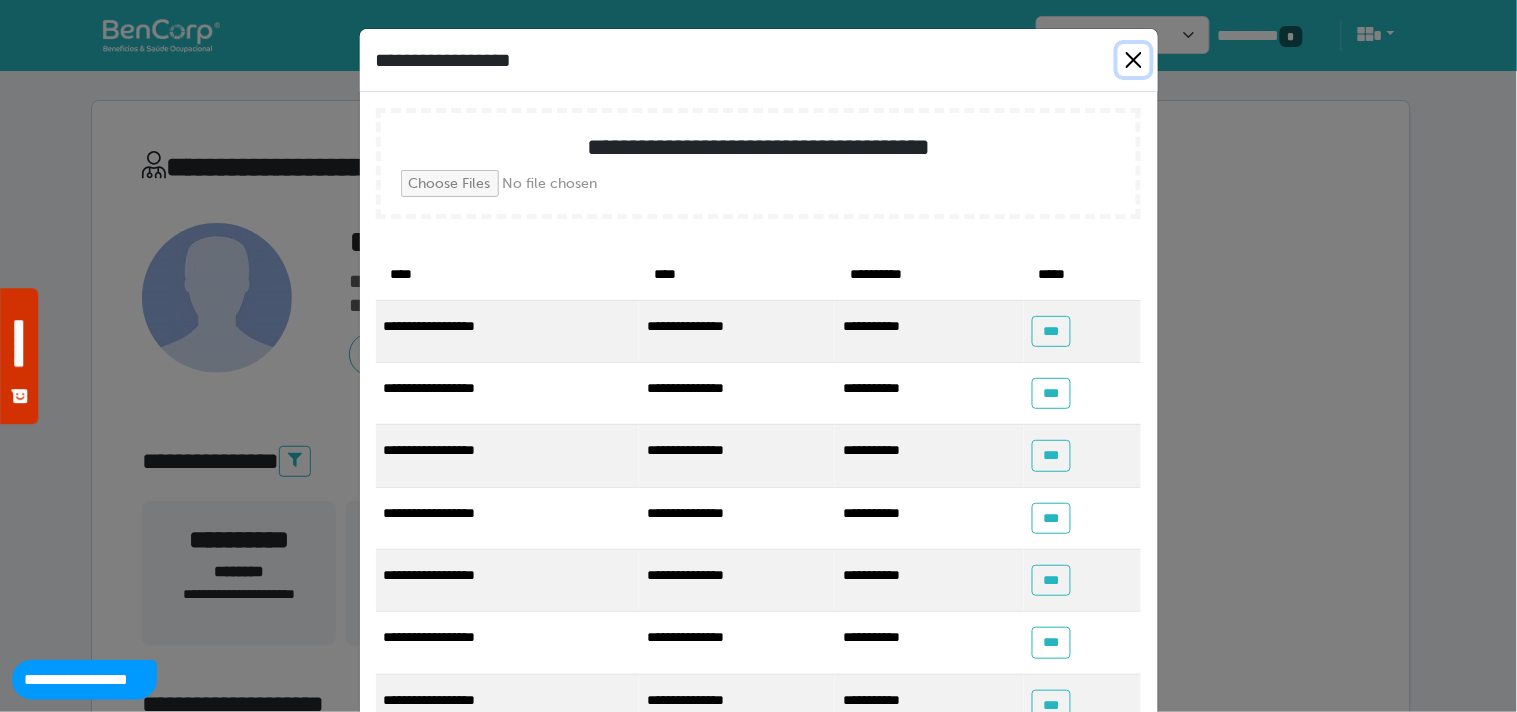 click at bounding box center [1134, 60] 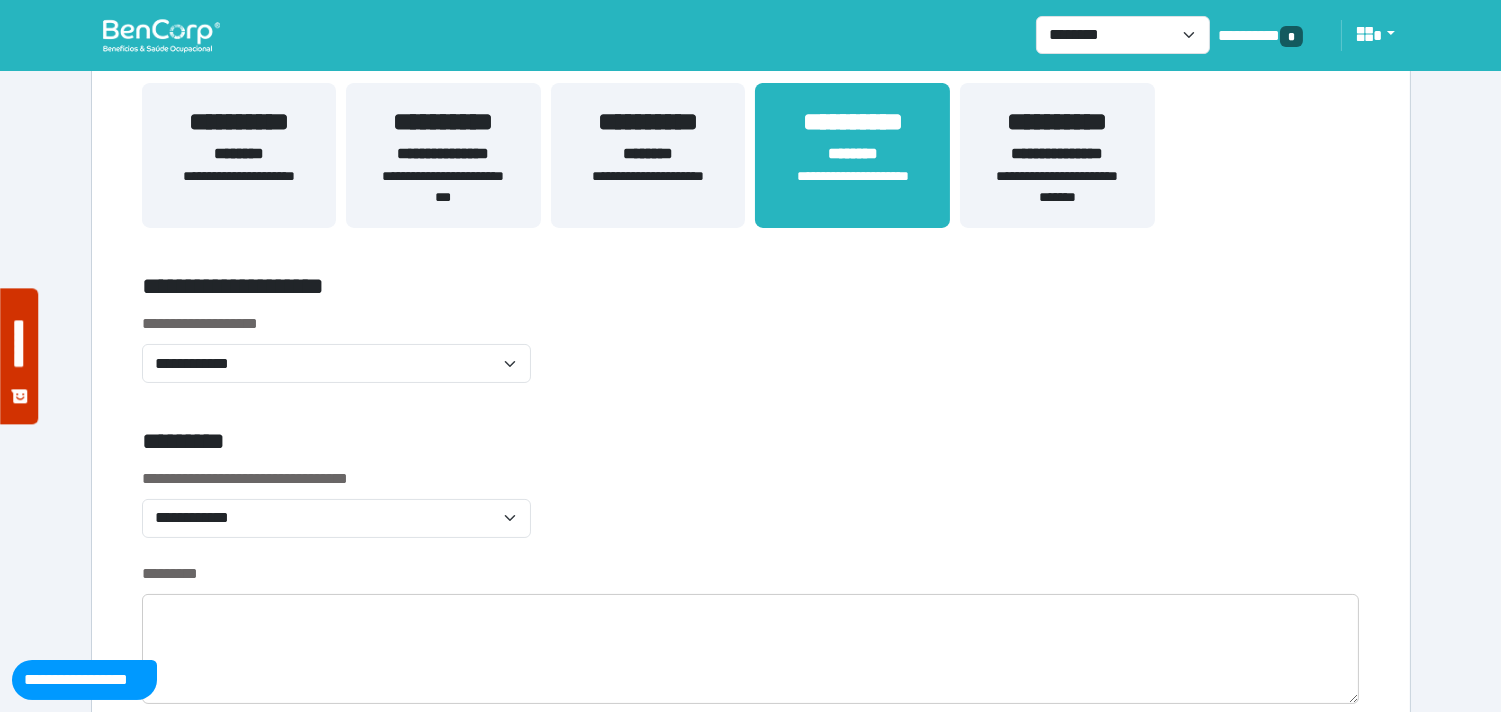 scroll, scrollTop: 555, scrollLeft: 0, axis: vertical 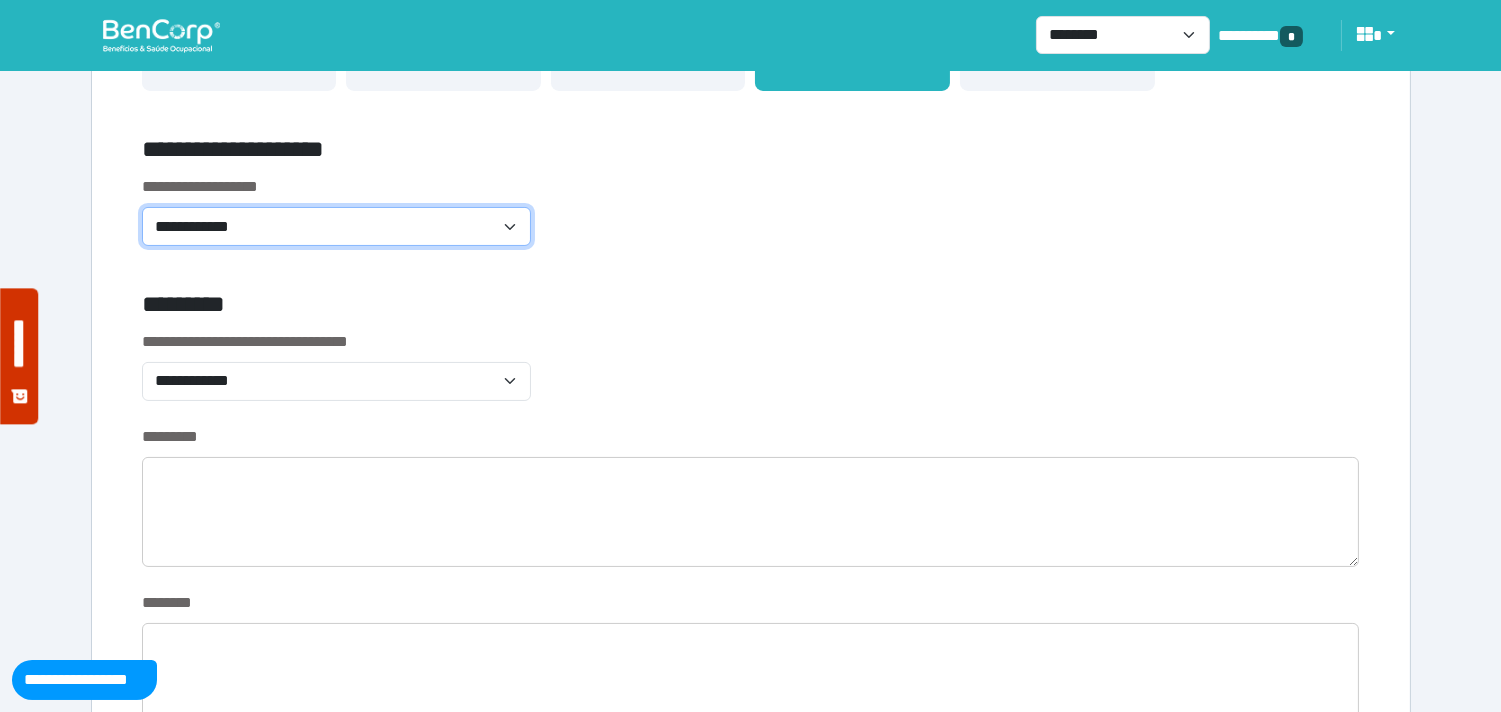 click on "**********" at bounding box center [337, 226] 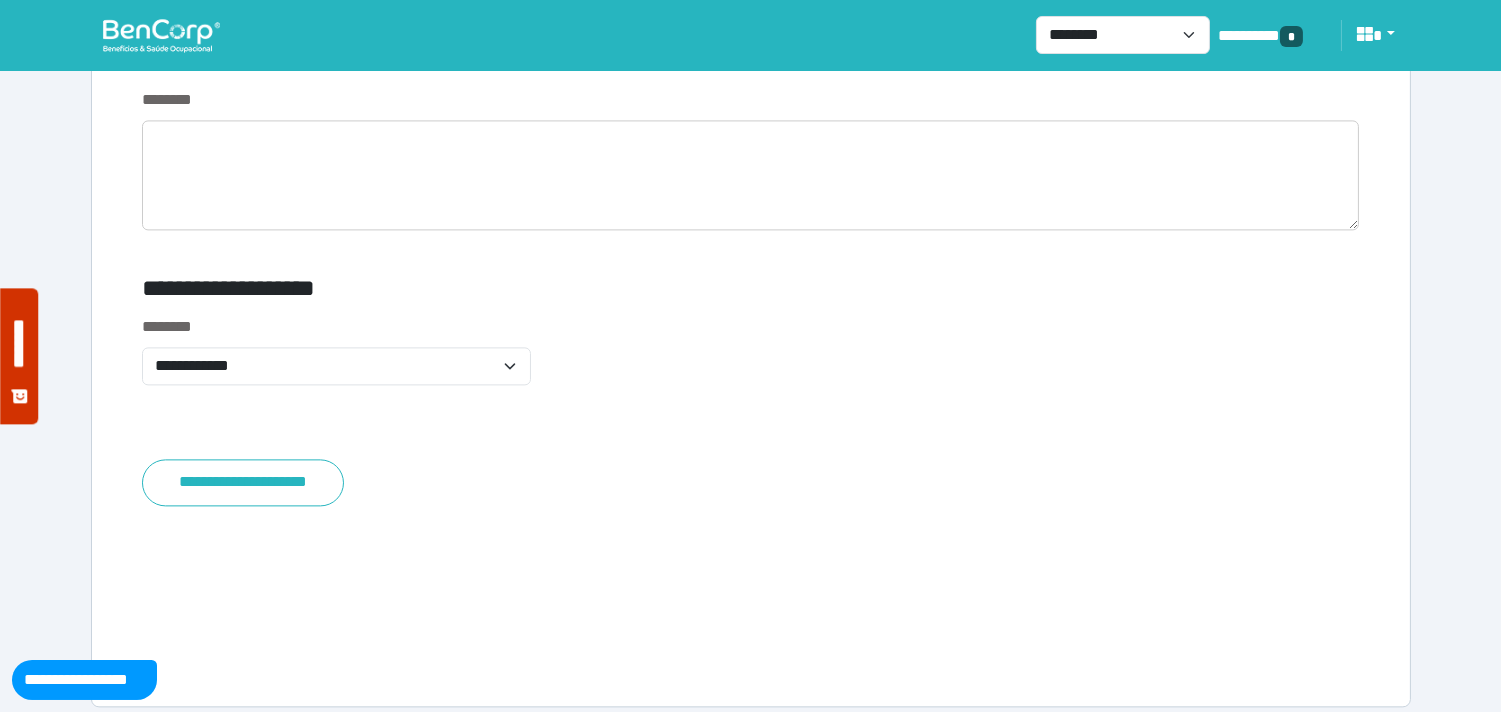 scroll, scrollTop: 7777, scrollLeft: 0, axis: vertical 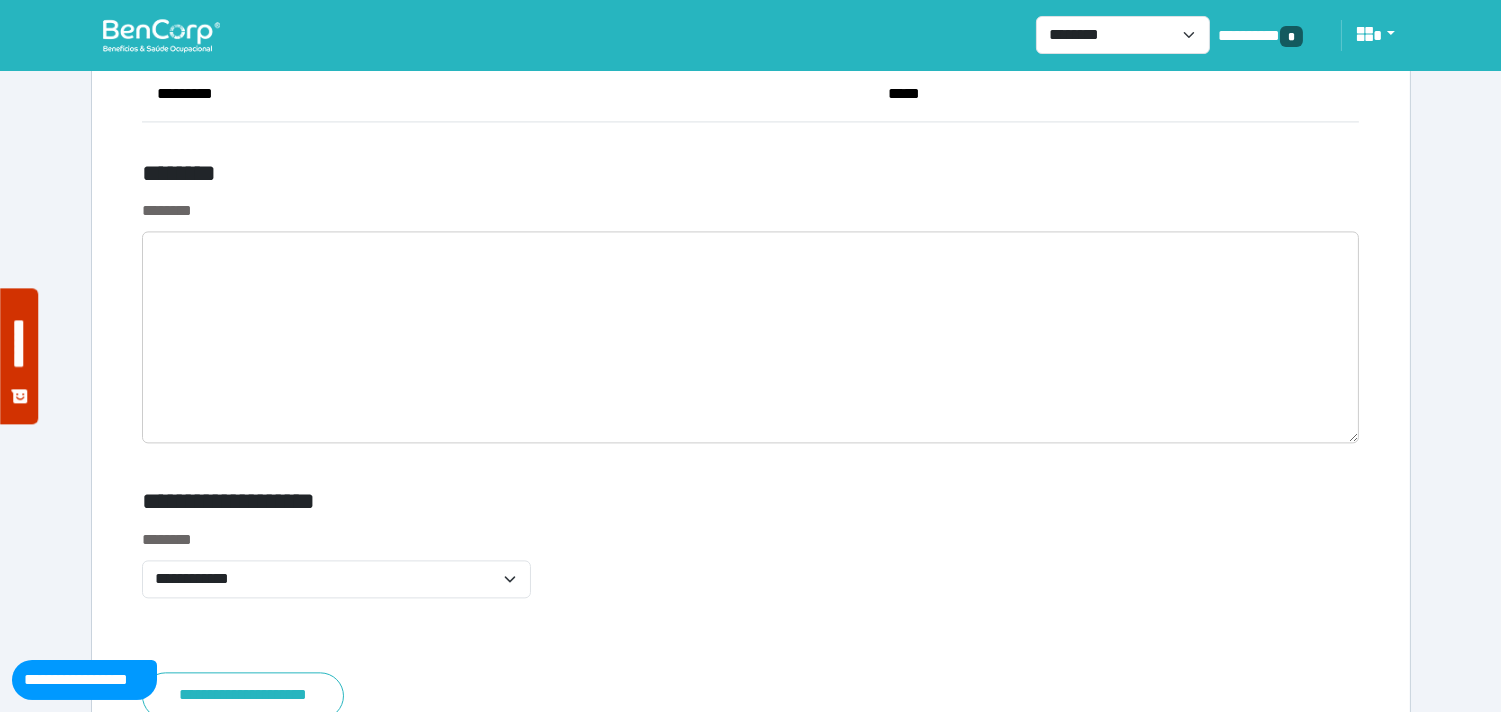 drag, startPoint x: 1352, startPoint y: 334, endPoint x: 1354, endPoint y: 436, distance: 102.01961 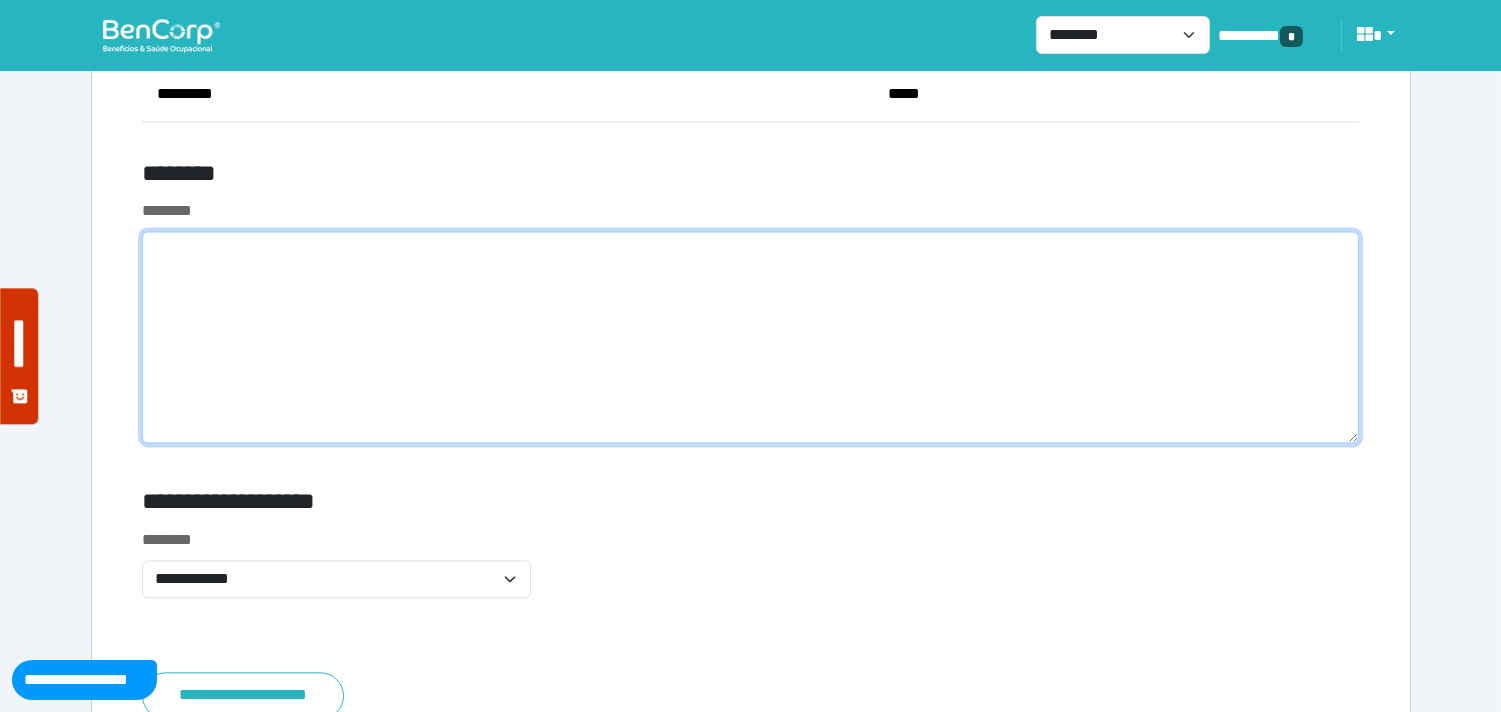 click at bounding box center [751, 337] 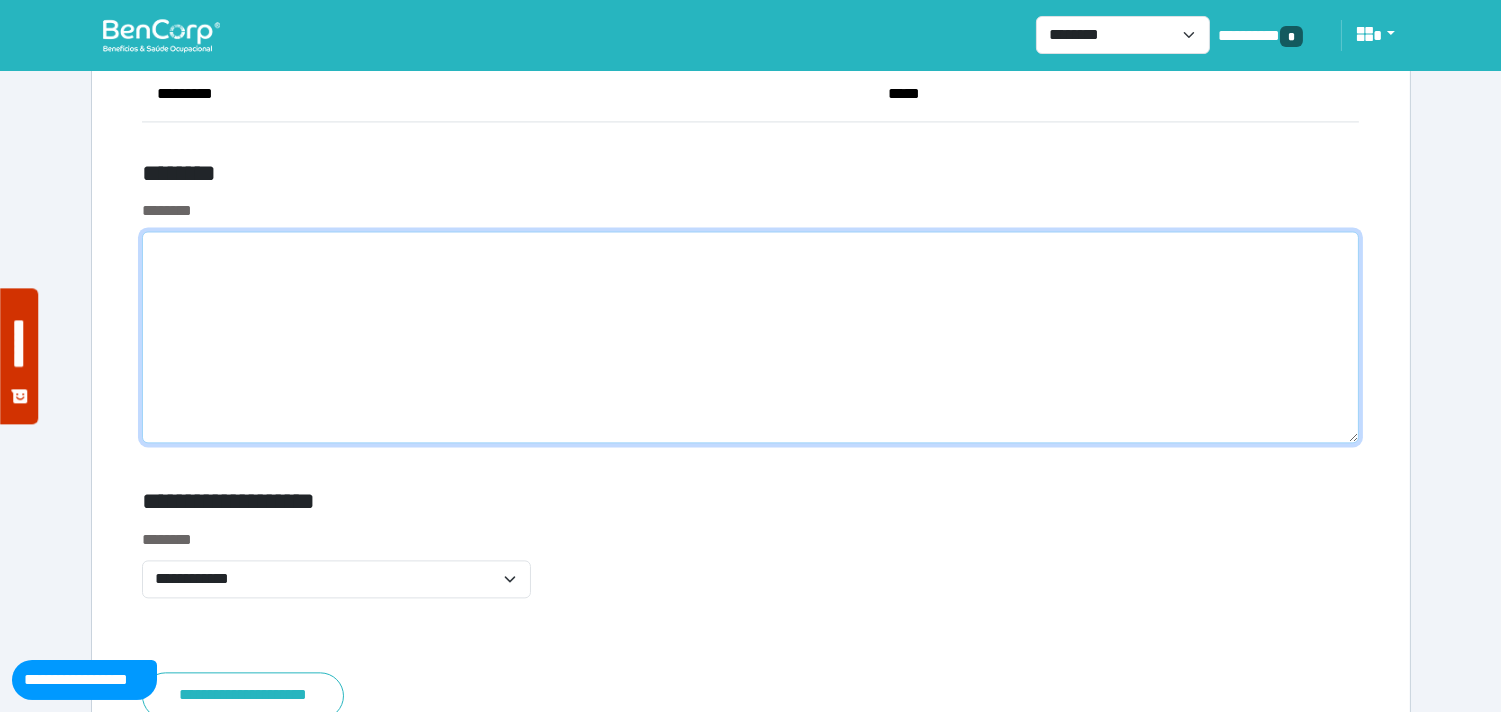 drag, startPoint x: 1344, startPoint y: 386, endPoint x: 1070, endPoint y: 378, distance: 274.11676 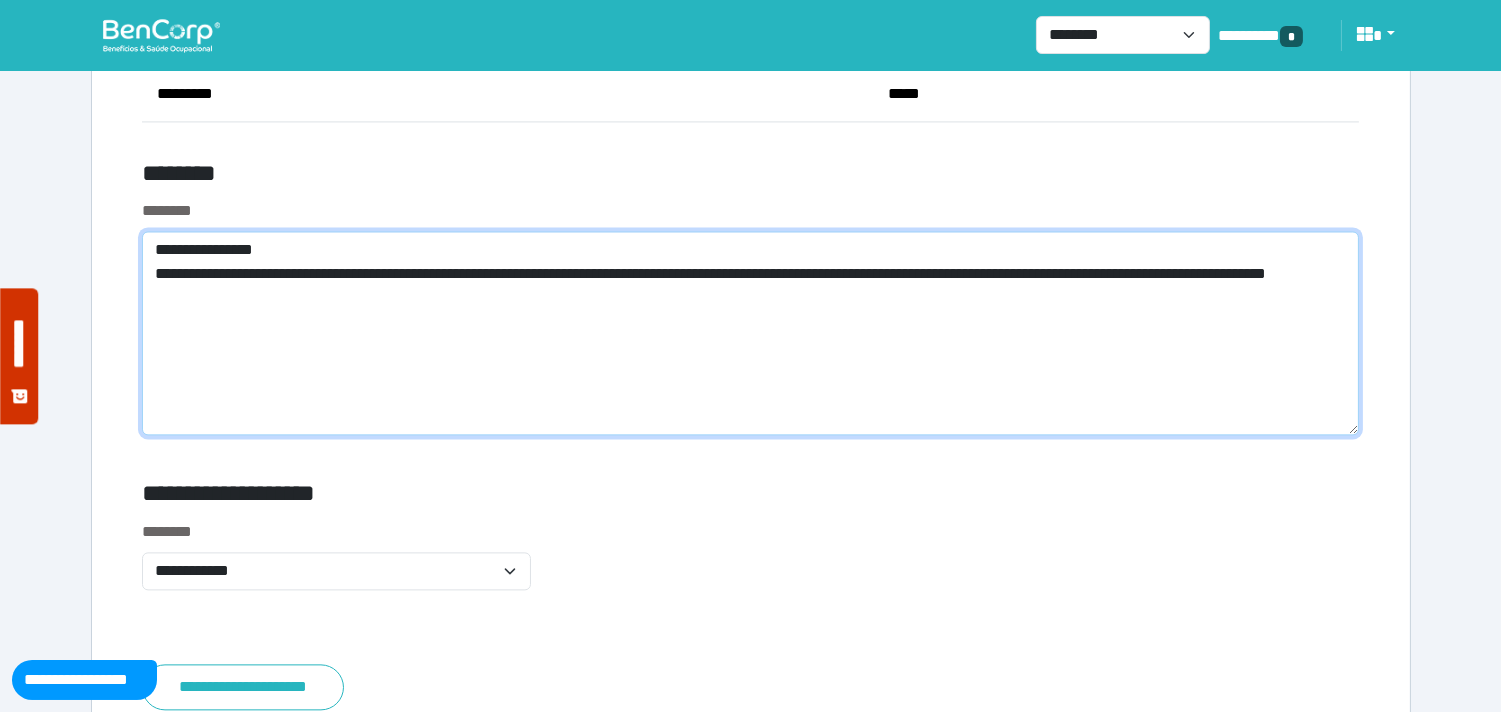 drag, startPoint x: 1347, startPoint y: 342, endPoint x: 1027, endPoint y: 378, distance: 322.01865 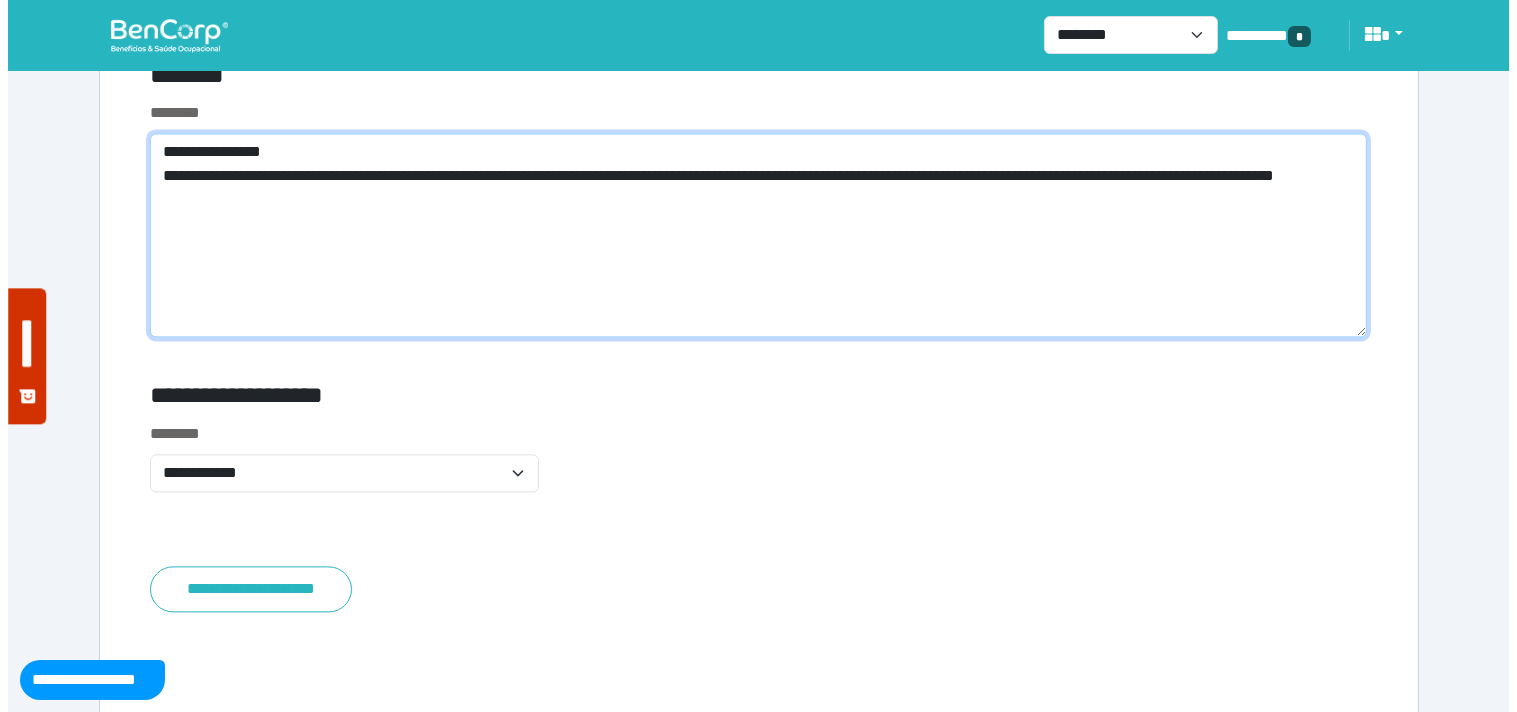 scroll, scrollTop: 7996, scrollLeft: 0, axis: vertical 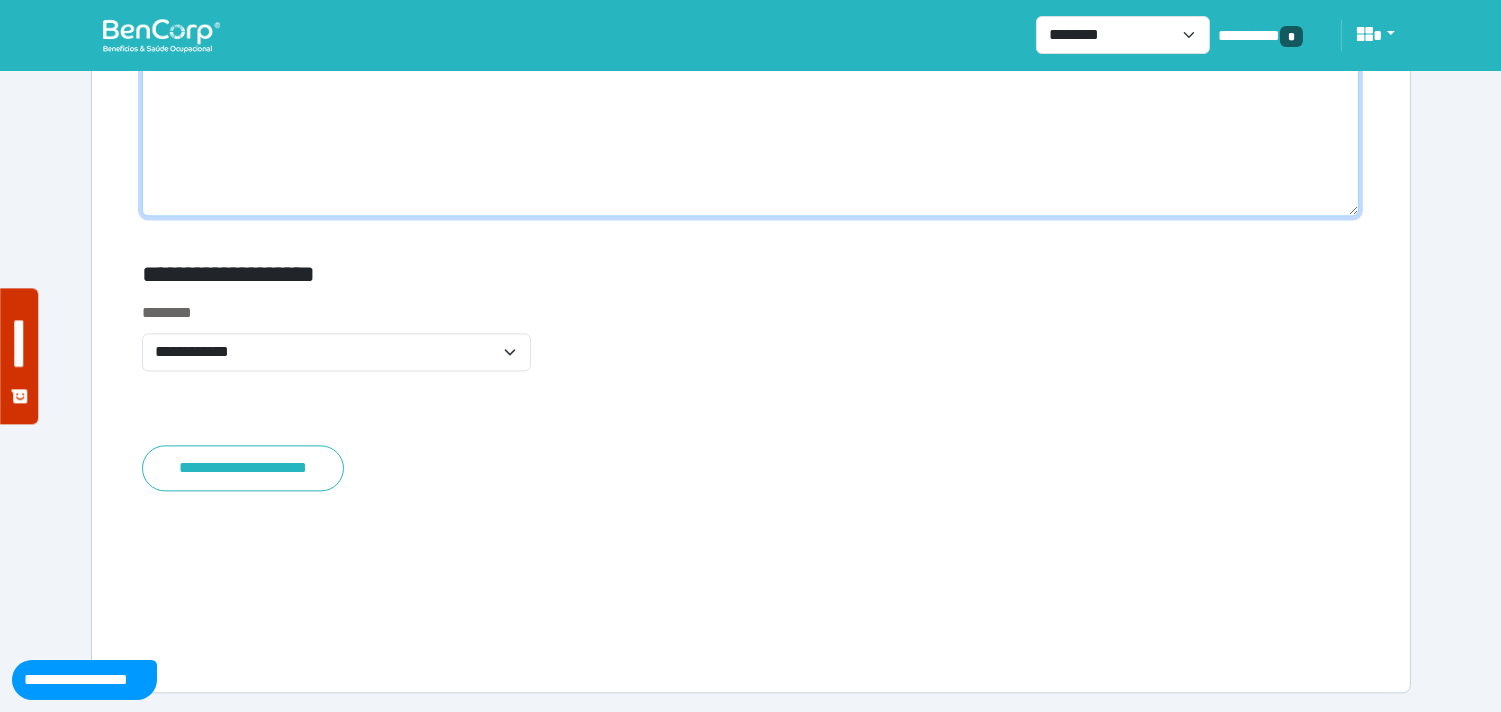 type on "**********" 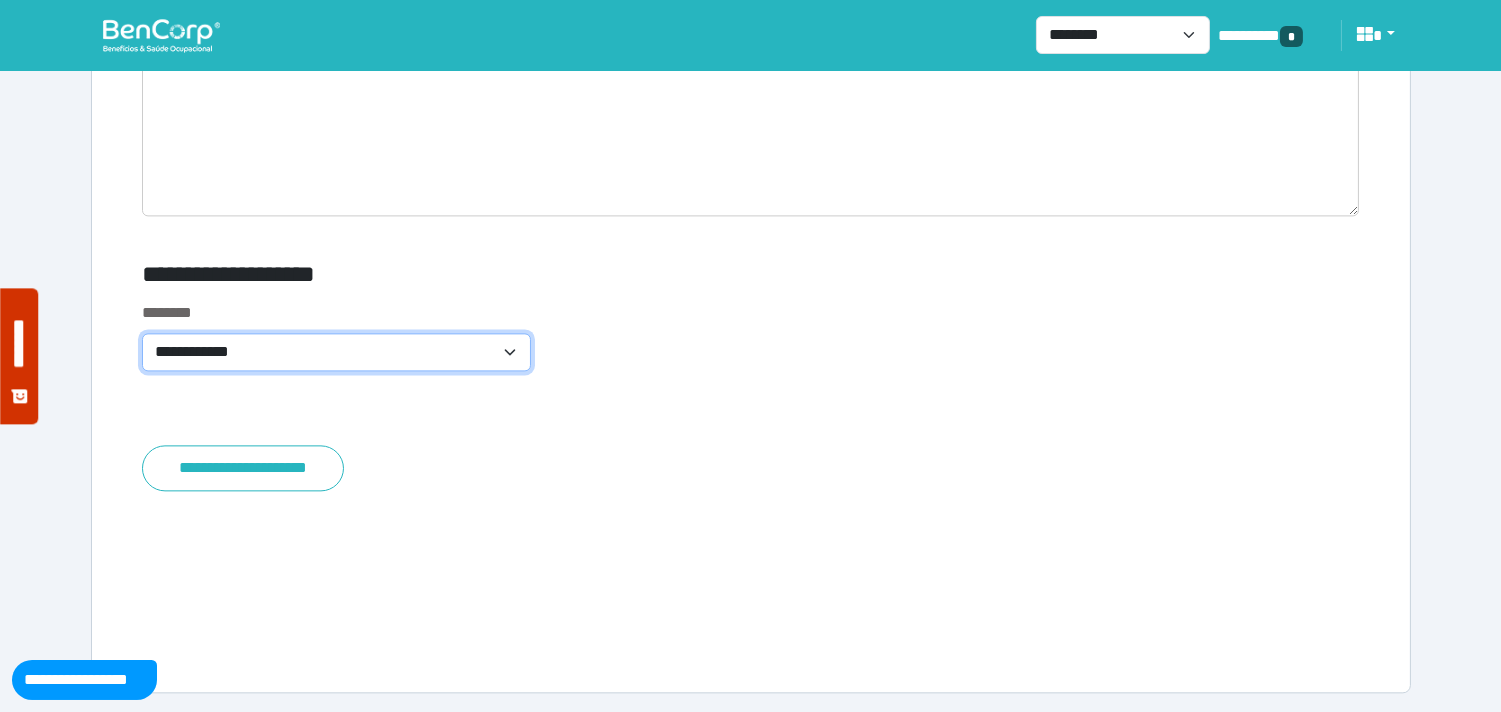 drag, startPoint x: 342, startPoint y: 341, endPoint x: 321, endPoint y: 383, distance: 46.957428 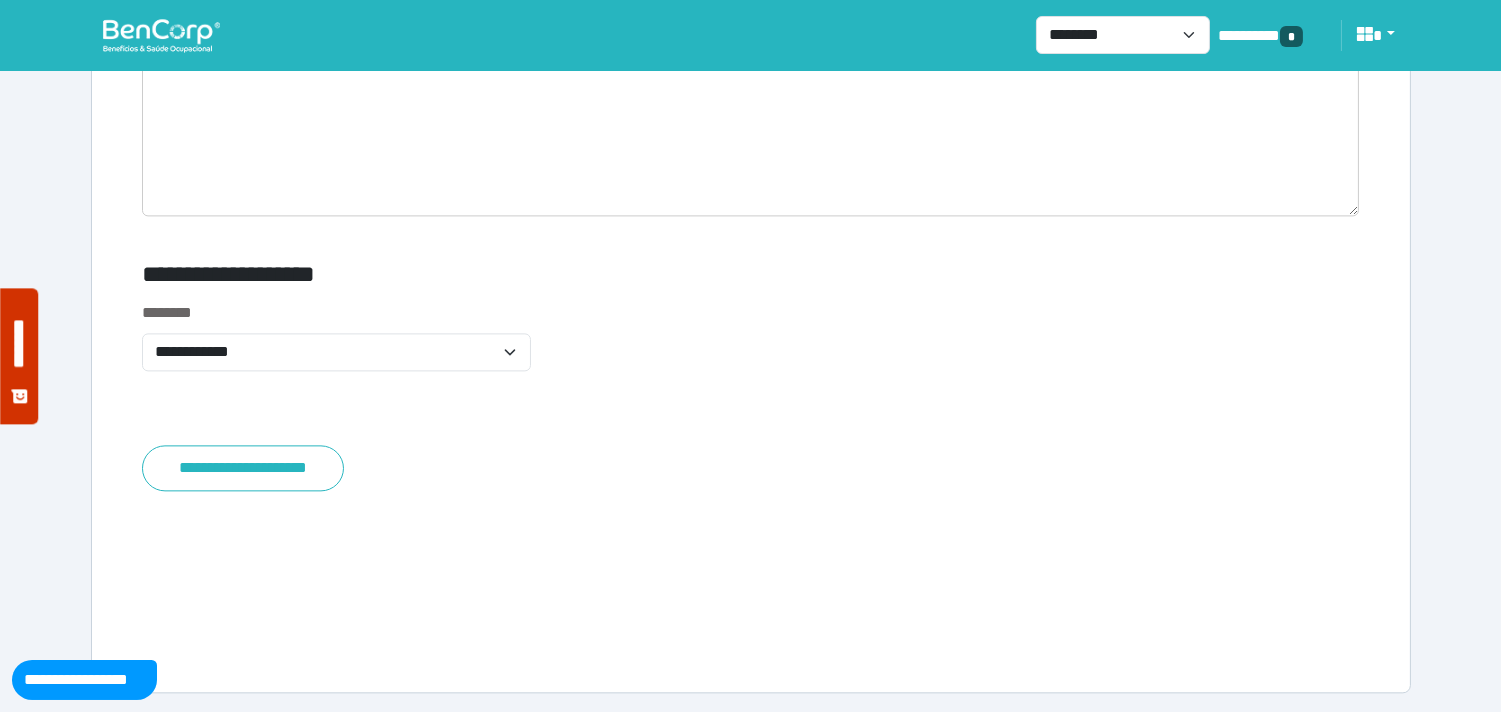 click on "********" at bounding box center [337, 313] 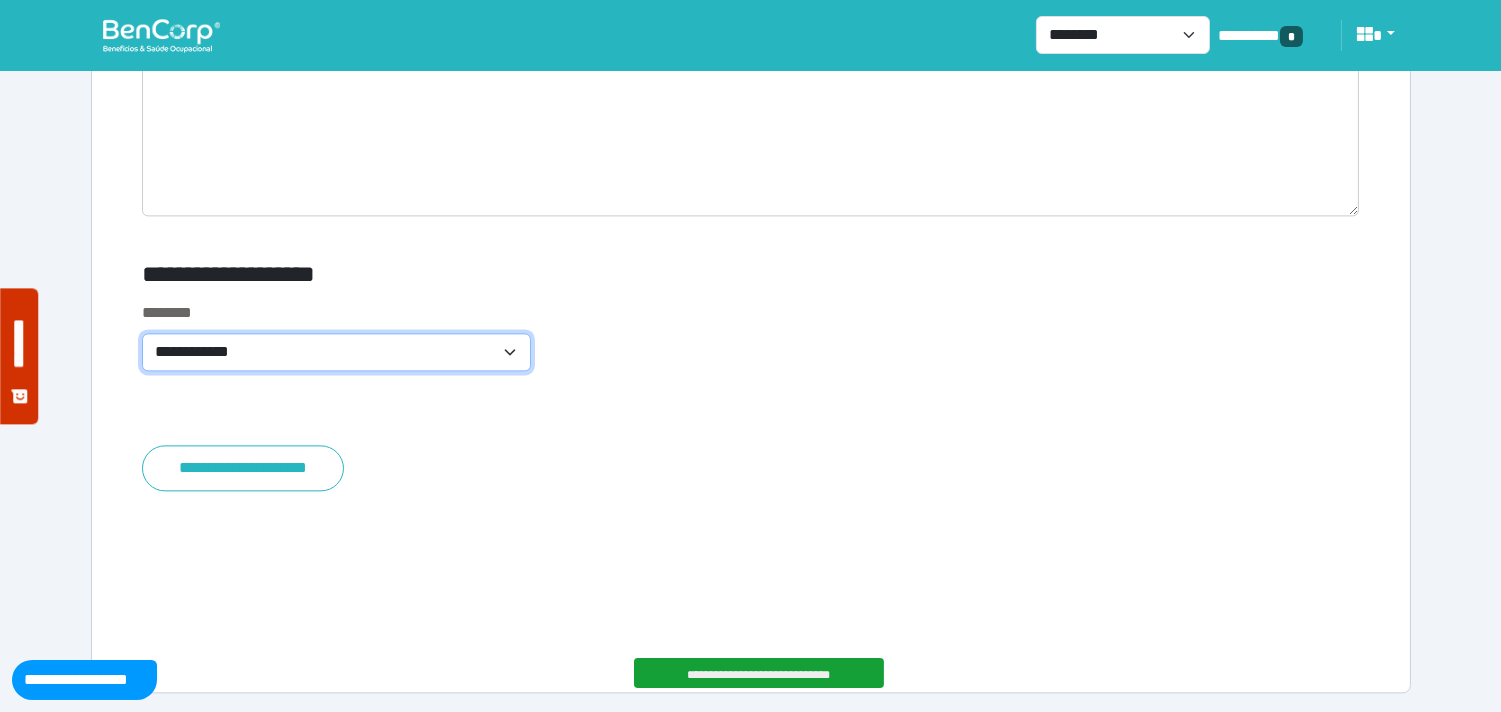 drag, startPoint x: 311, startPoint y: 350, endPoint x: 310, endPoint y: 364, distance: 14.035668 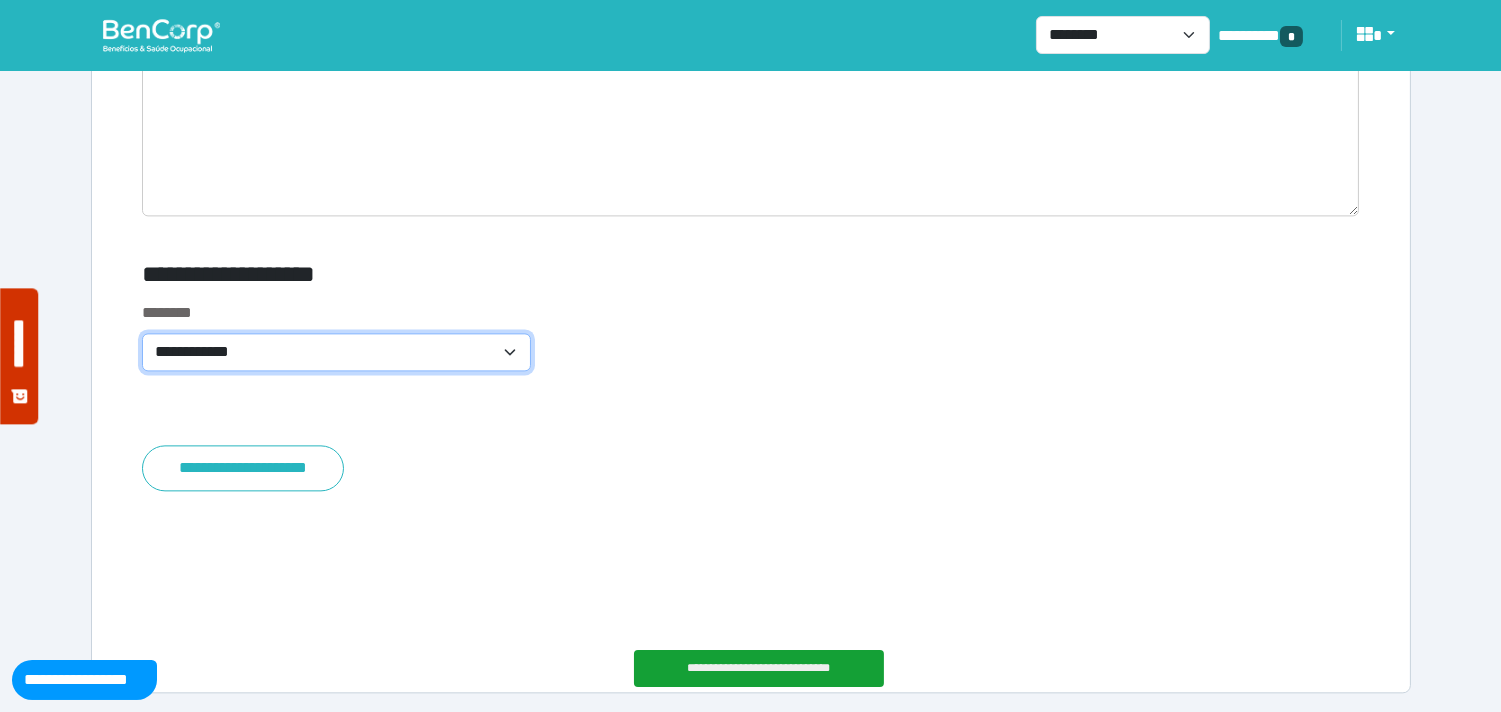 select on "**********" 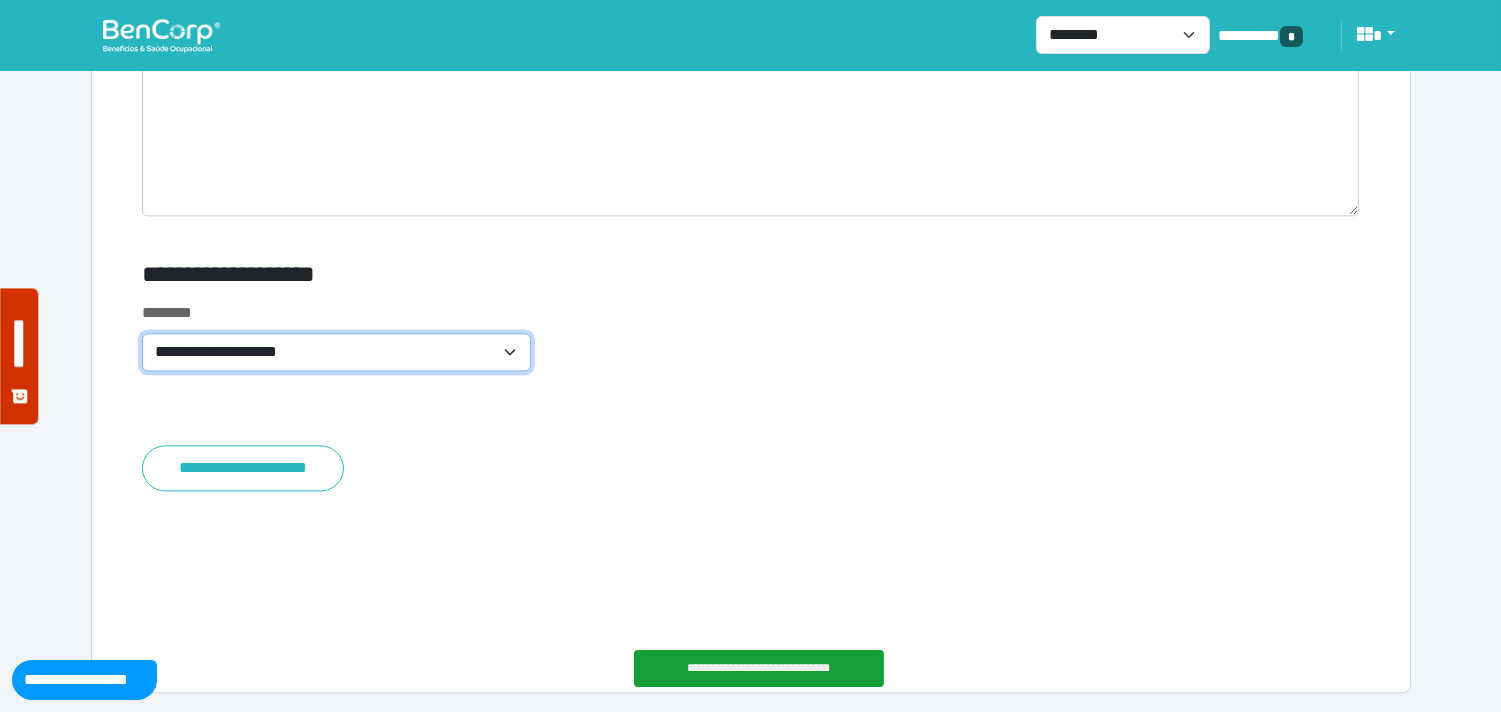 click on "**********" at bounding box center [337, 352] 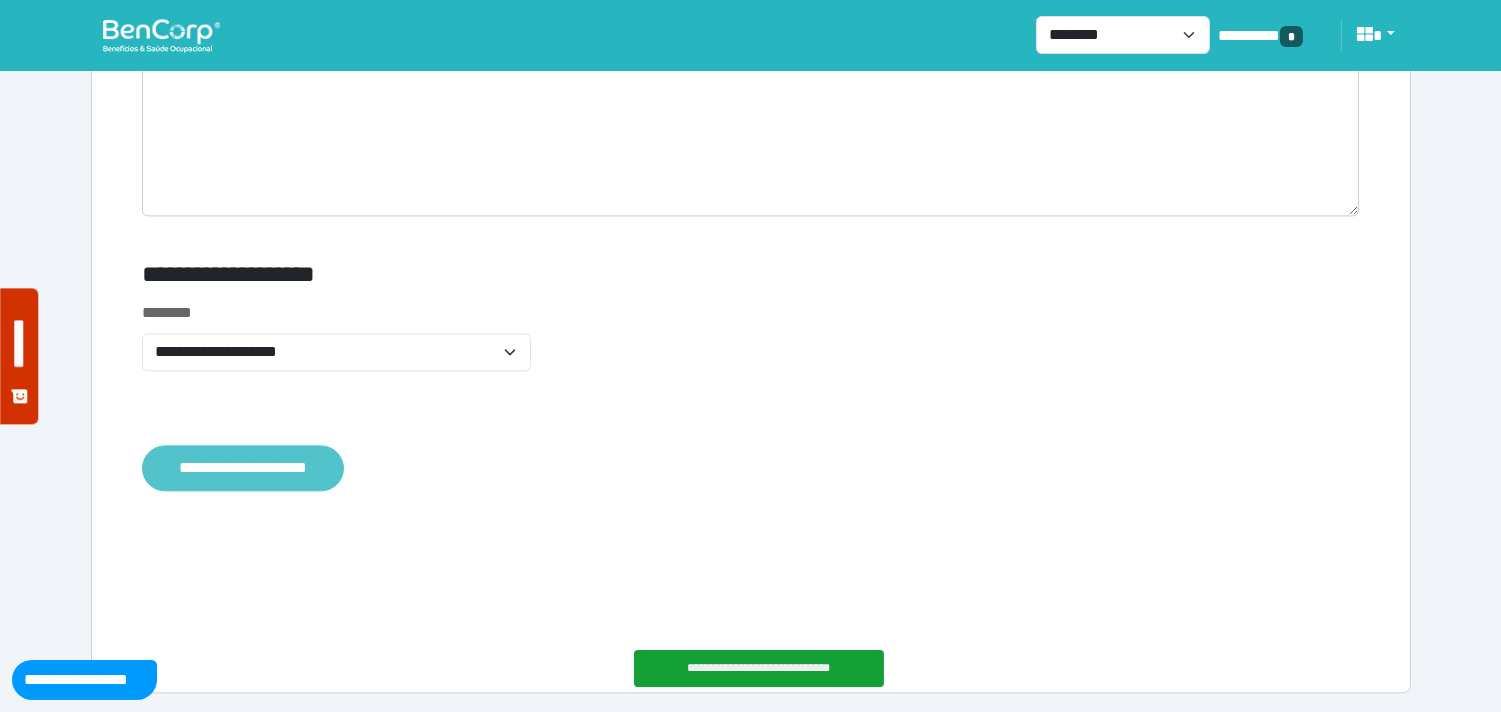 click on "**********" at bounding box center [243, 468] 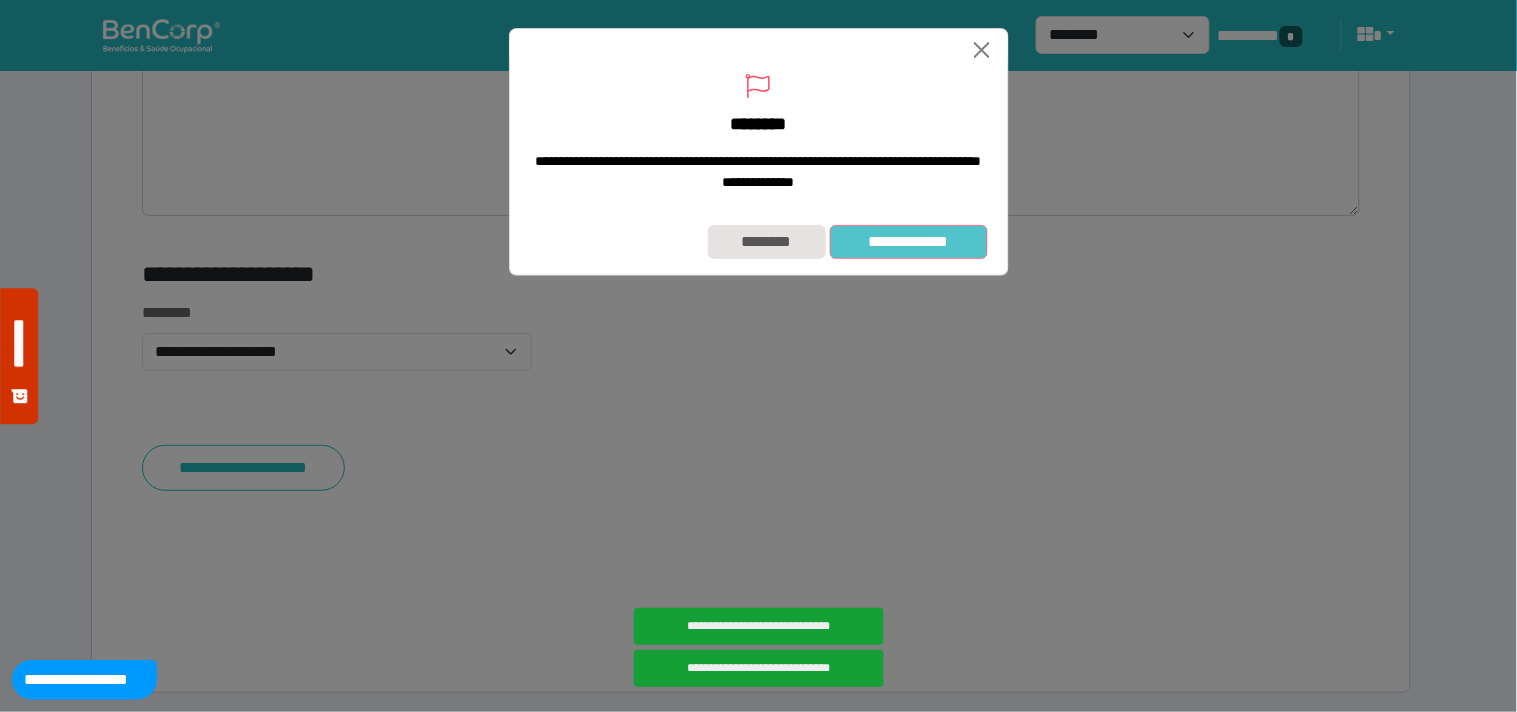 click on "**********" at bounding box center [909, 242] 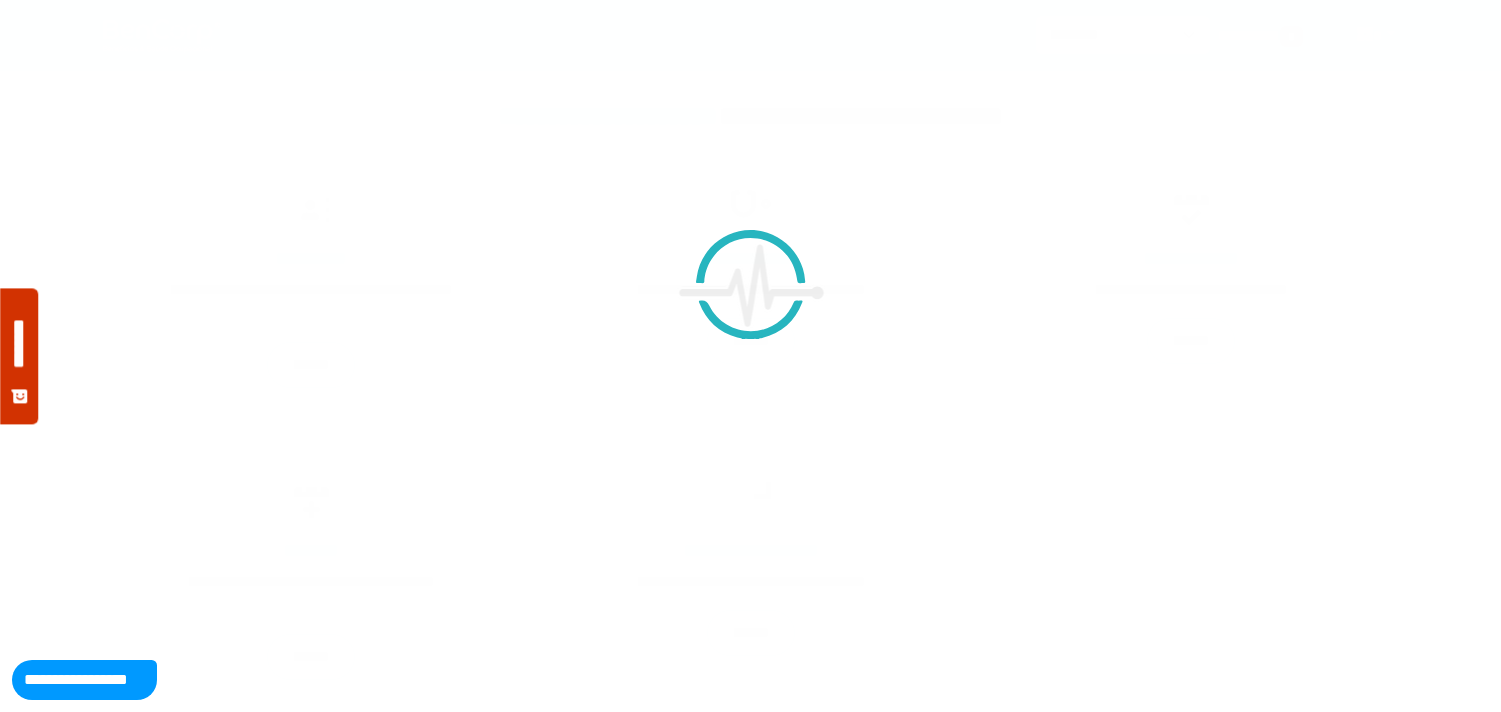 scroll, scrollTop: 0, scrollLeft: 0, axis: both 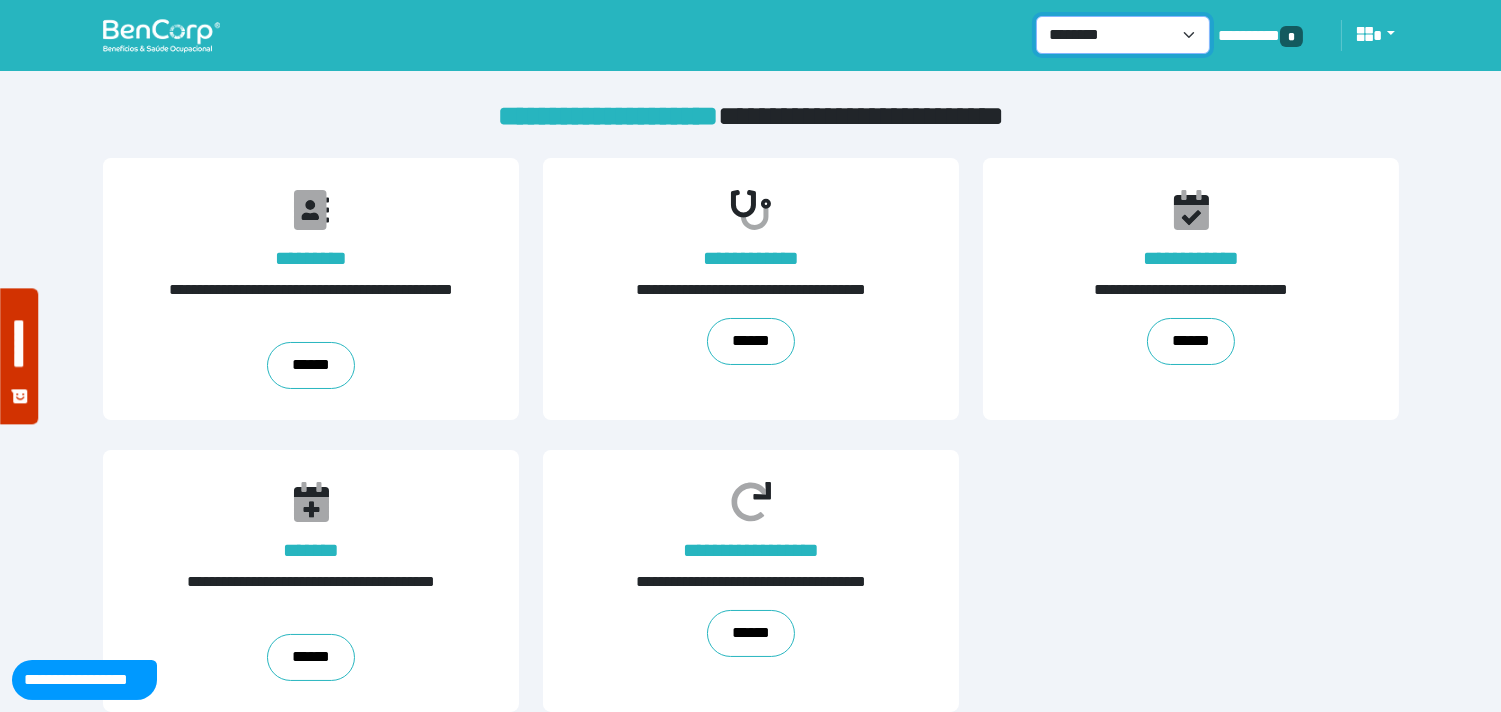 click on "**********" at bounding box center [1123, 35] 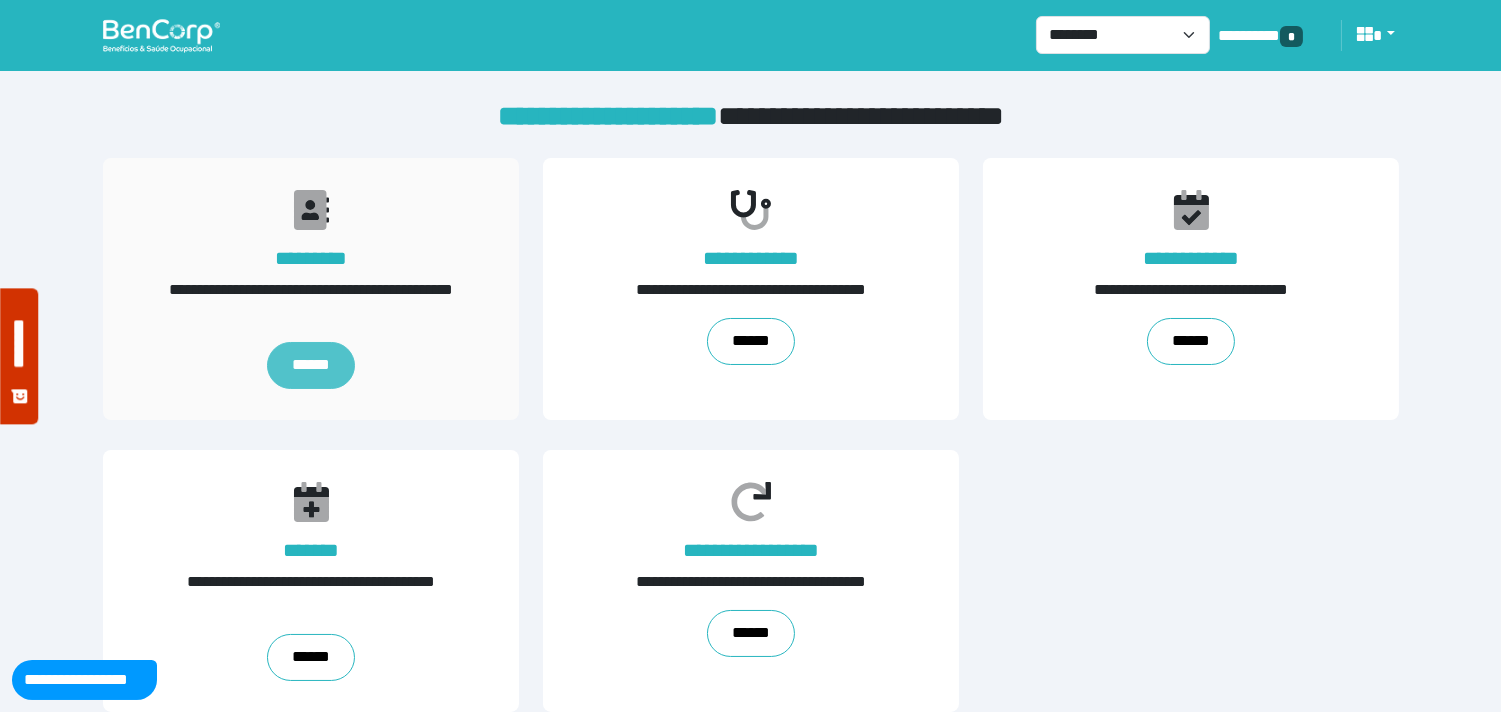 click on "******" at bounding box center (310, 365) 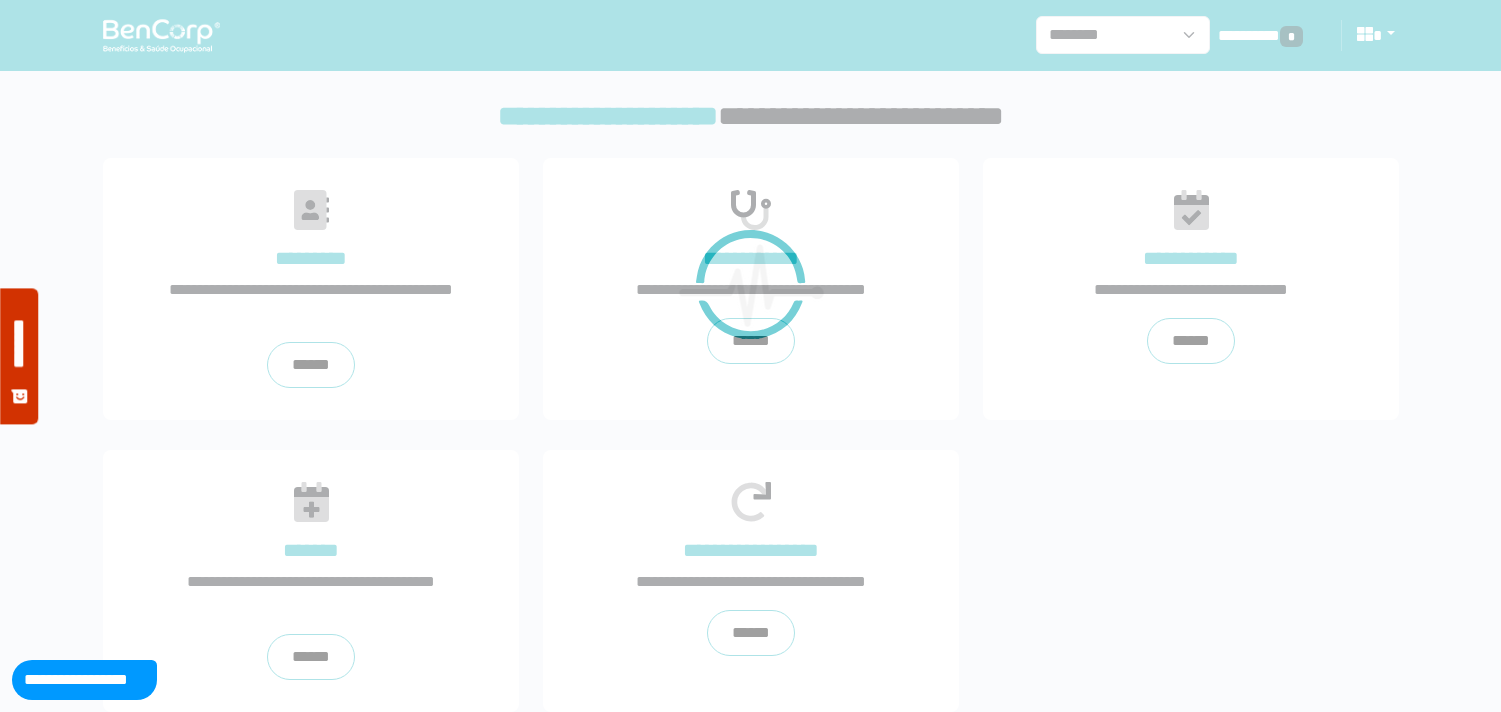 scroll, scrollTop: 0, scrollLeft: 0, axis: both 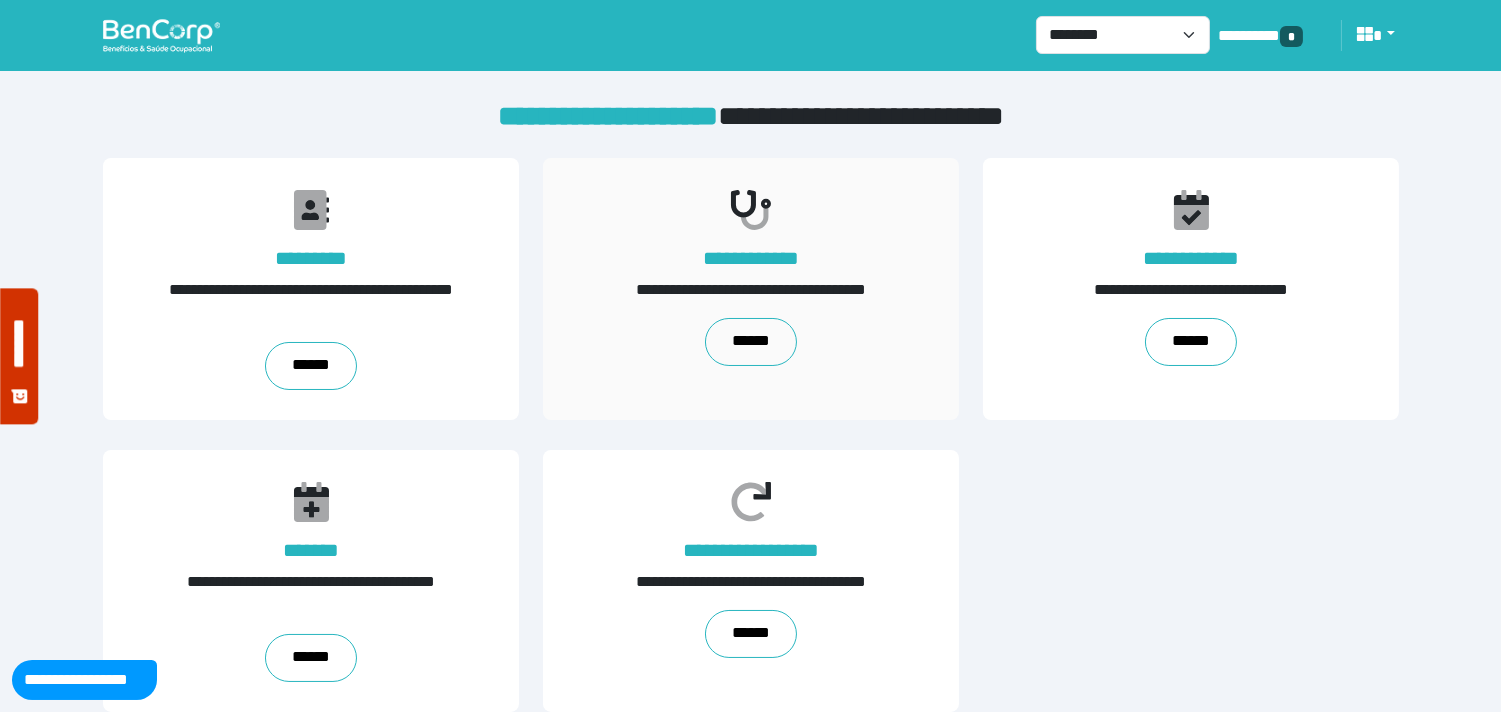 drag, startPoint x: 778, startPoint y: 347, endPoint x: 673, endPoint y: 356, distance: 105.38501 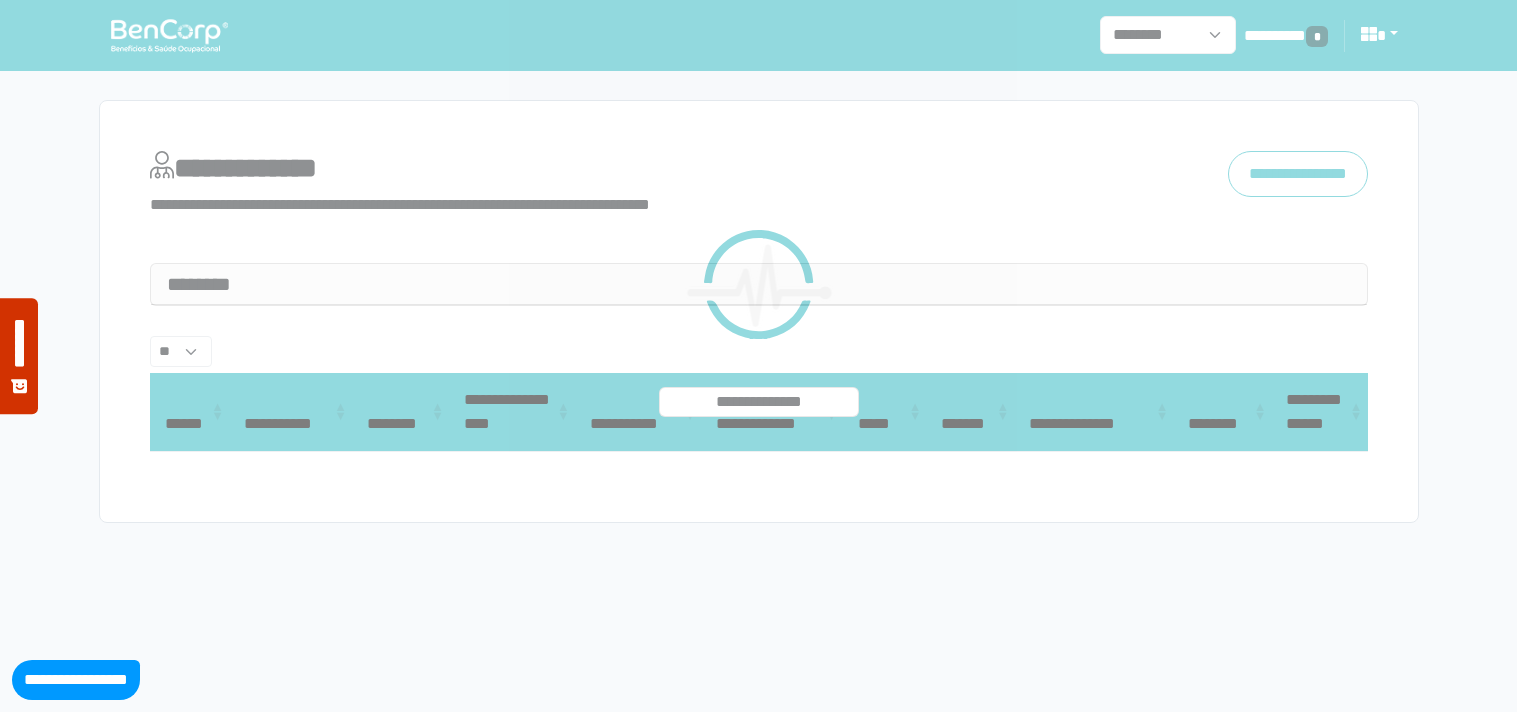 select on "**" 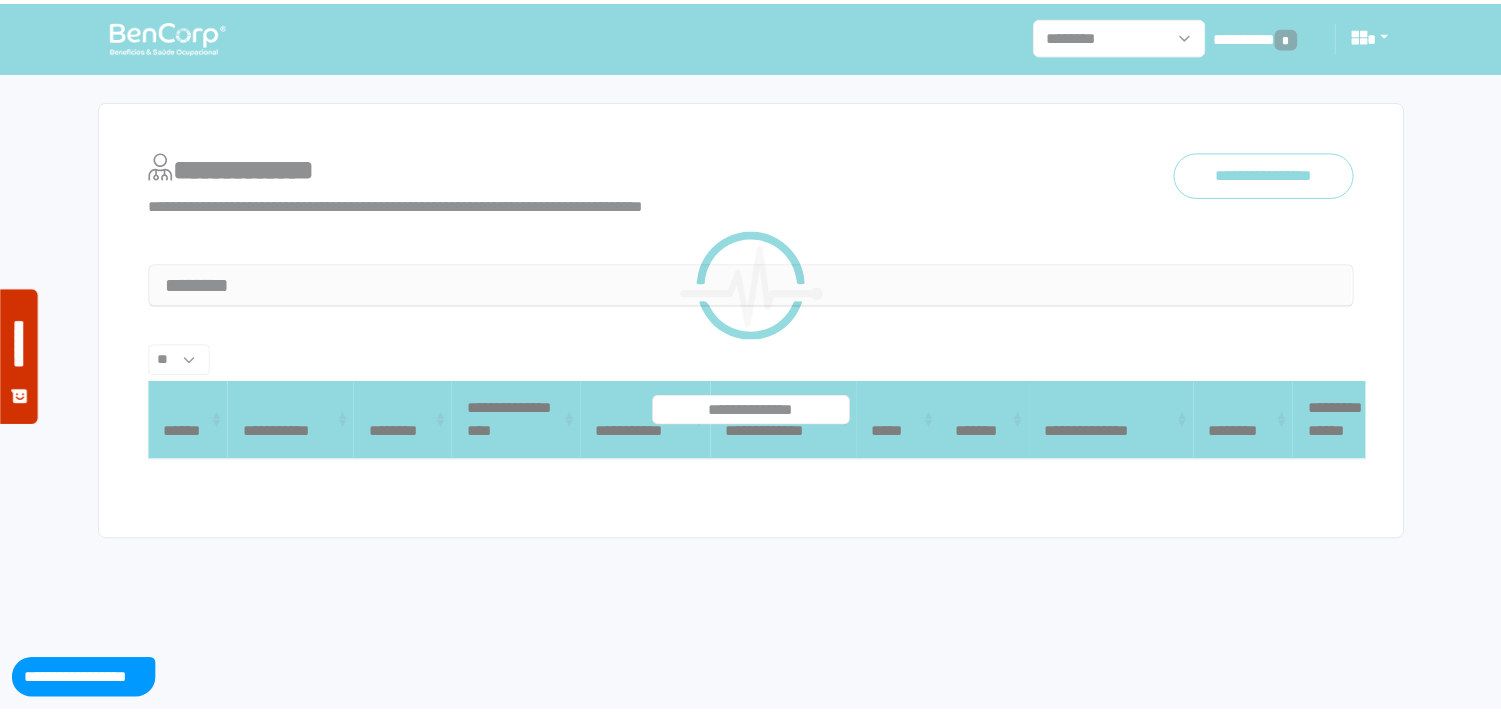 scroll, scrollTop: 0, scrollLeft: 0, axis: both 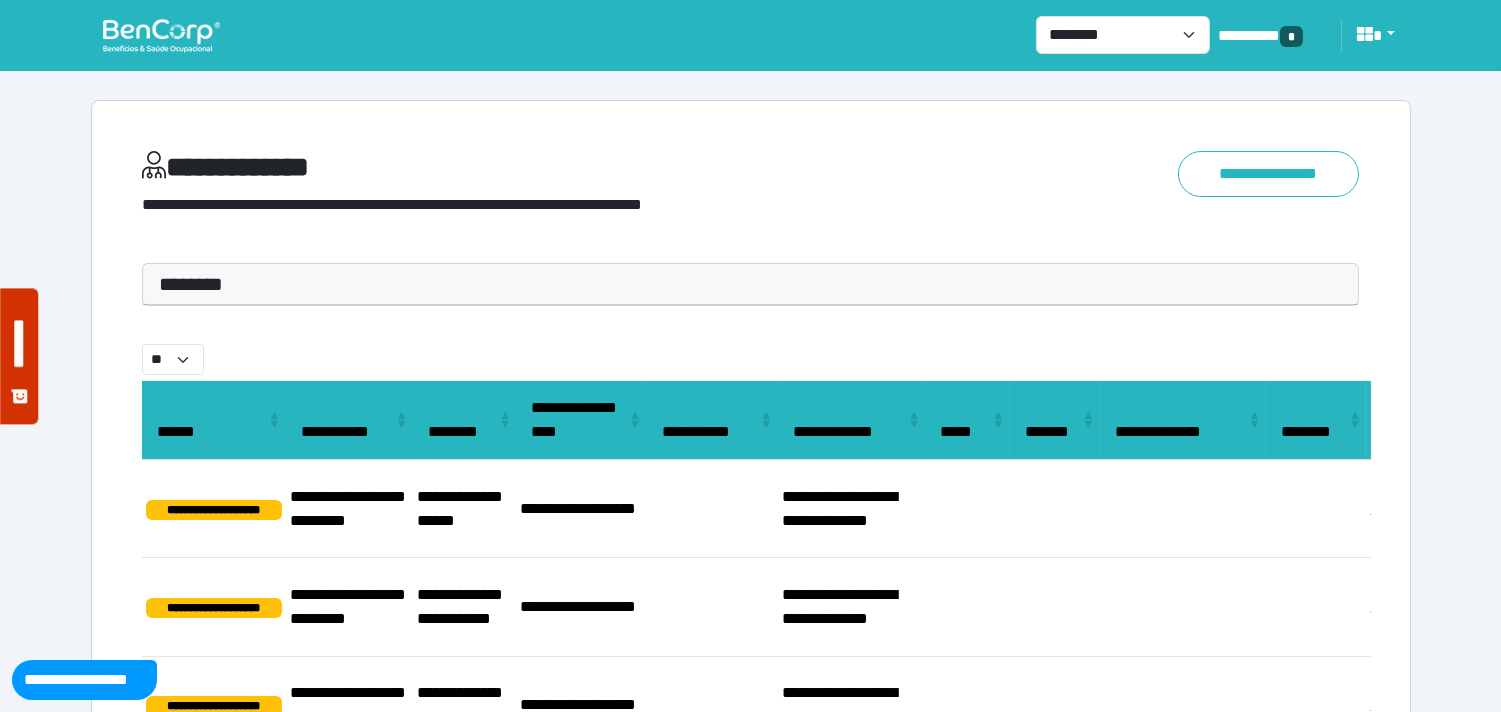 click at bounding box center (161, 35) 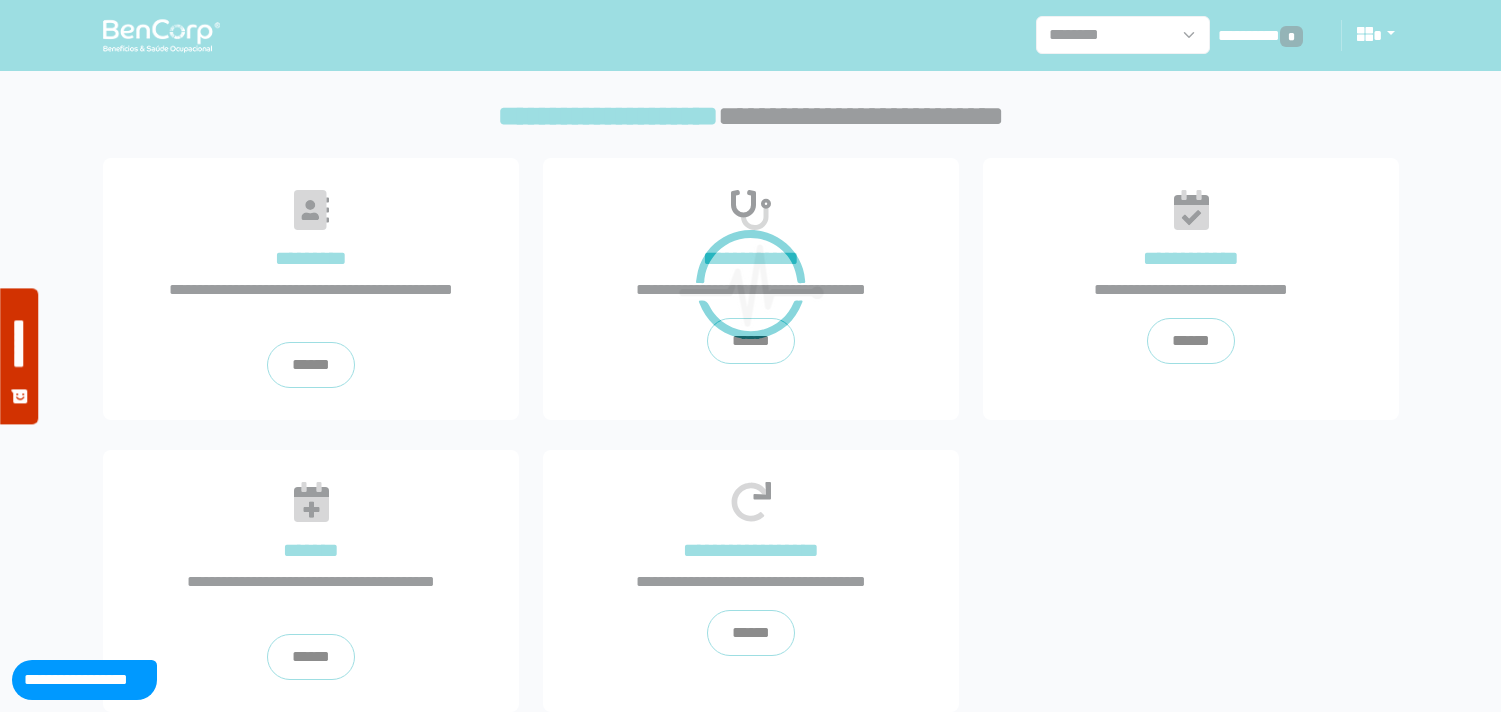 scroll, scrollTop: 0, scrollLeft: 0, axis: both 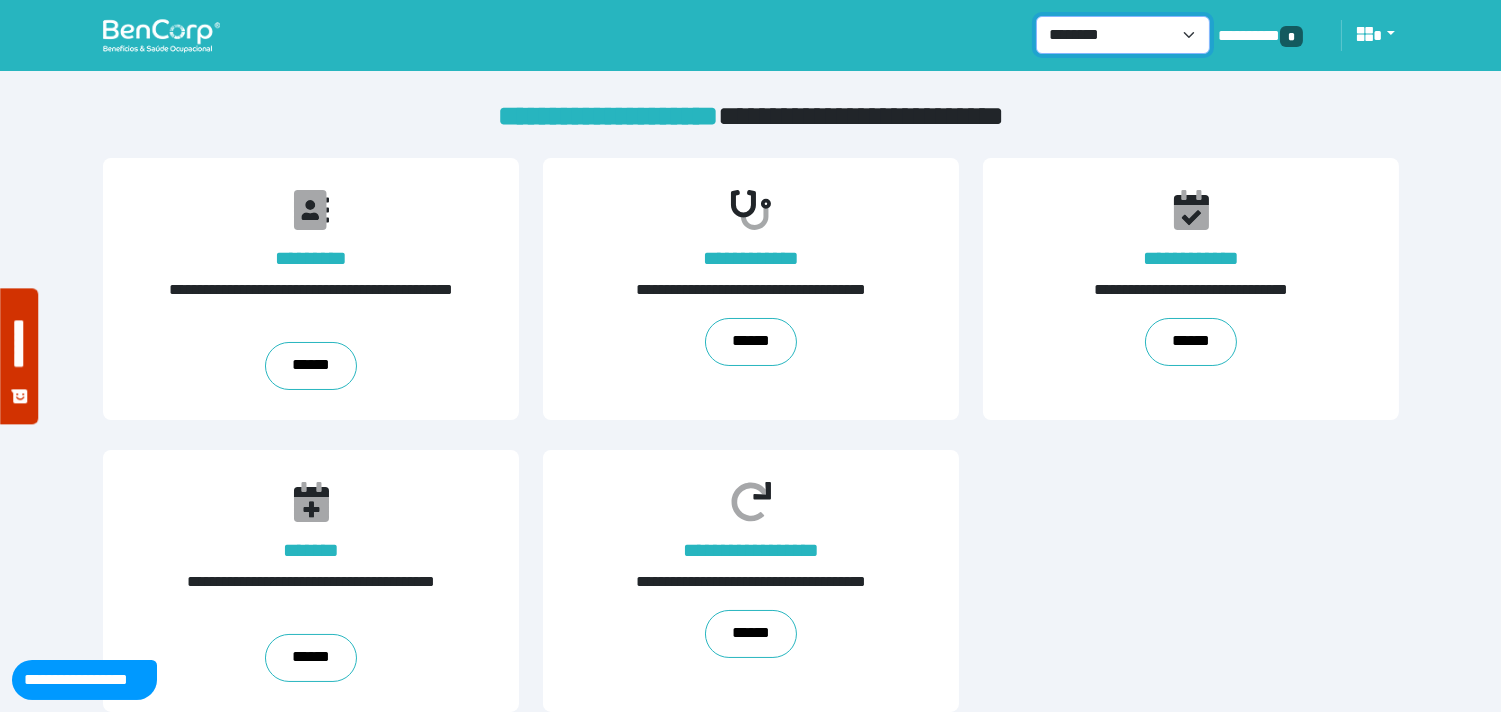 click on "**********" at bounding box center (1123, 35) 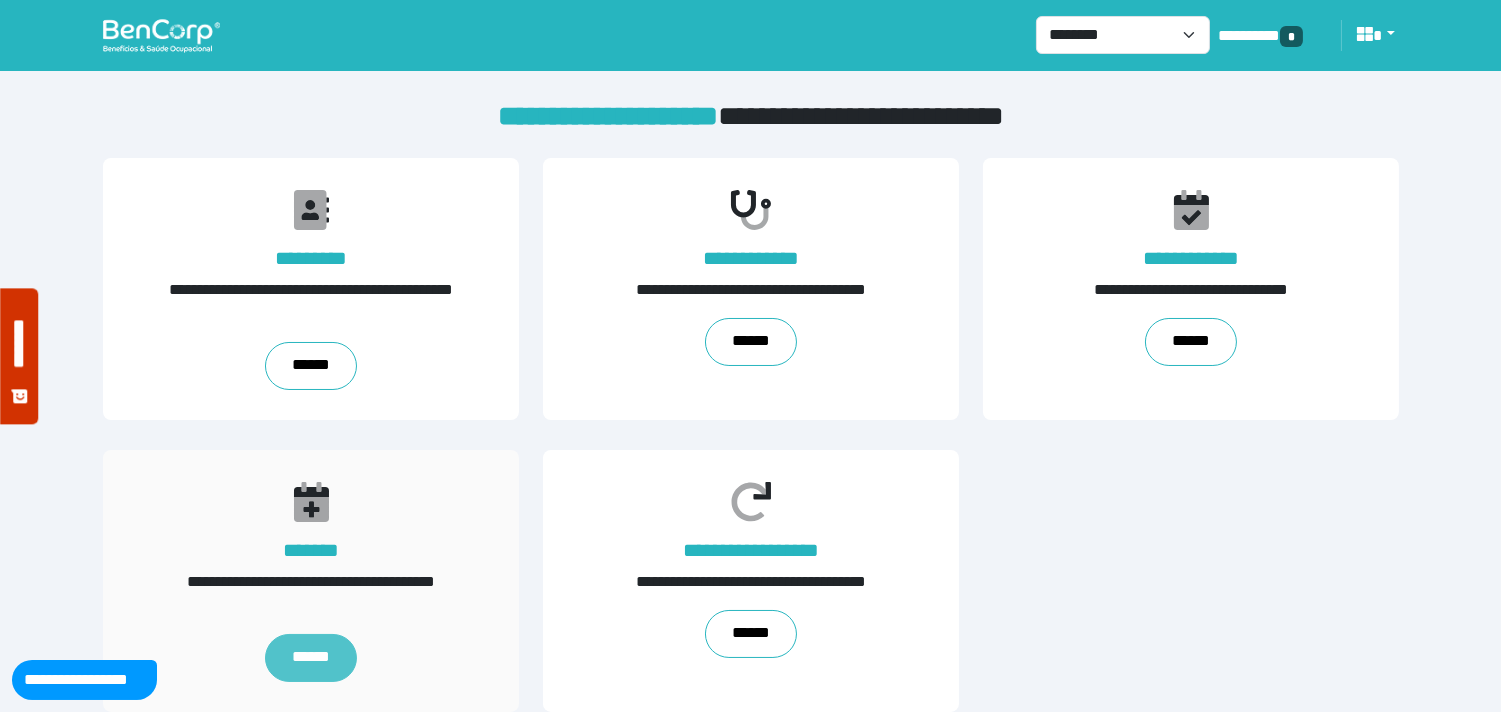 click on "******" at bounding box center (310, 658) 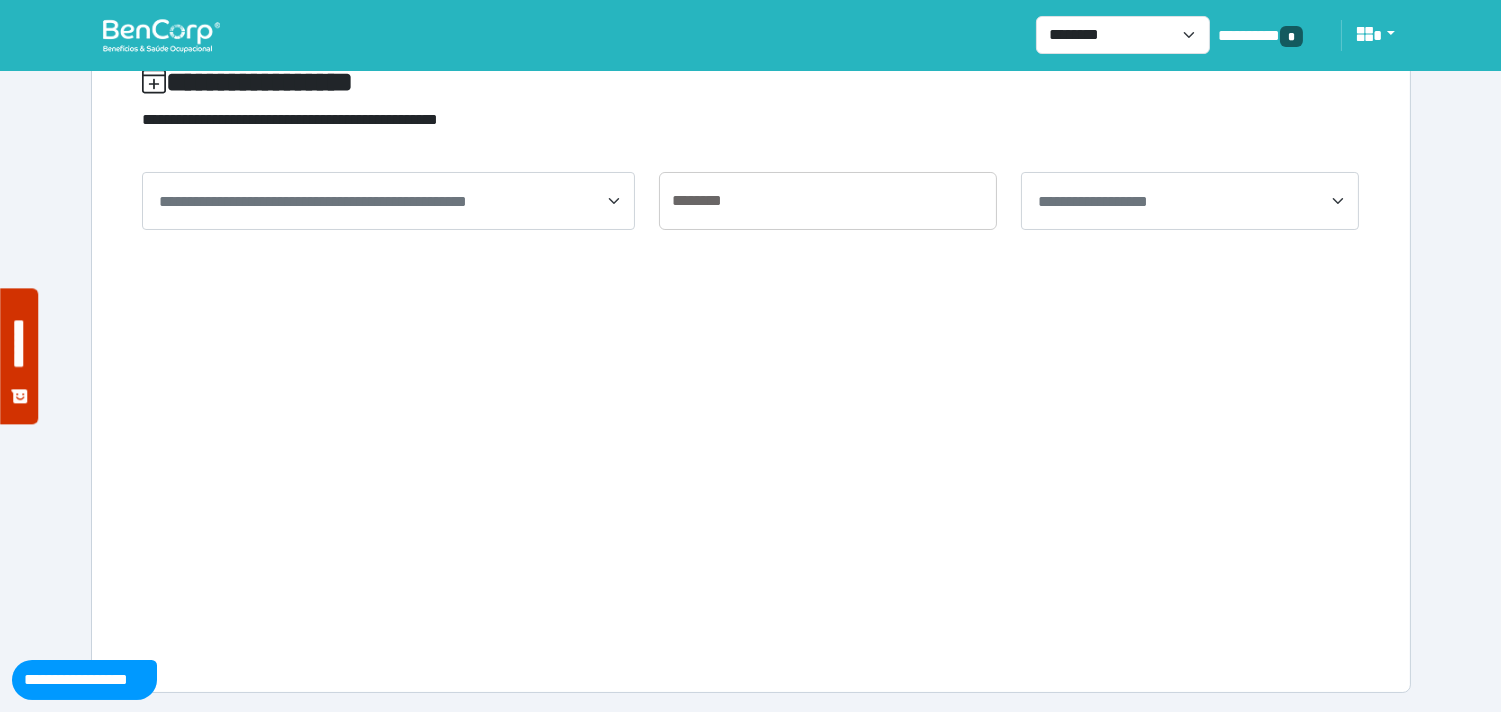 scroll, scrollTop: 0, scrollLeft: 0, axis: both 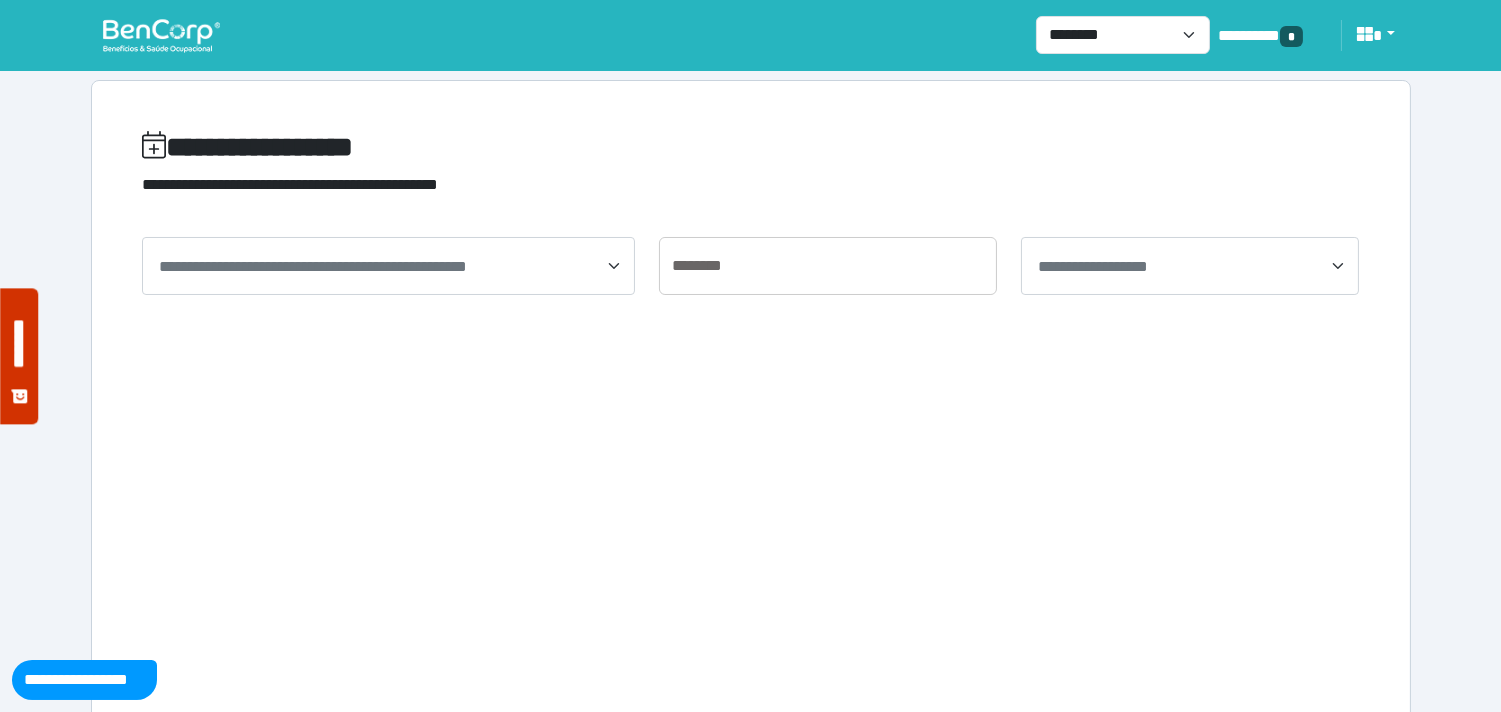 click at bounding box center (161, 35) 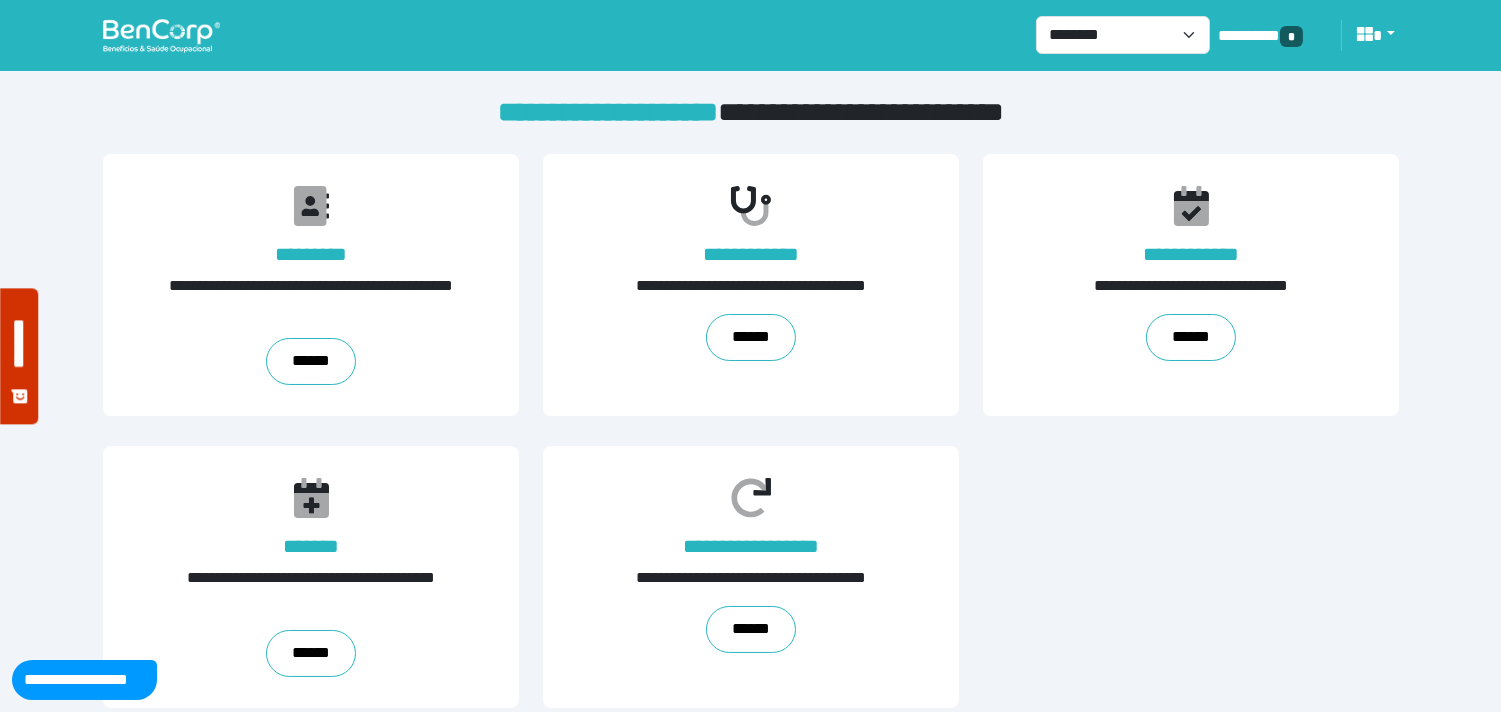 scroll, scrollTop: 0, scrollLeft: 0, axis: both 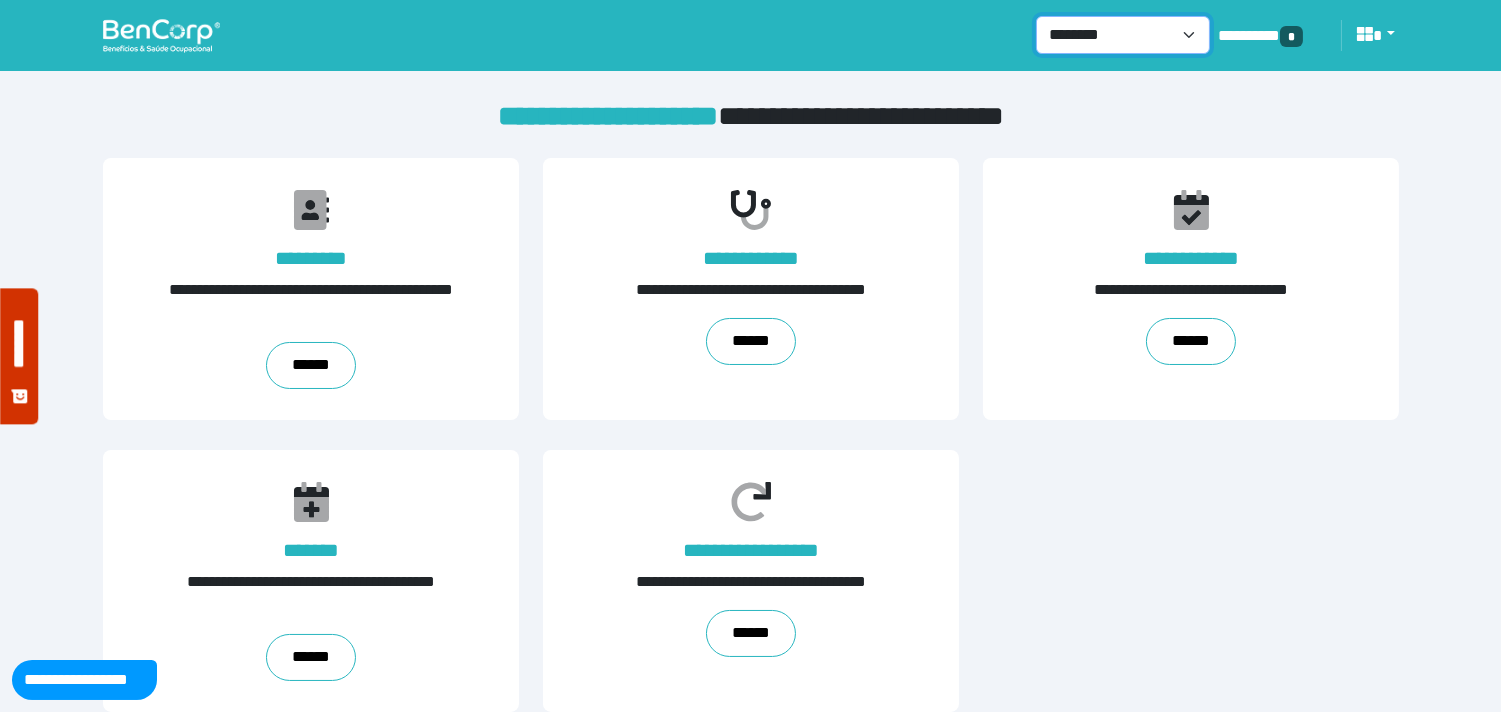 drag, startPoint x: 1115, startPoint y: 40, endPoint x: 1114, endPoint y: 51, distance: 11.045361 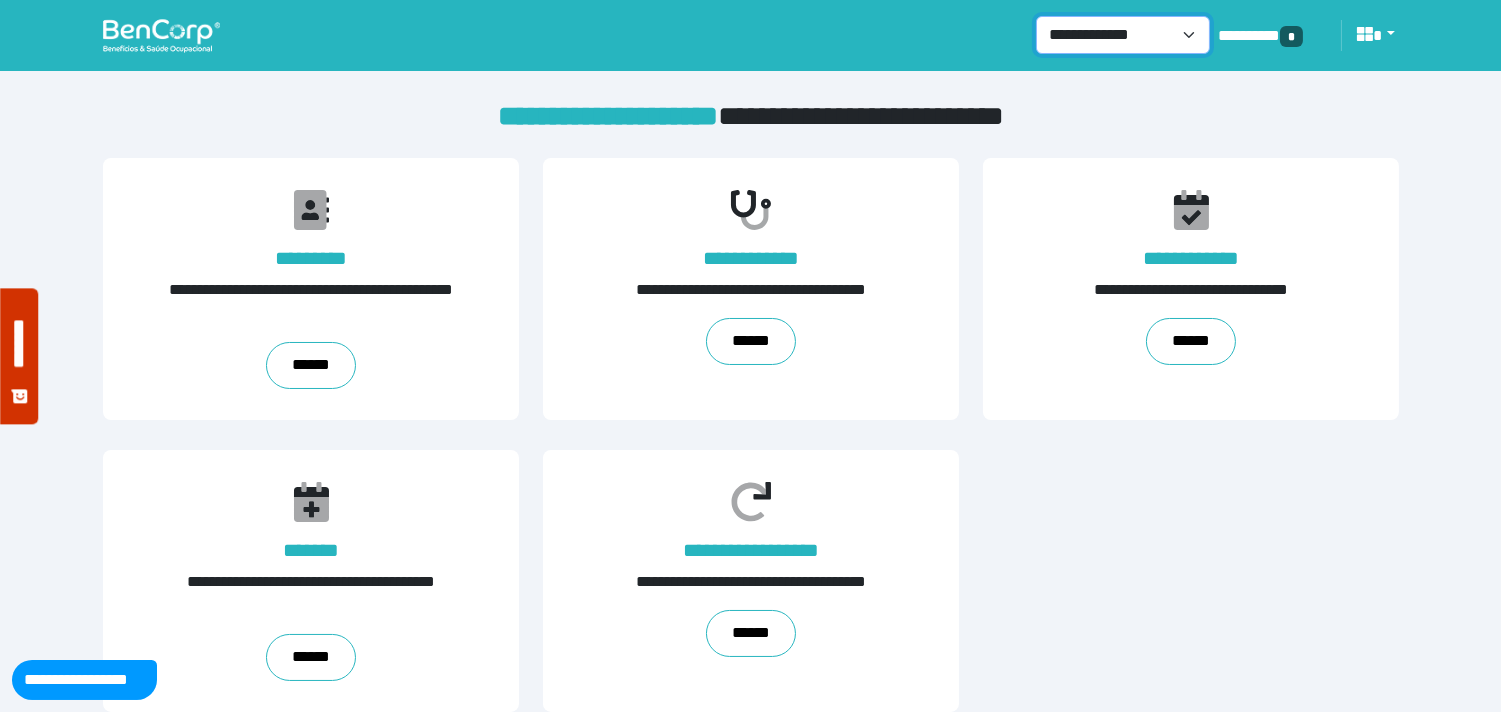 click on "**********" at bounding box center [1123, 35] 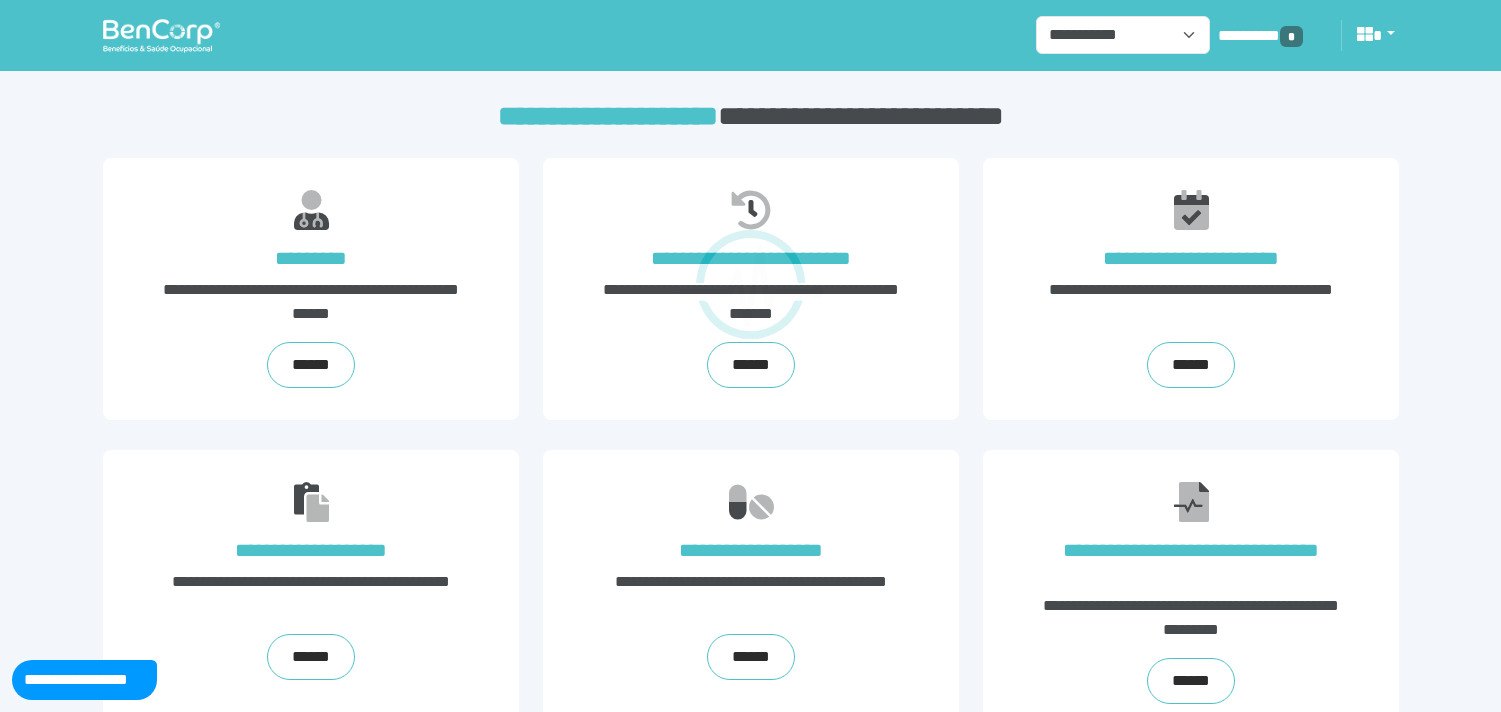 scroll, scrollTop: 0, scrollLeft: 0, axis: both 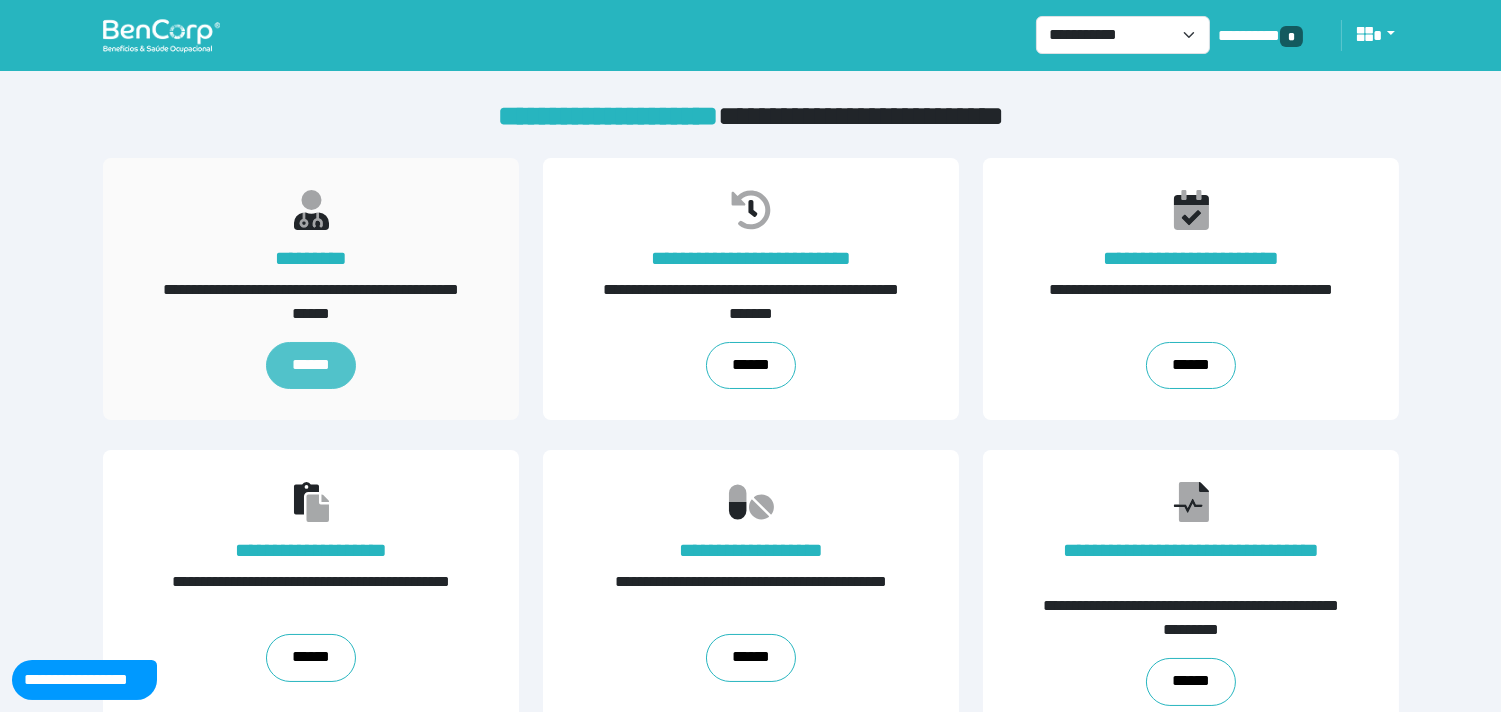 click on "******" at bounding box center [310, 366] 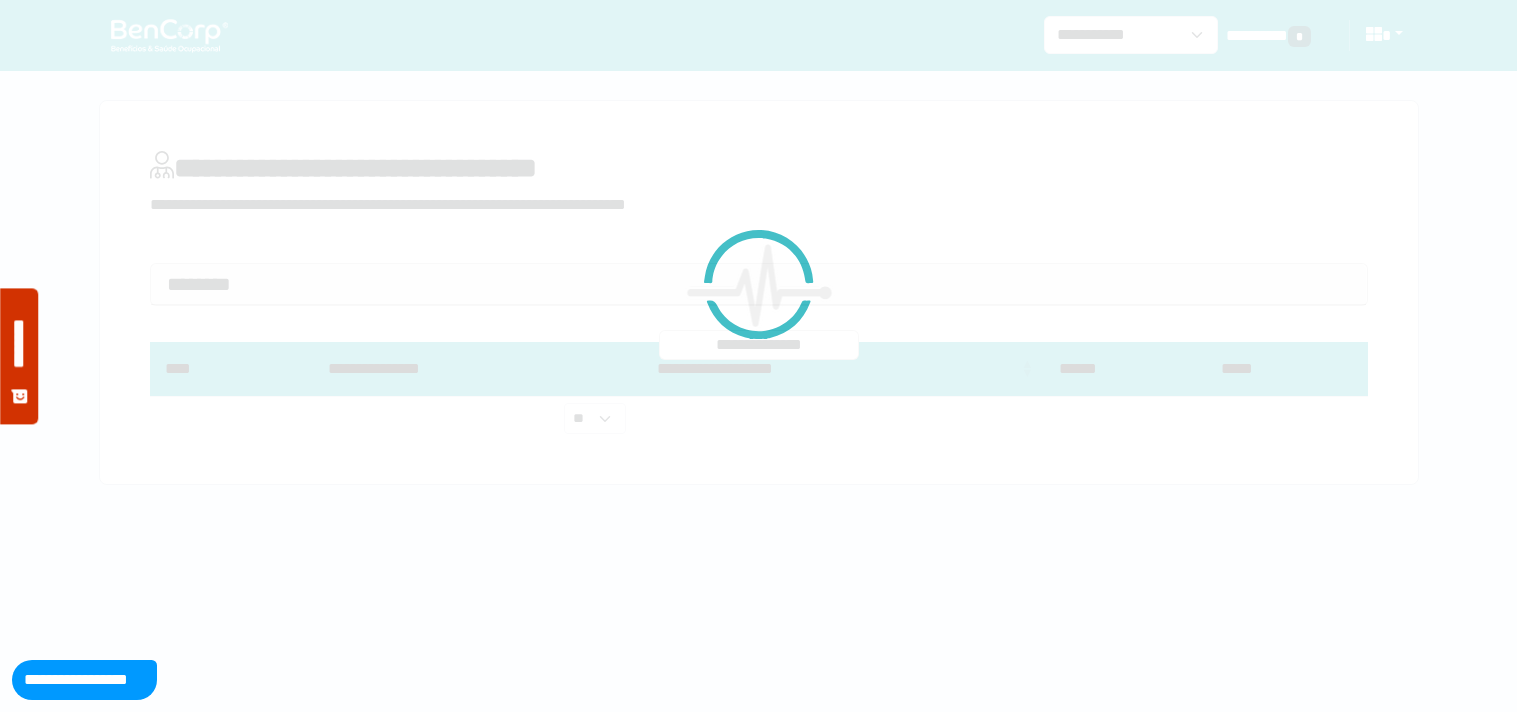 scroll, scrollTop: 0, scrollLeft: 0, axis: both 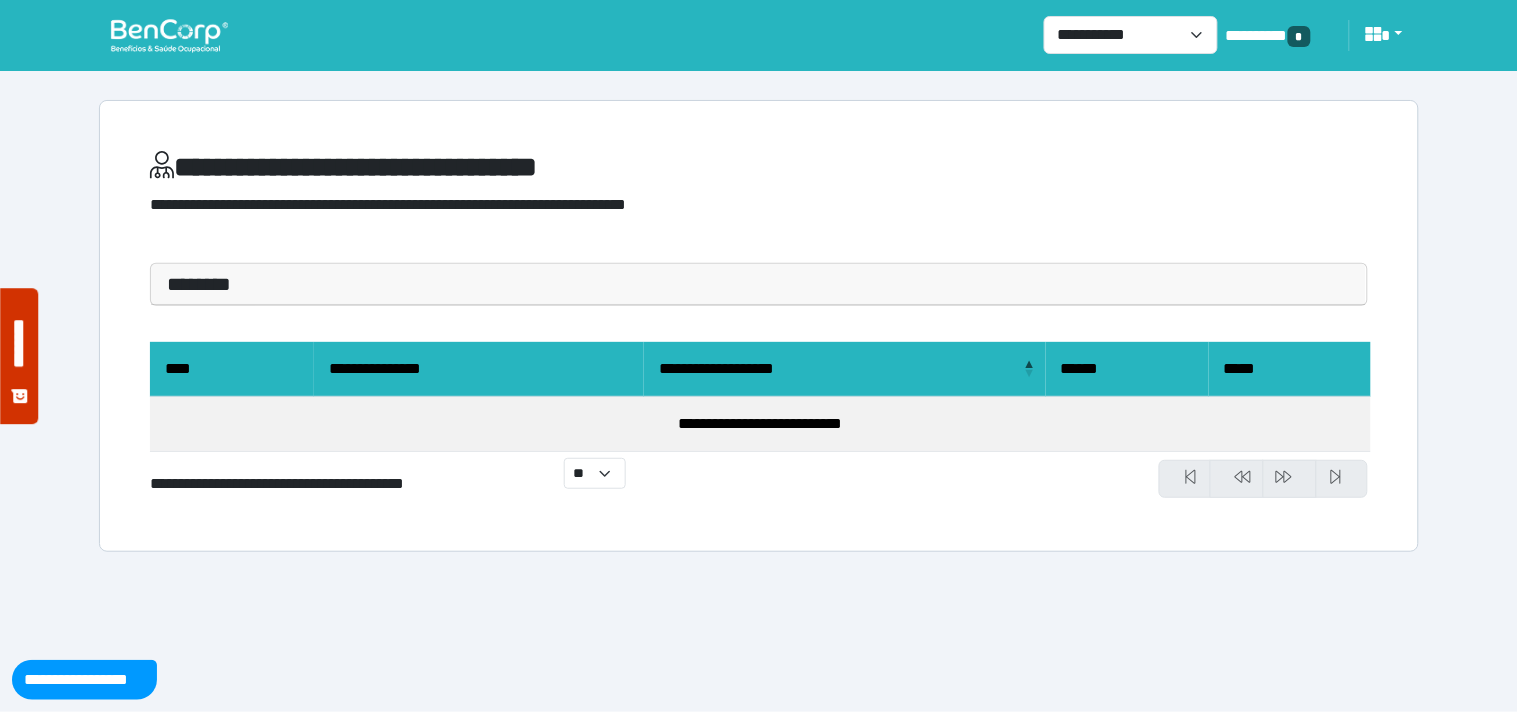 click at bounding box center [169, 35] 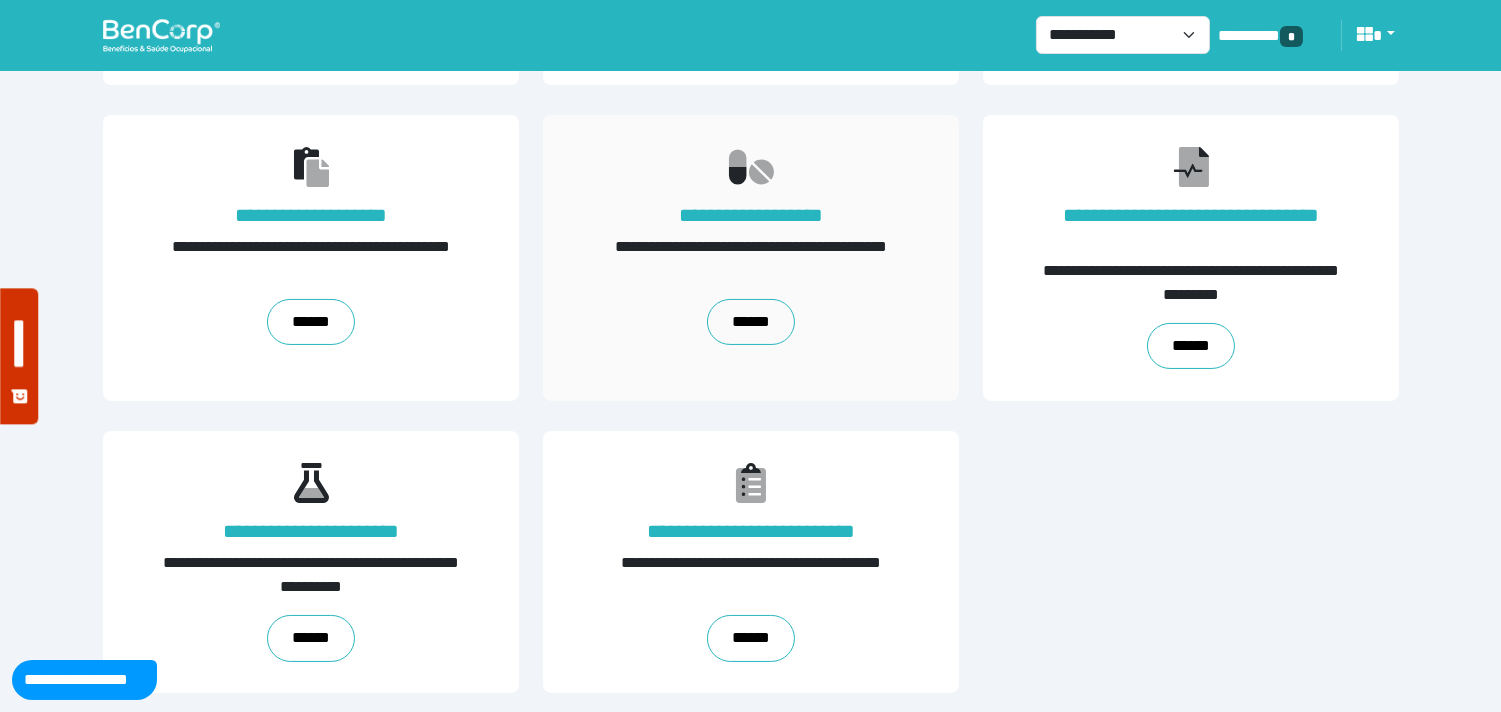 scroll, scrollTop: 0, scrollLeft: 0, axis: both 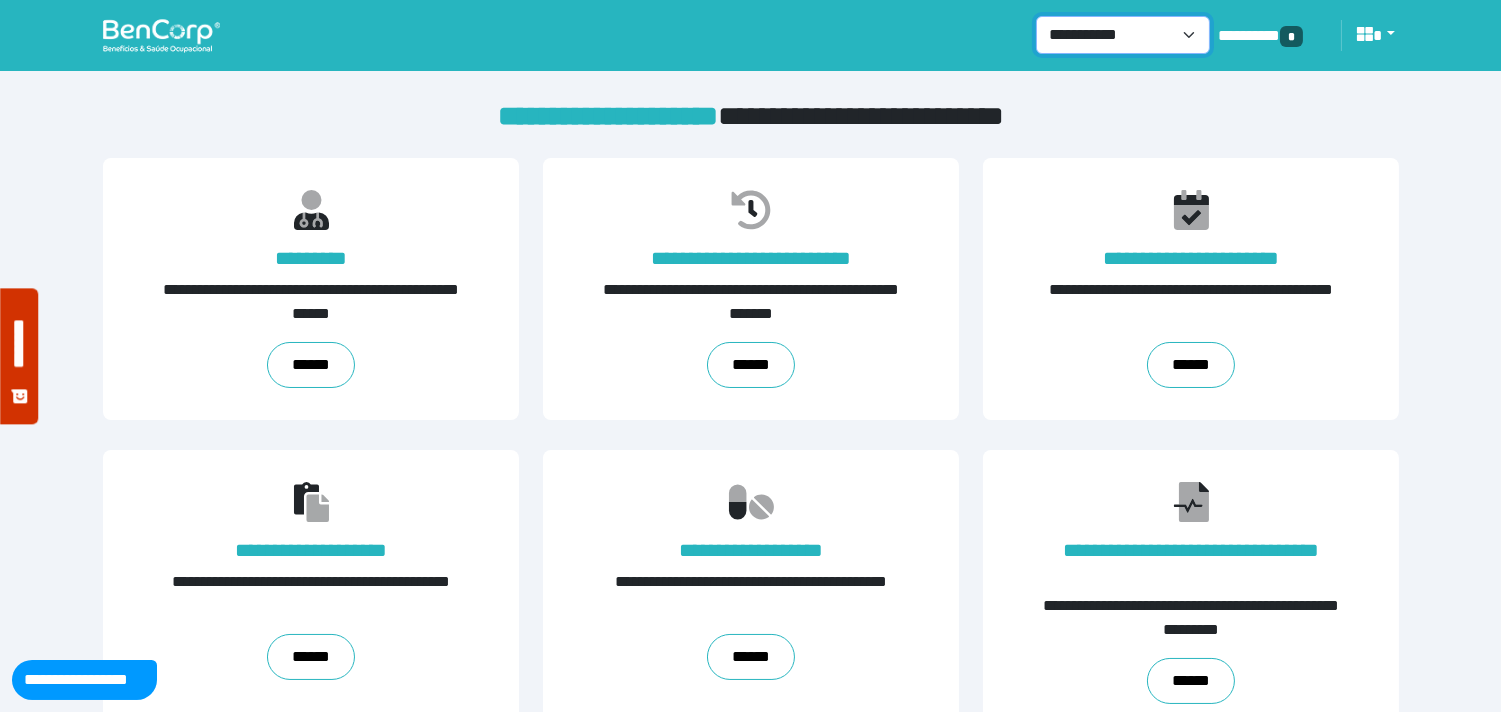 drag, startPoint x: 1171, startPoint y: 26, endPoint x: 1161, endPoint y: 55, distance: 30.675724 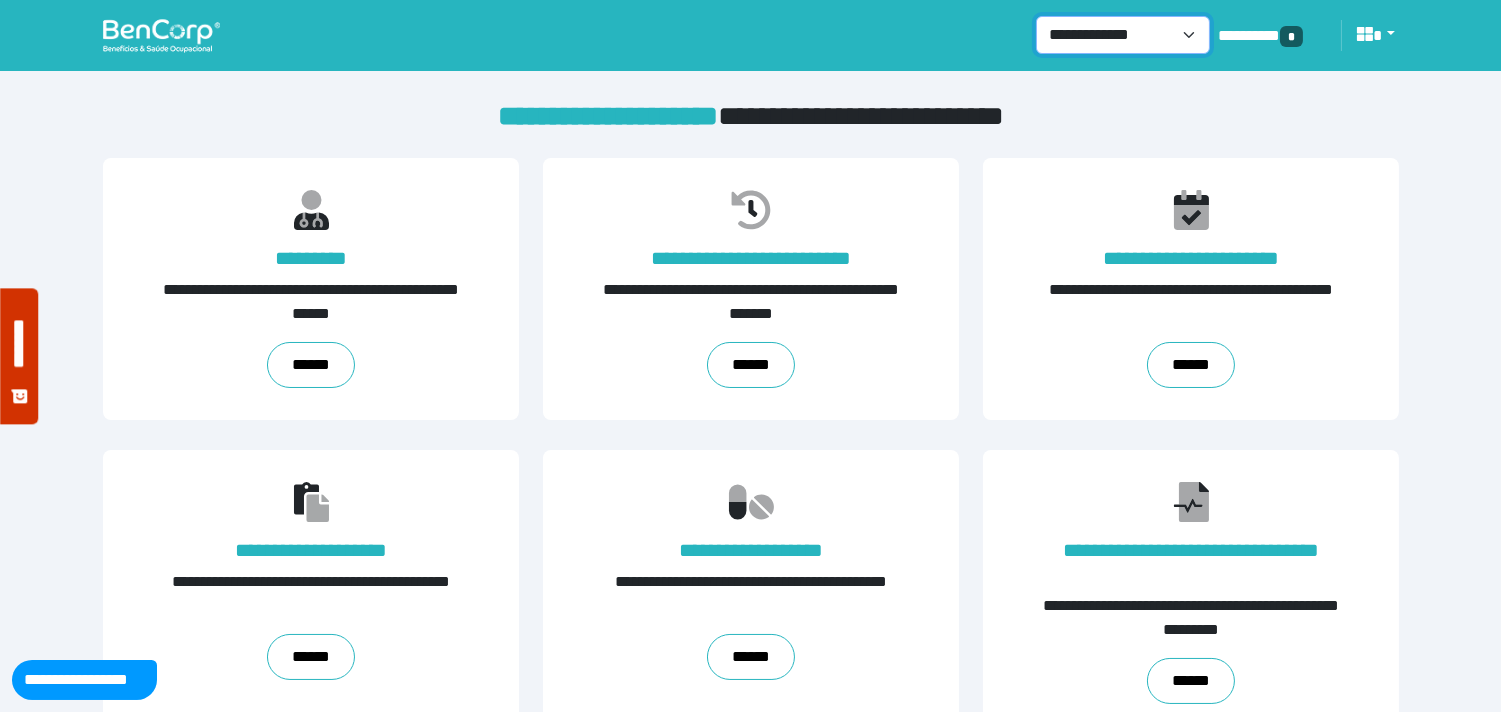 click on "**********" at bounding box center (1123, 35) 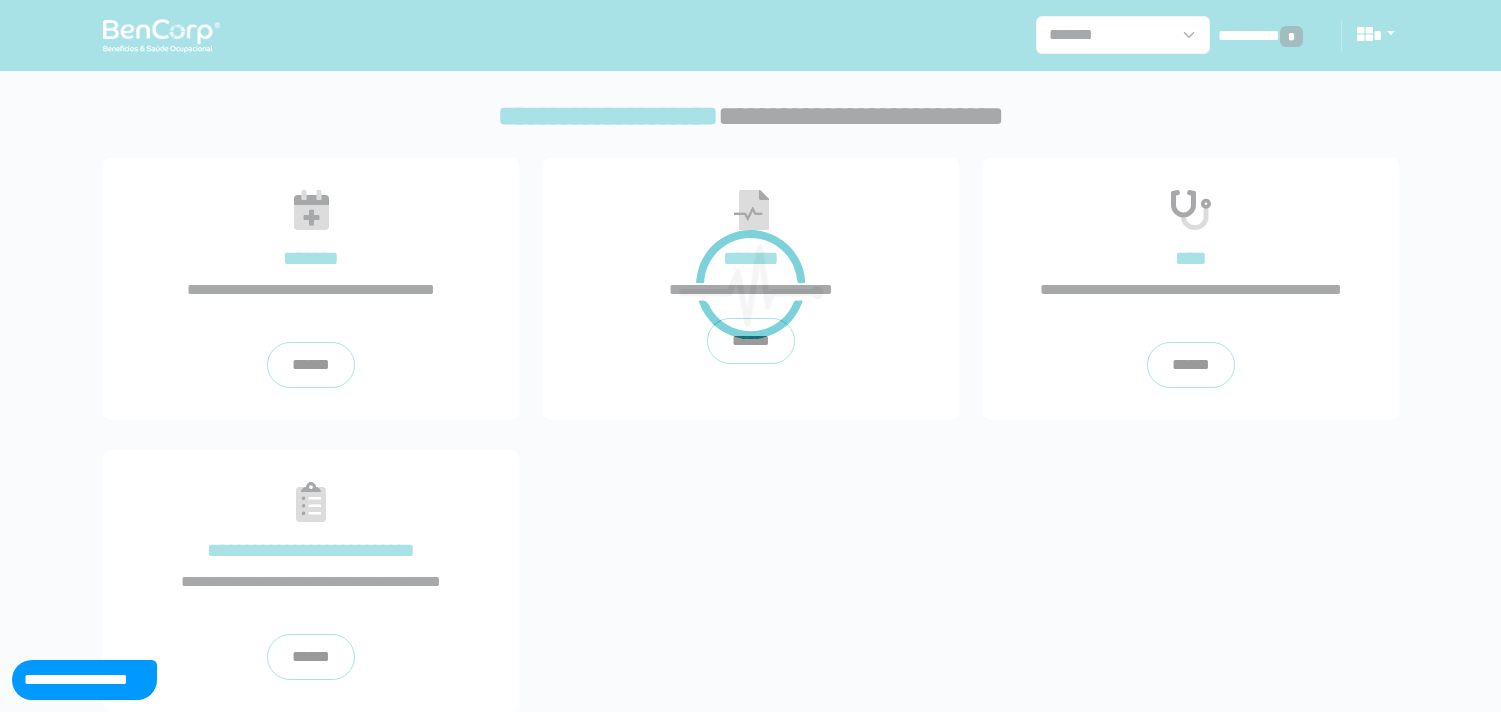 scroll, scrollTop: 0, scrollLeft: 0, axis: both 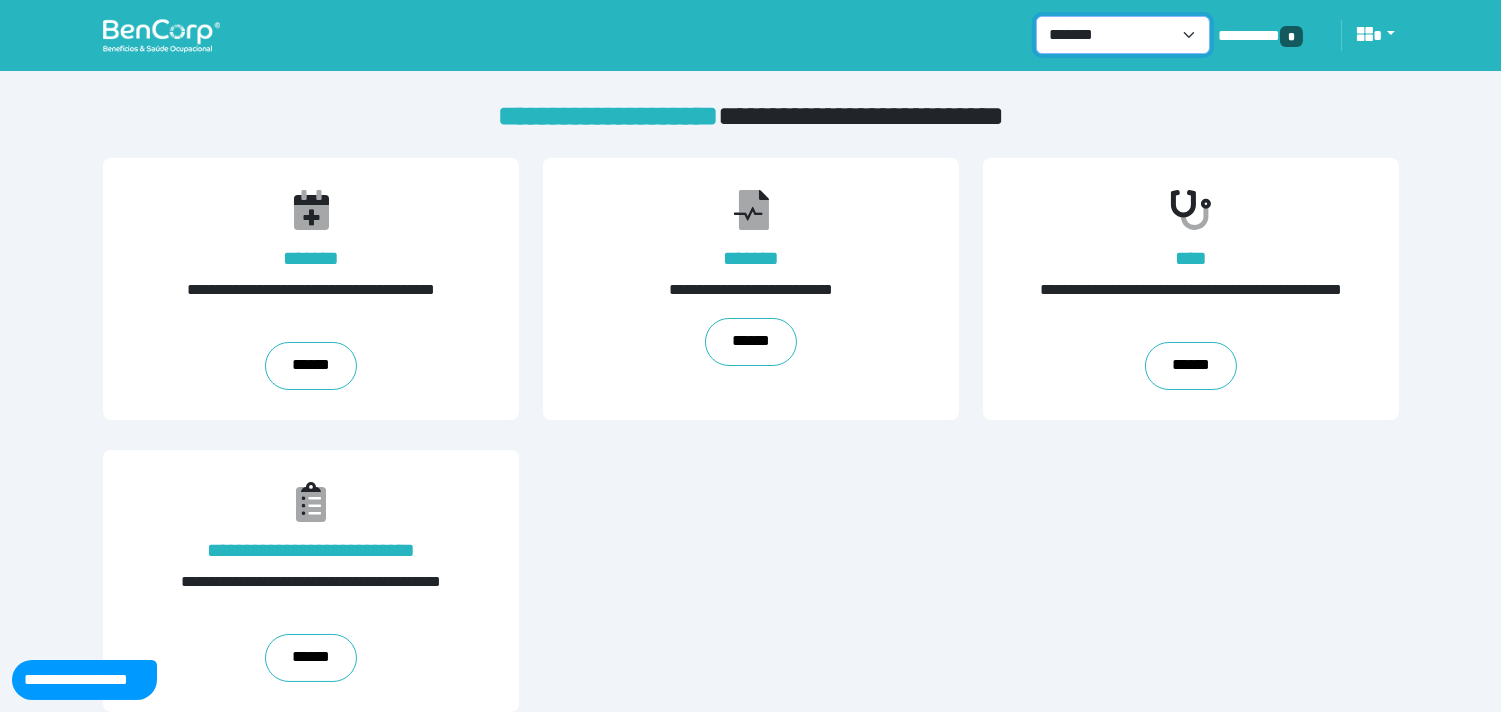 click on "**********" at bounding box center (1123, 35) 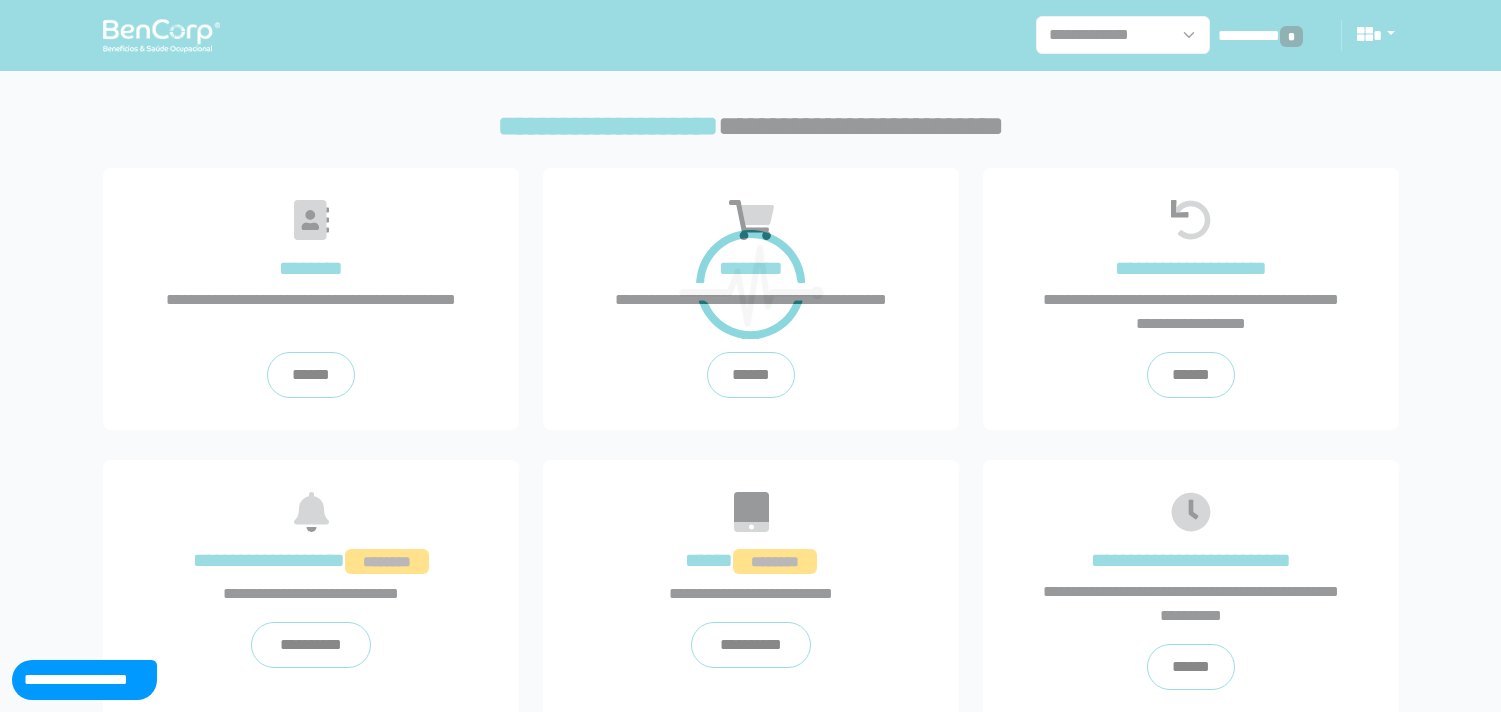 scroll, scrollTop: 0, scrollLeft: 0, axis: both 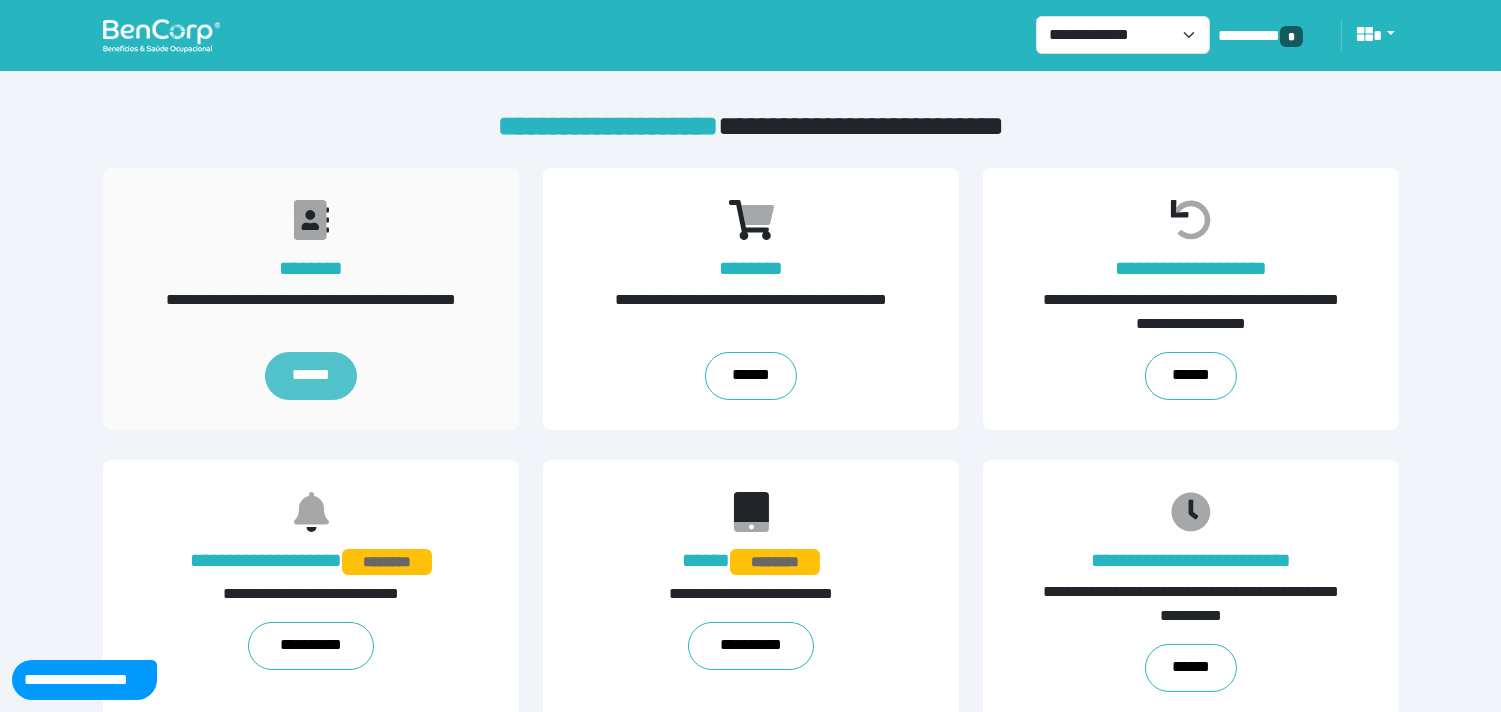 click on "******" at bounding box center [311, 376] 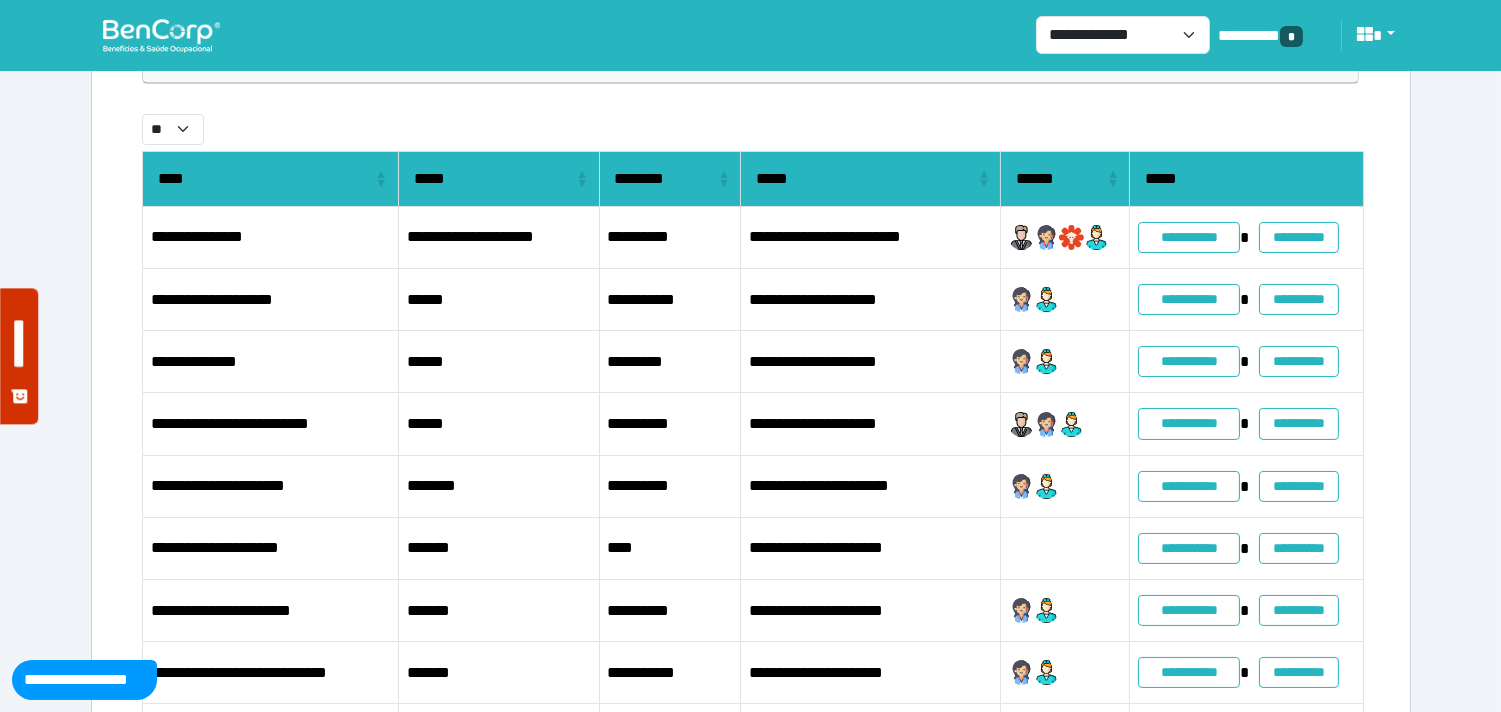 scroll, scrollTop: 0, scrollLeft: 0, axis: both 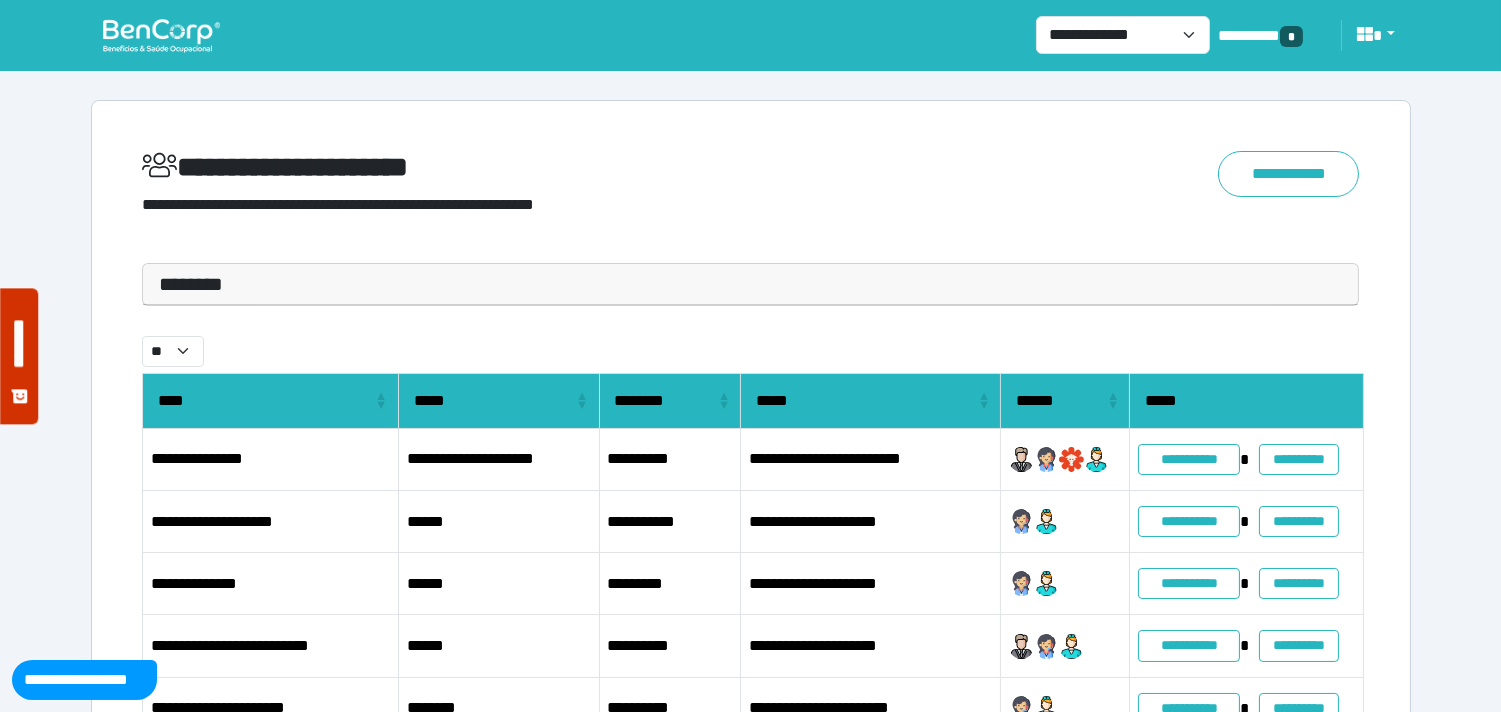 click at bounding box center [161, 35] 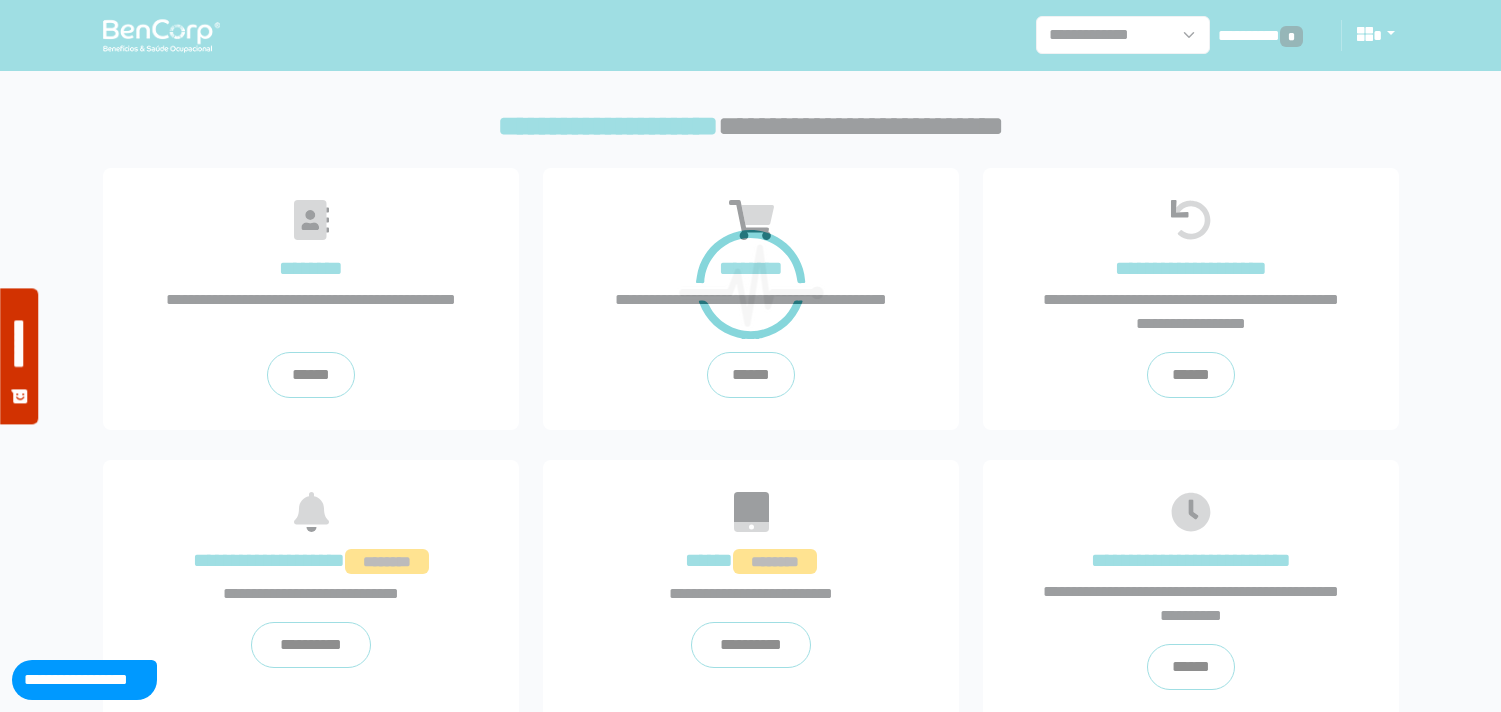 scroll, scrollTop: 0, scrollLeft: 0, axis: both 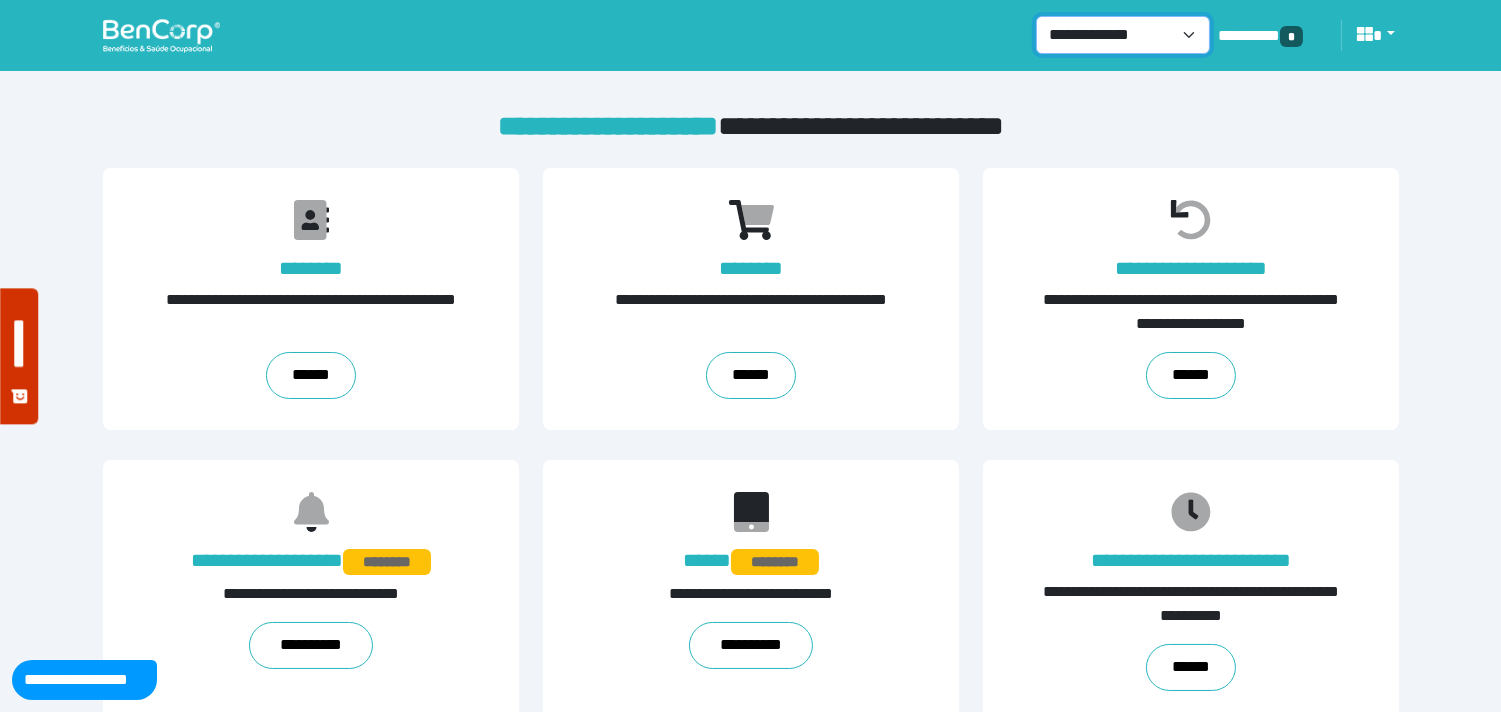 click on "**********" at bounding box center [1123, 35] 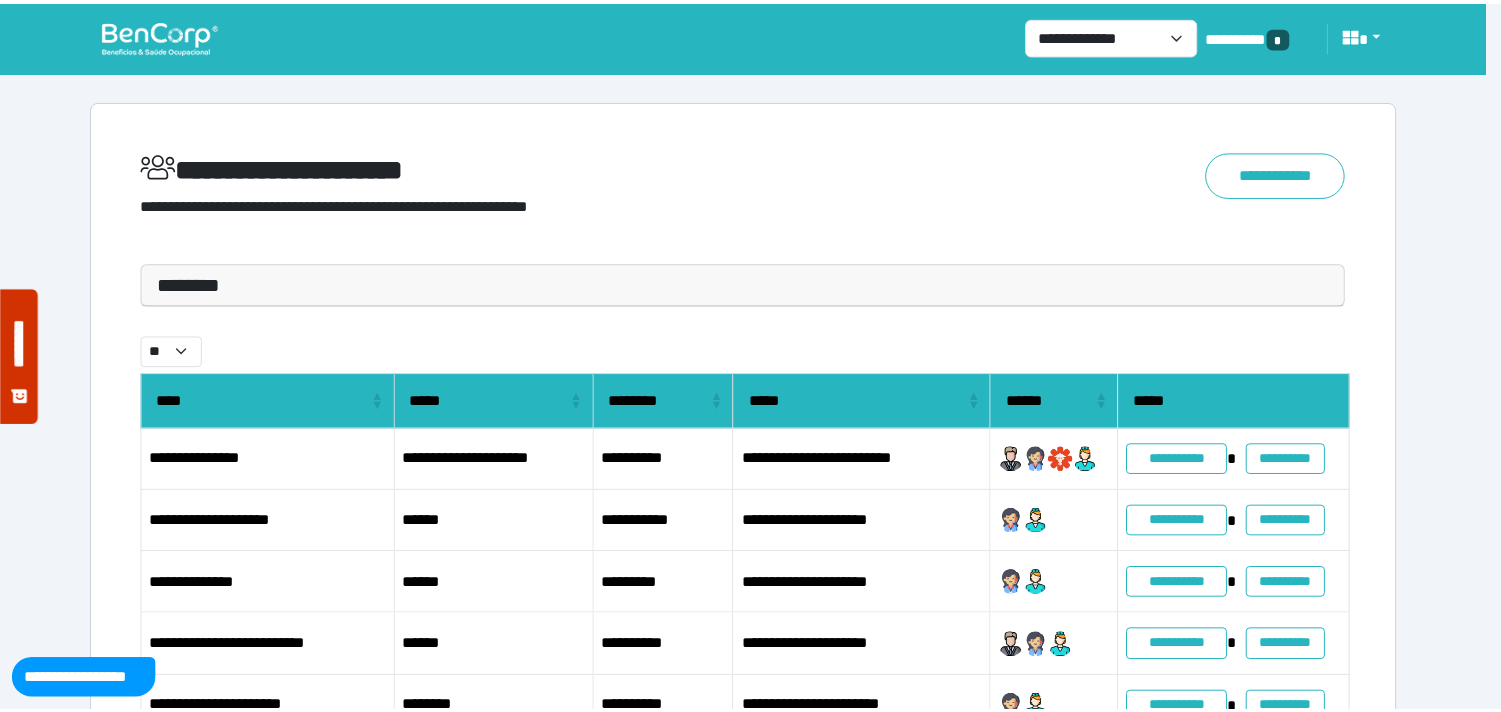 scroll, scrollTop: 0, scrollLeft: 0, axis: both 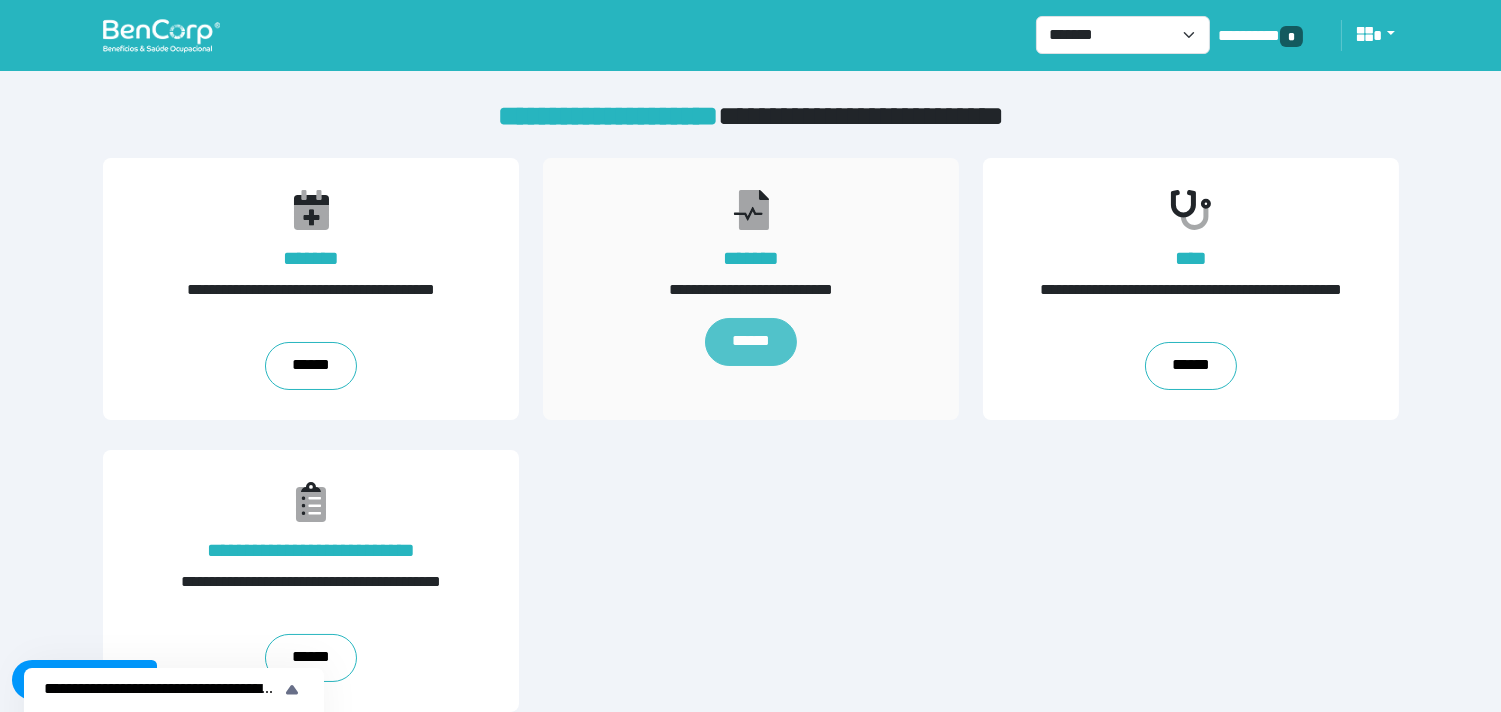 click on "******" at bounding box center (751, 342) 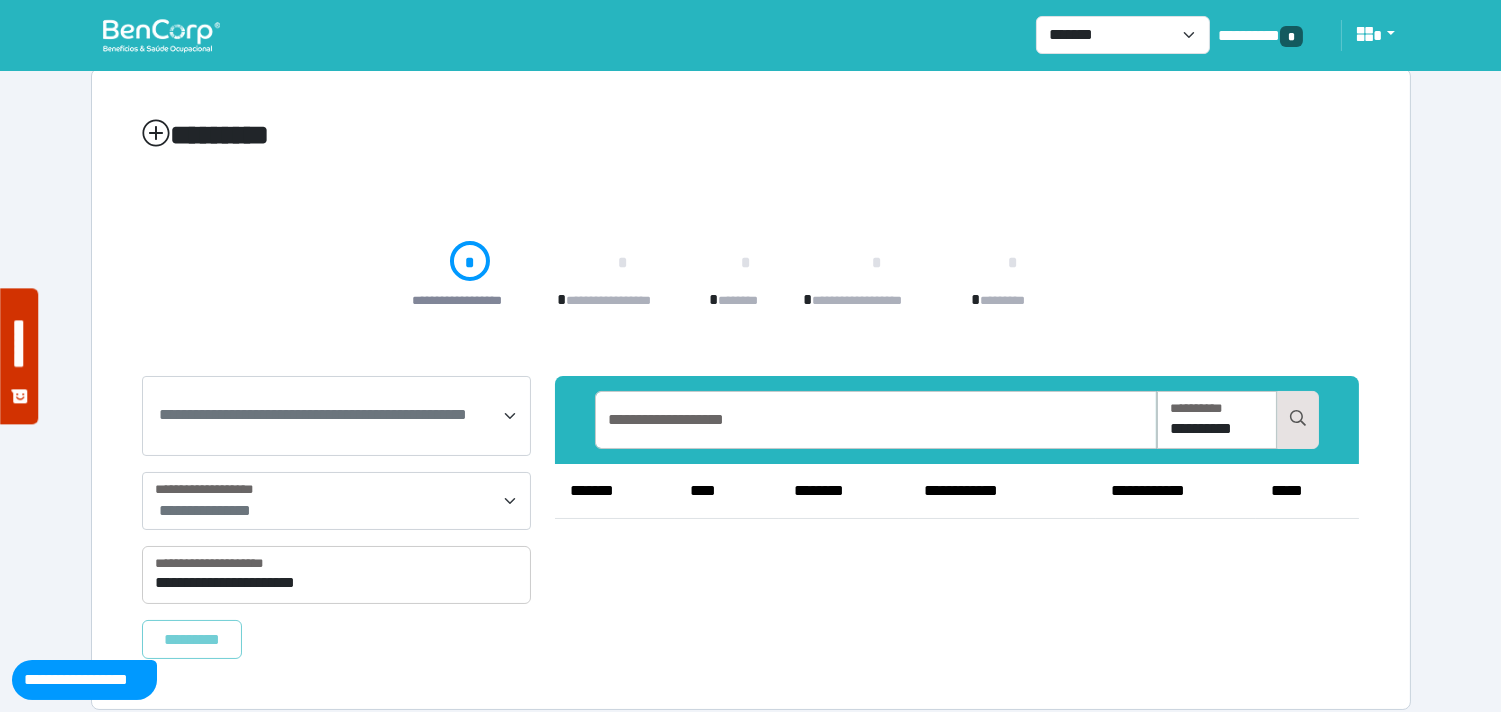 scroll, scrollTop: 50, scrollLeft: 0, axis: vertical 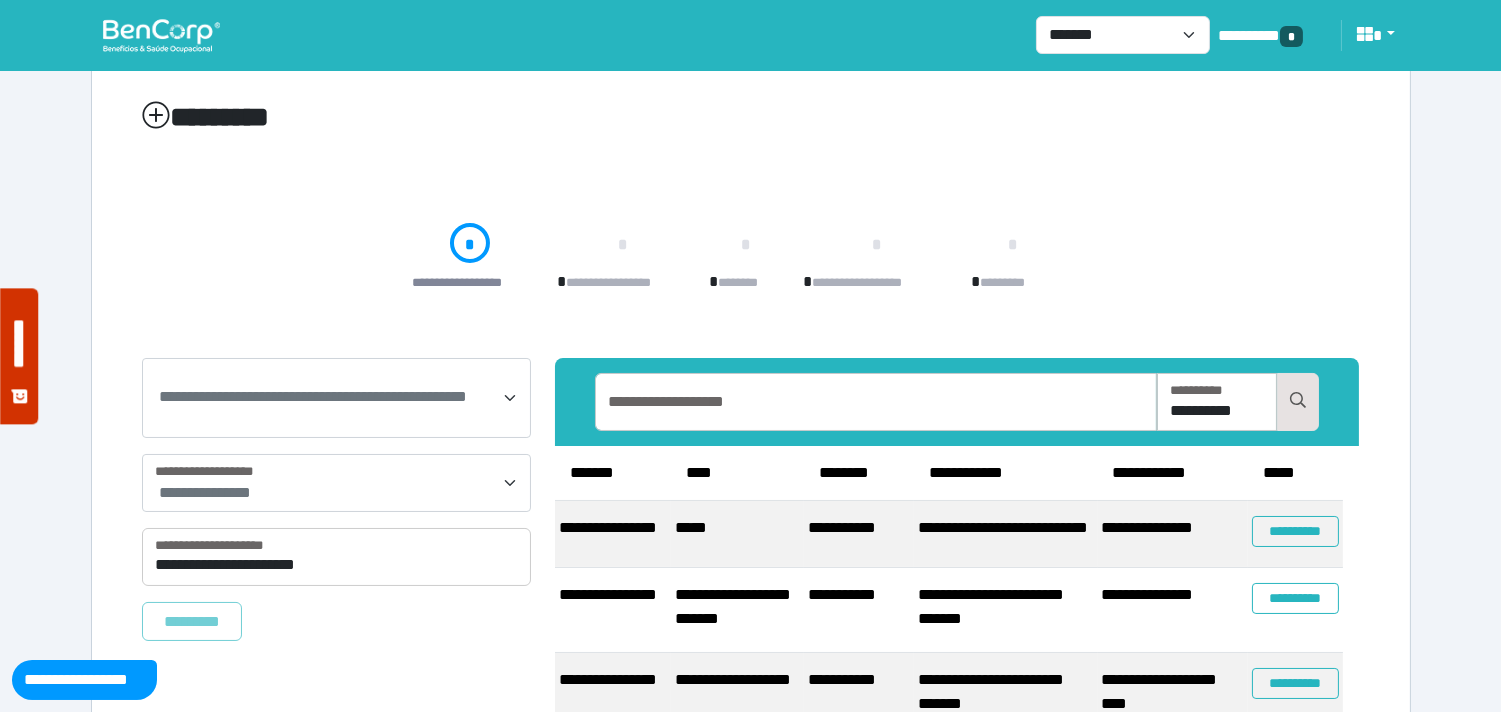 click on "**********" at bounding box center (337, 483) 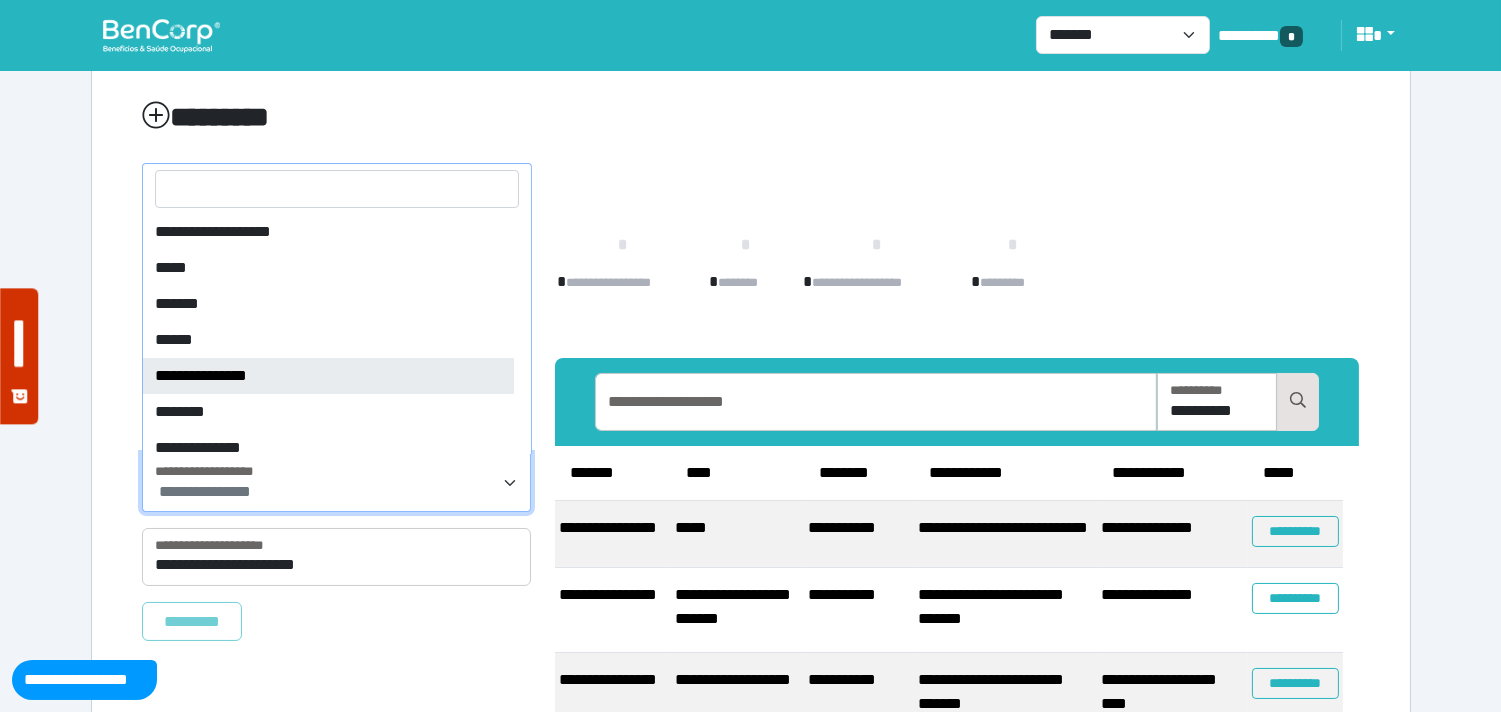select on "*" 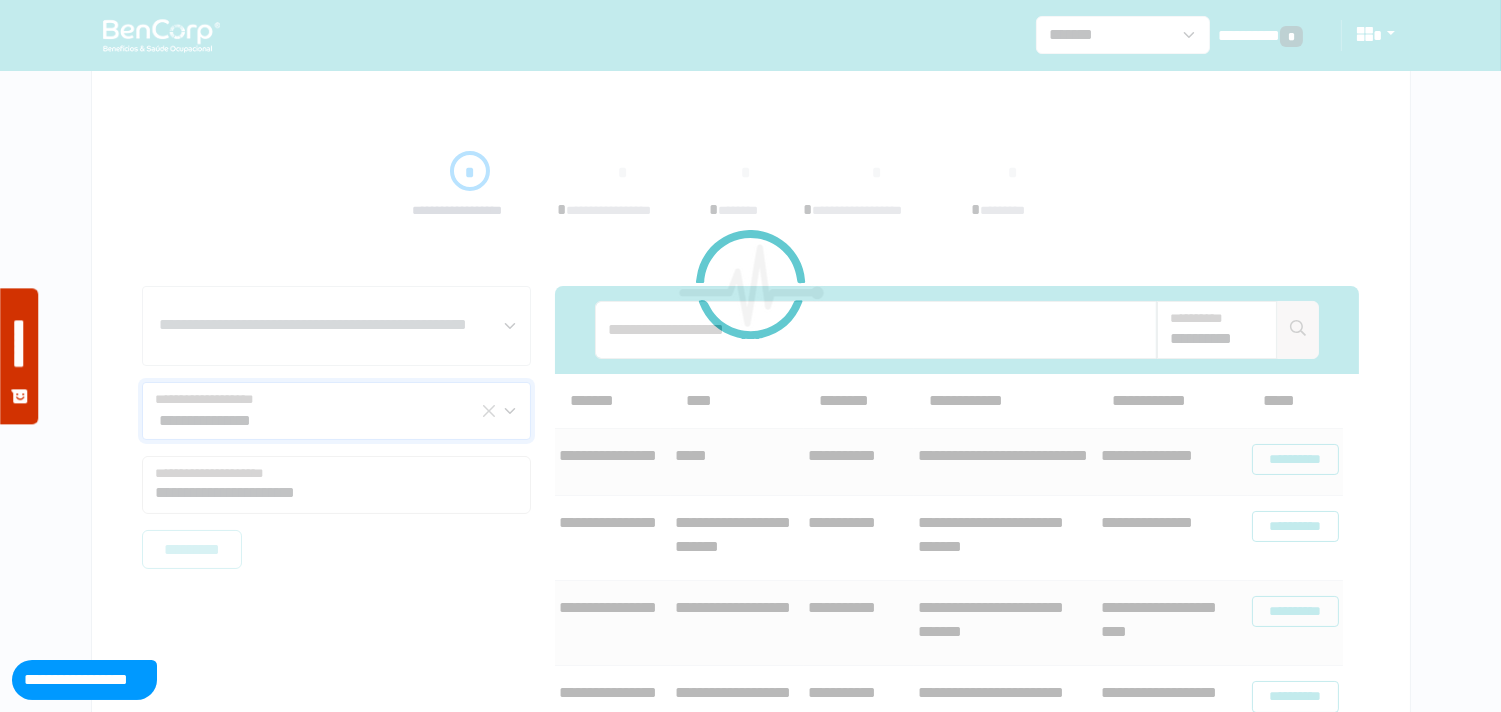 scroll, scrollTop: 161, scrollLeft: 0, axis: vertical 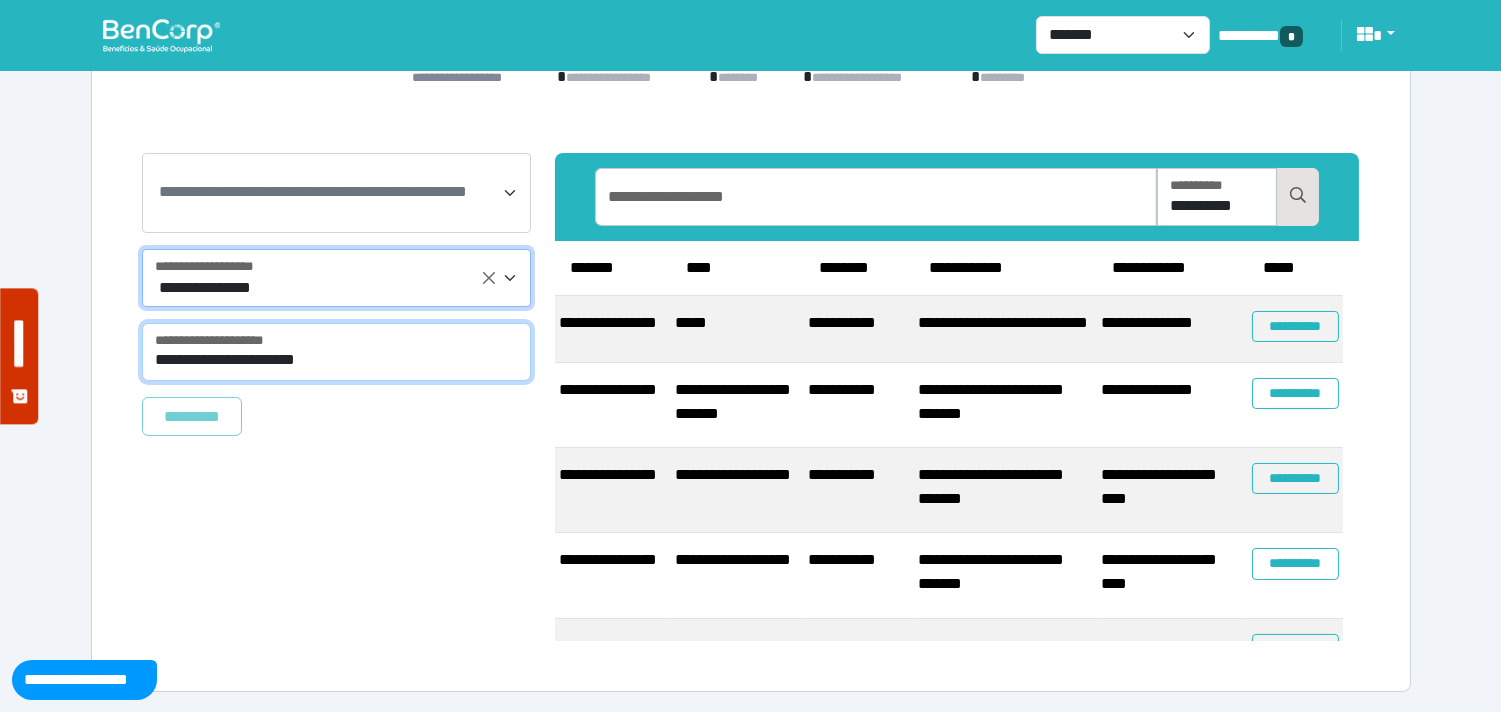 click on "**********" at bounding box center (337, 352) 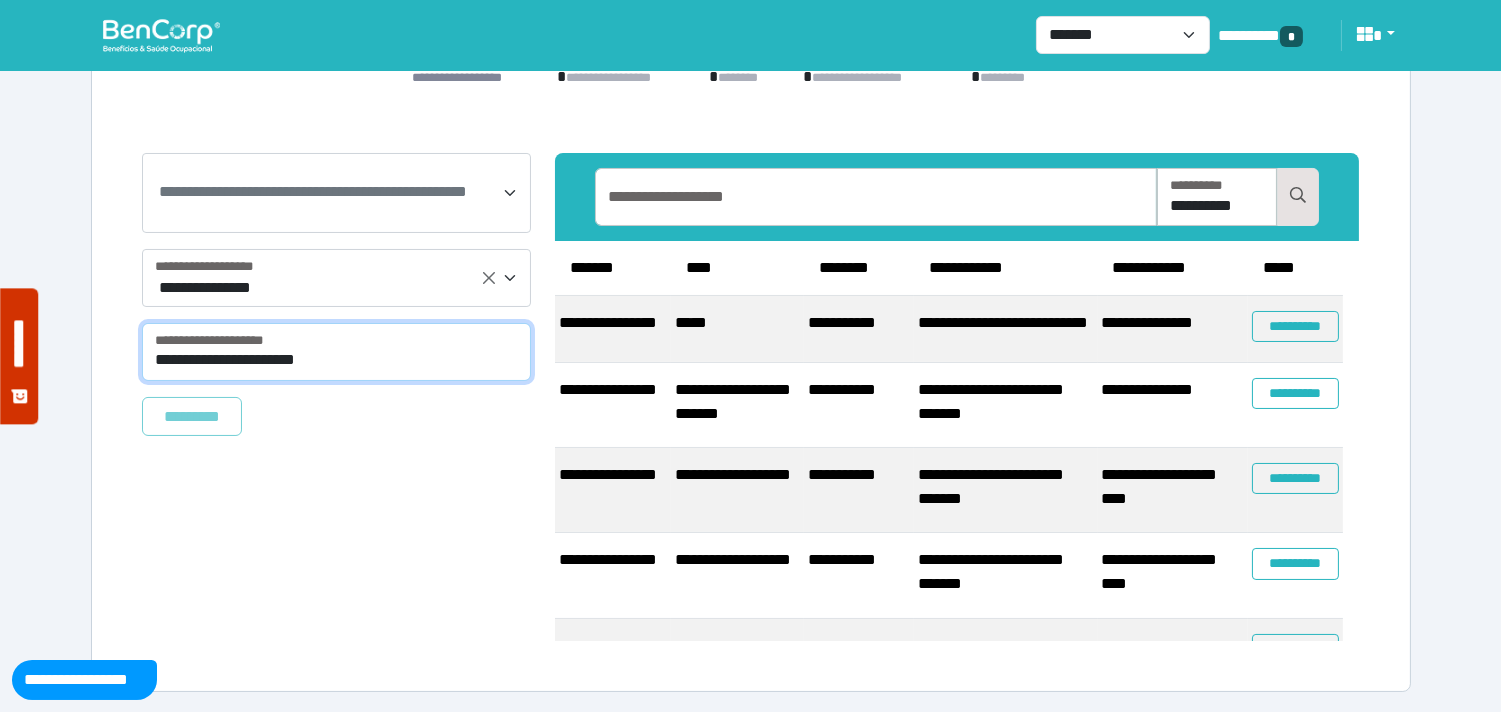 select on "****" 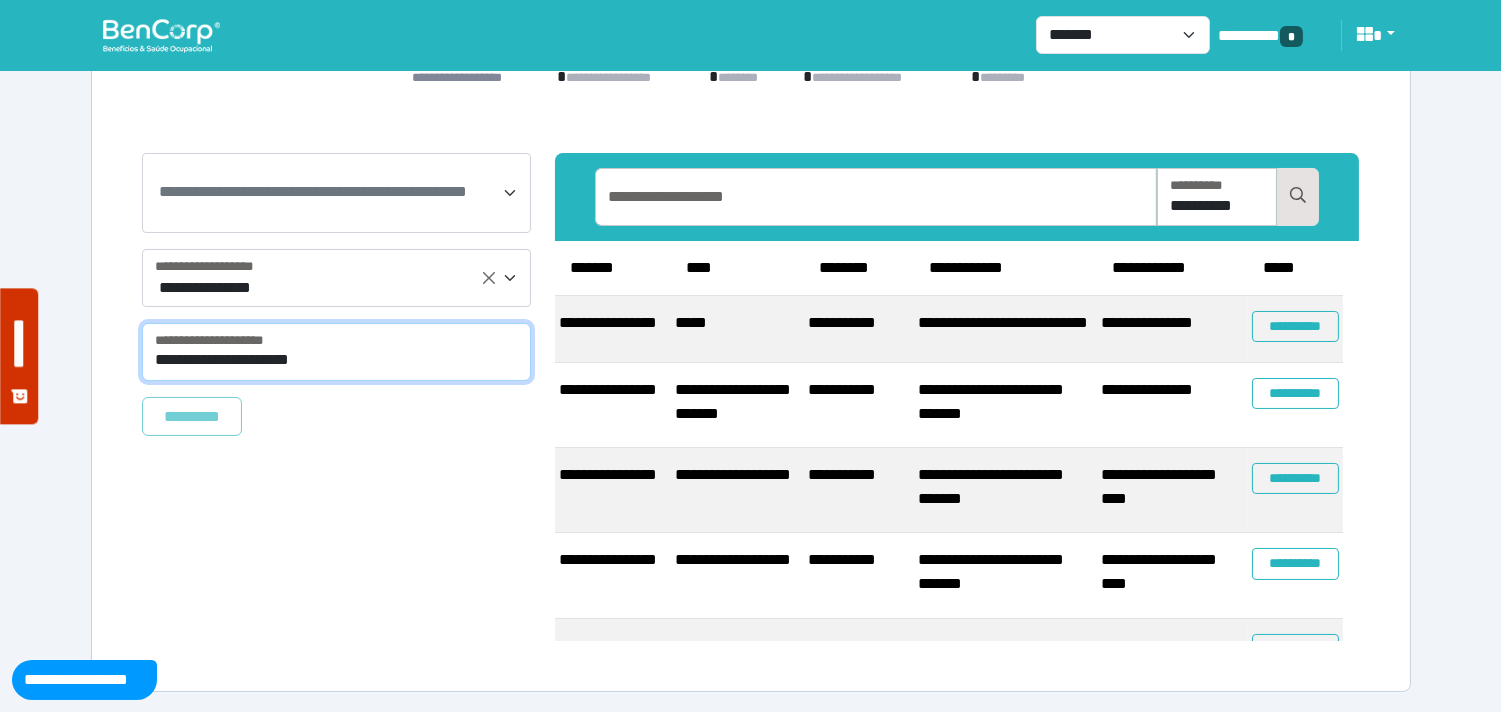 click on "**********" at bounding box center (337, 352) 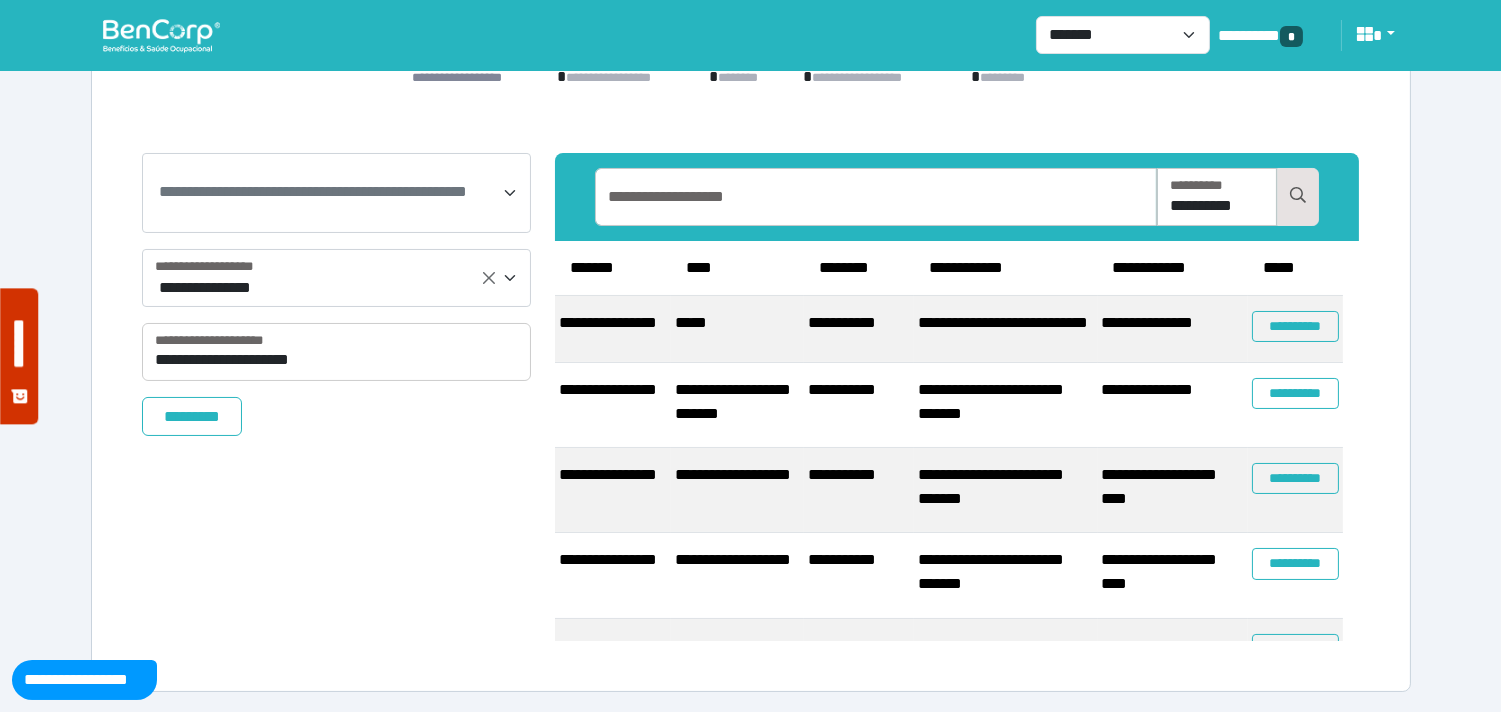 click on "**********" at bounding box center [313, 191] 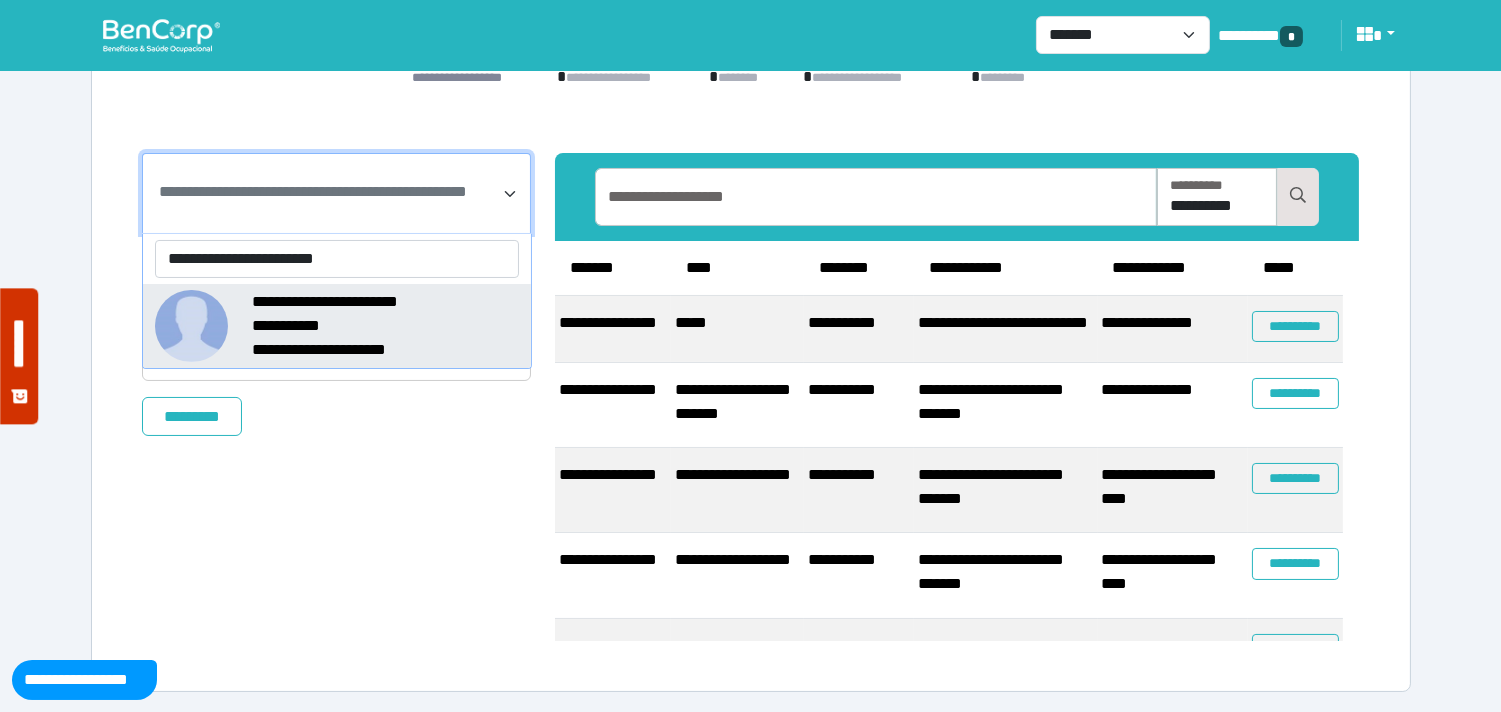type on "**********" 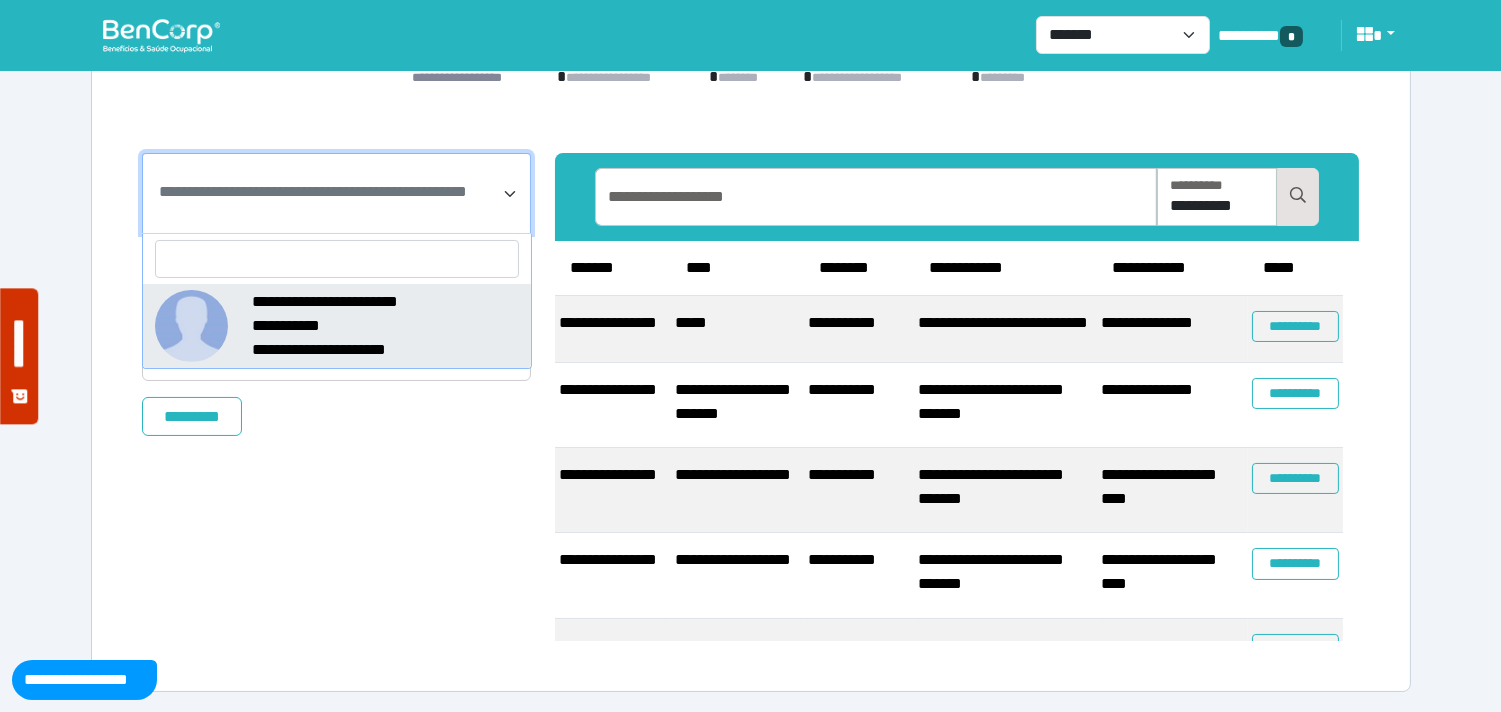select on "*****" 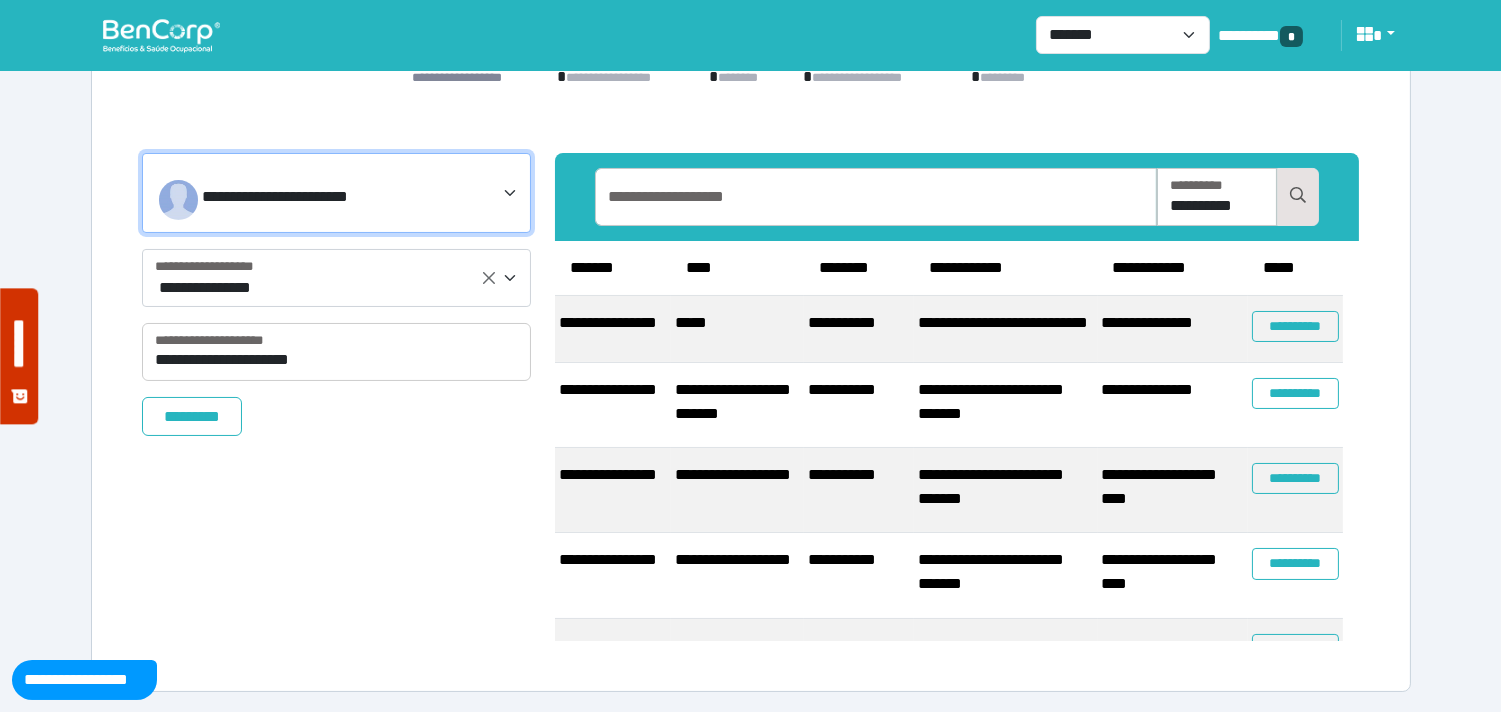 click on "**********" at bounding box center [337, 397] 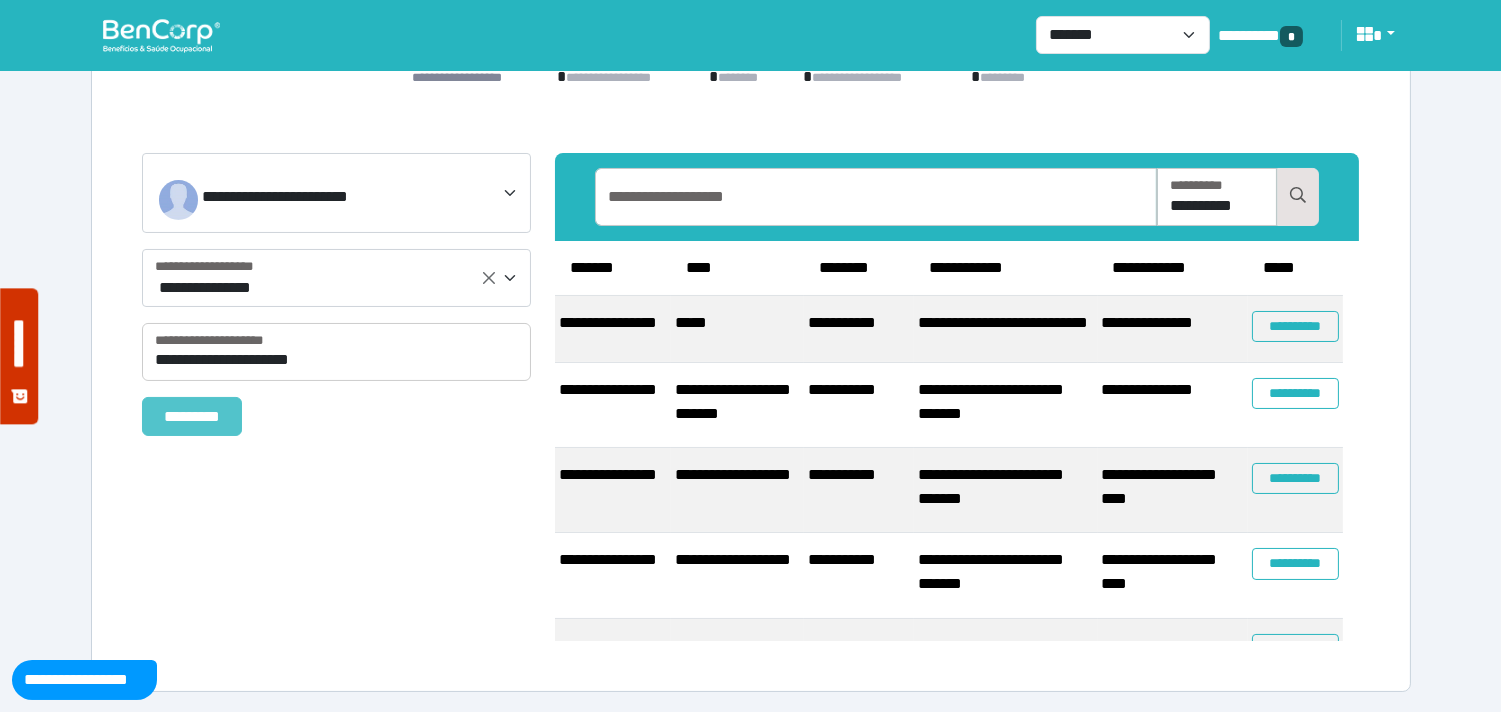 click on "*********" at bounding box center (192, 416) 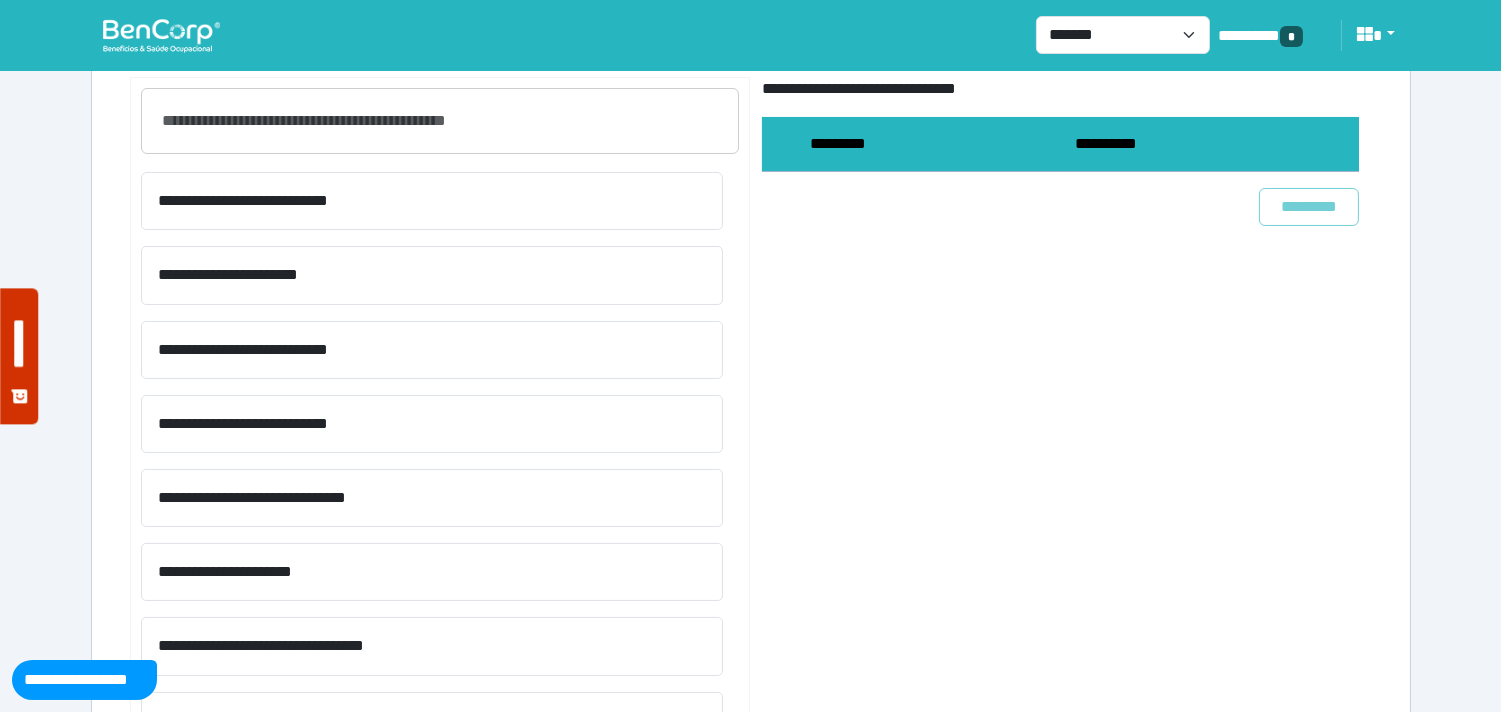 scroll, scrollTop: 333, scrollLeft: 0, axis: vertical 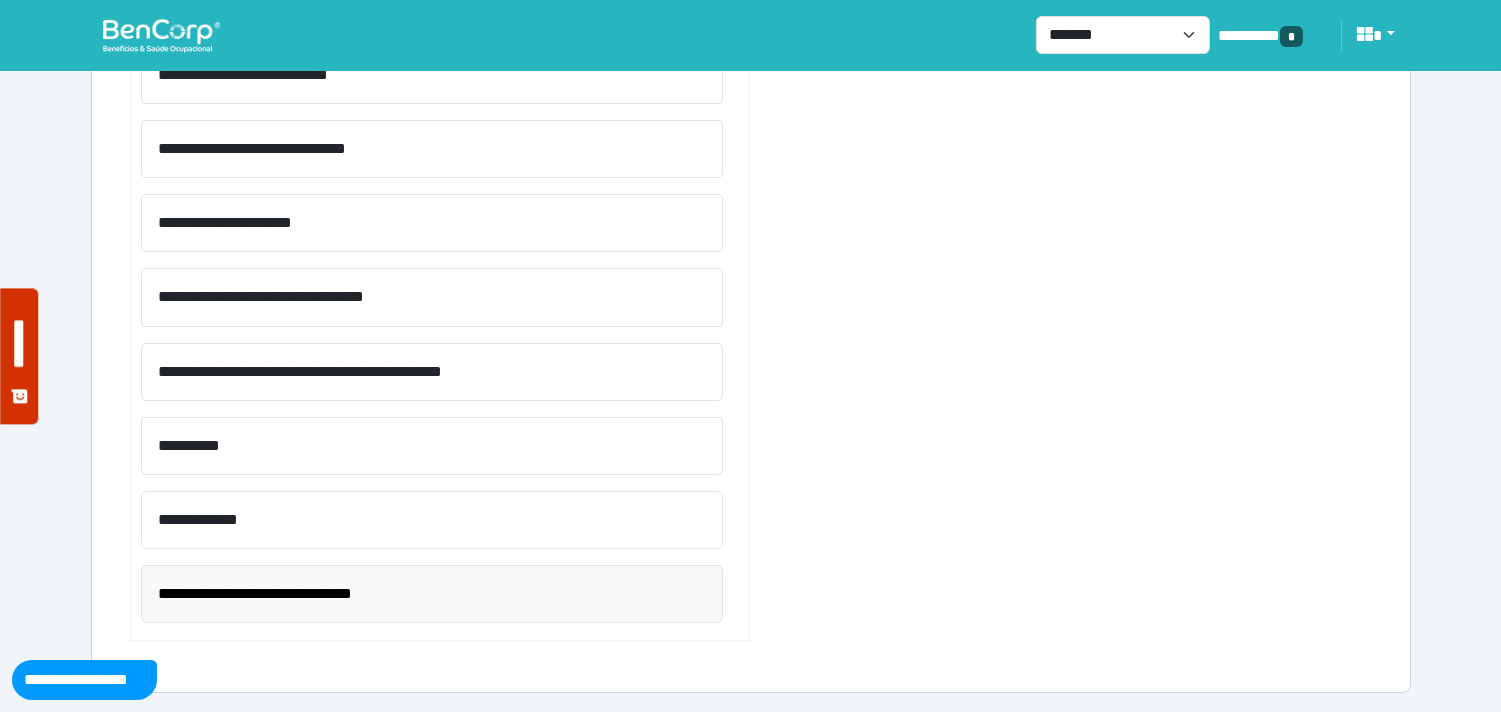 click on "**********" at bounding box center (432, 594) 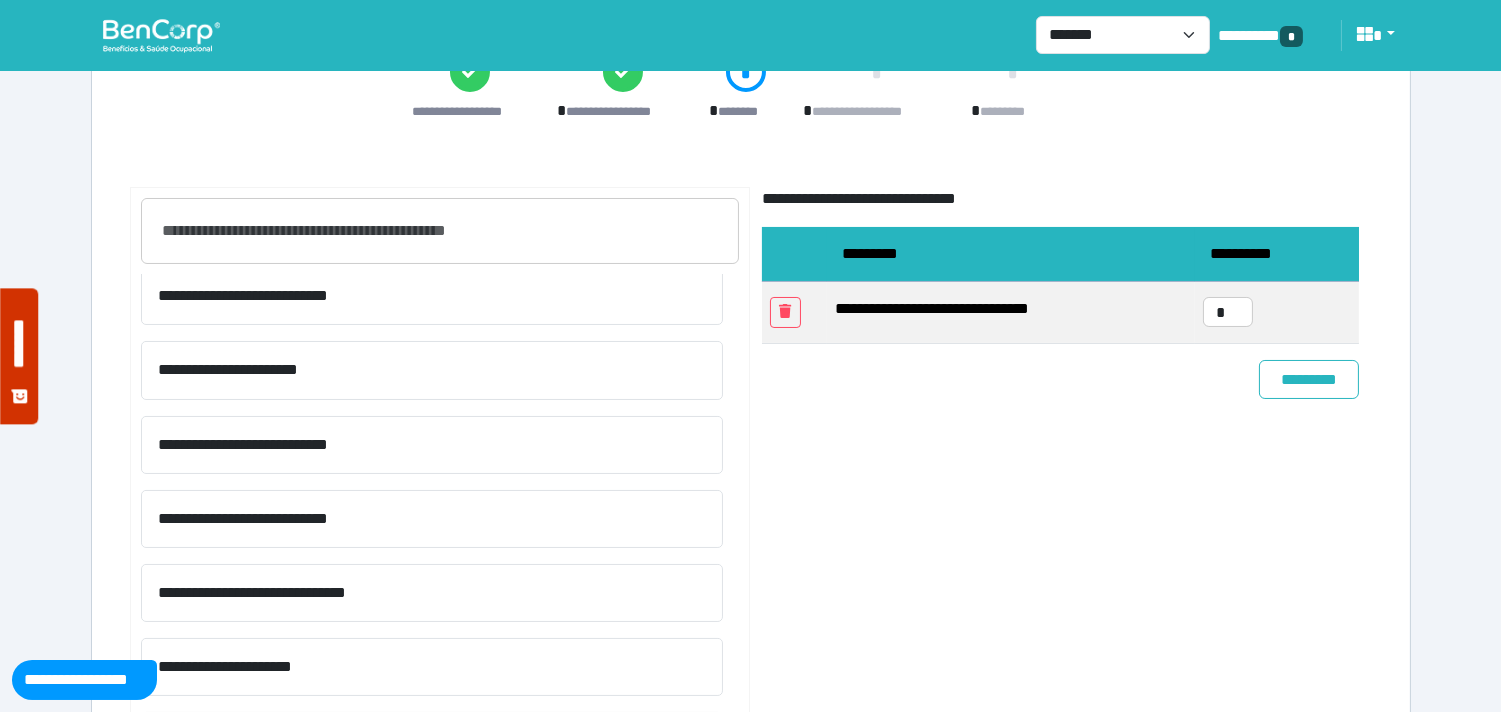 scroll, scrollTop: 0, scrollLeft: 0, axis: both 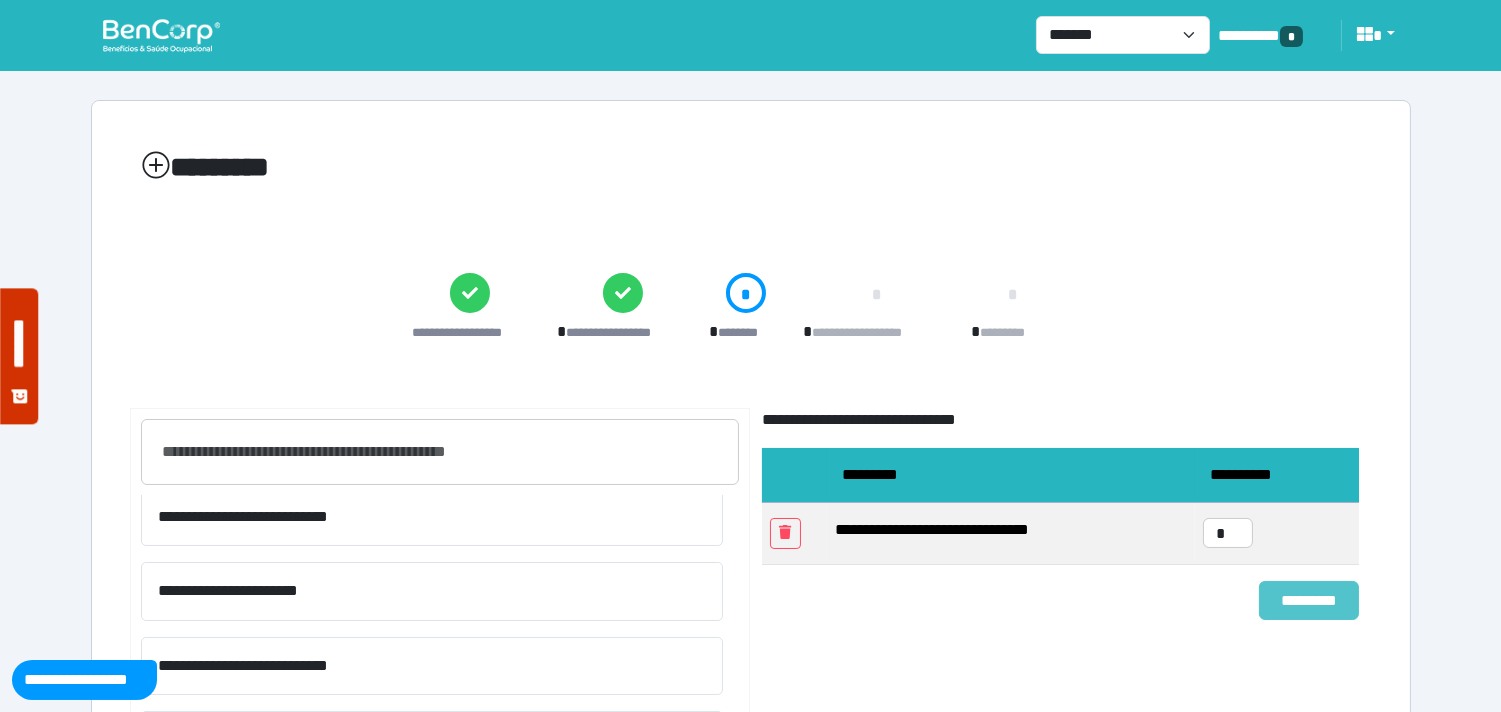 click on "*********" at bounding box center (1309, 600) 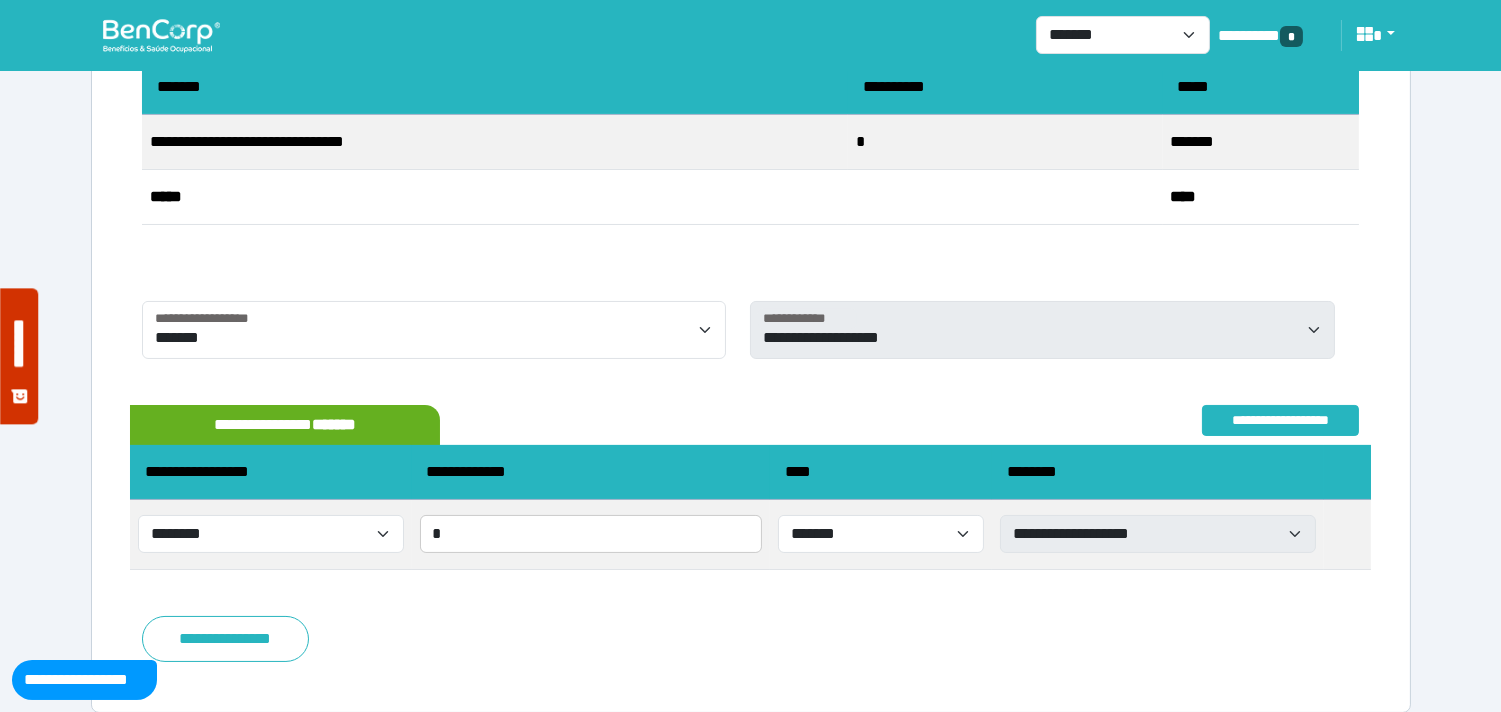 scroll, scrollTop: 405, scrollLeft: 0, axis: vertical 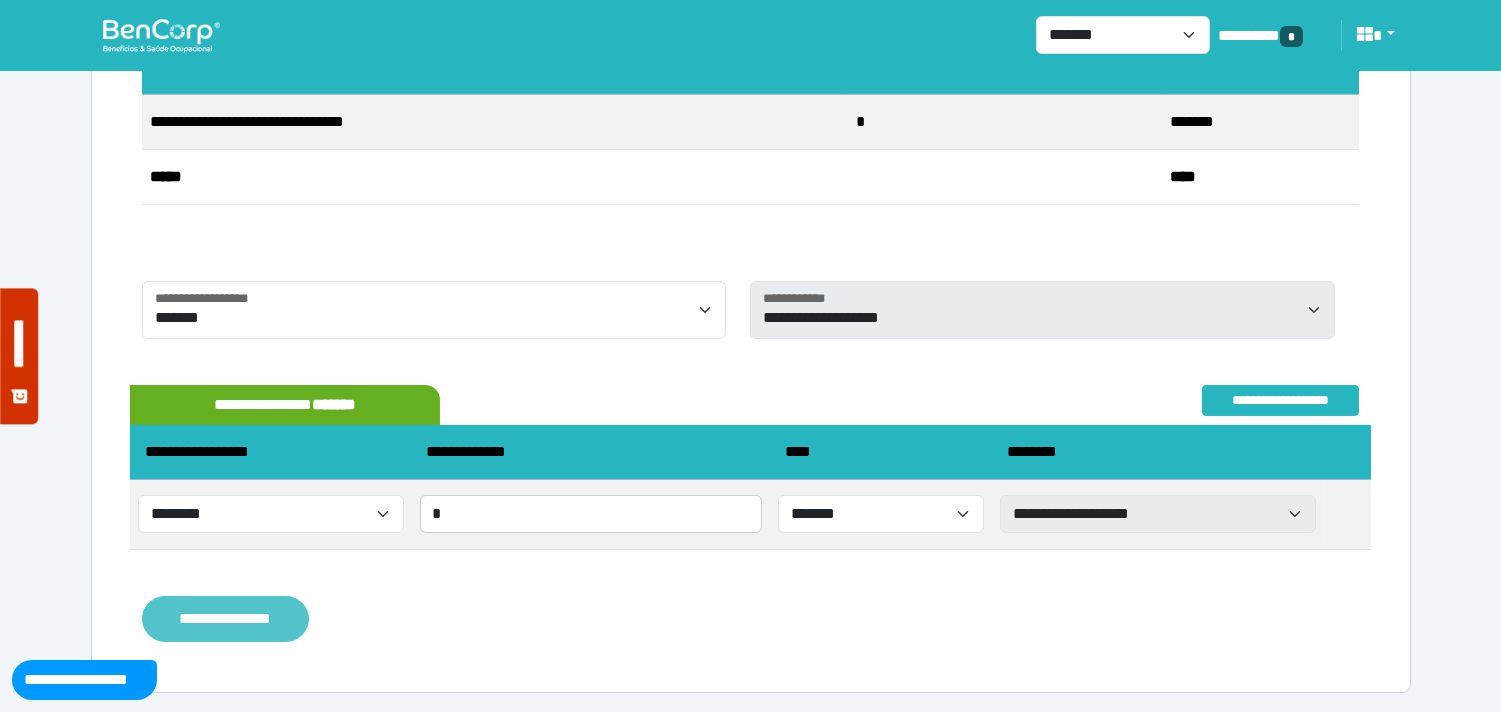 click on "**********" at bounding box center (225, 619) 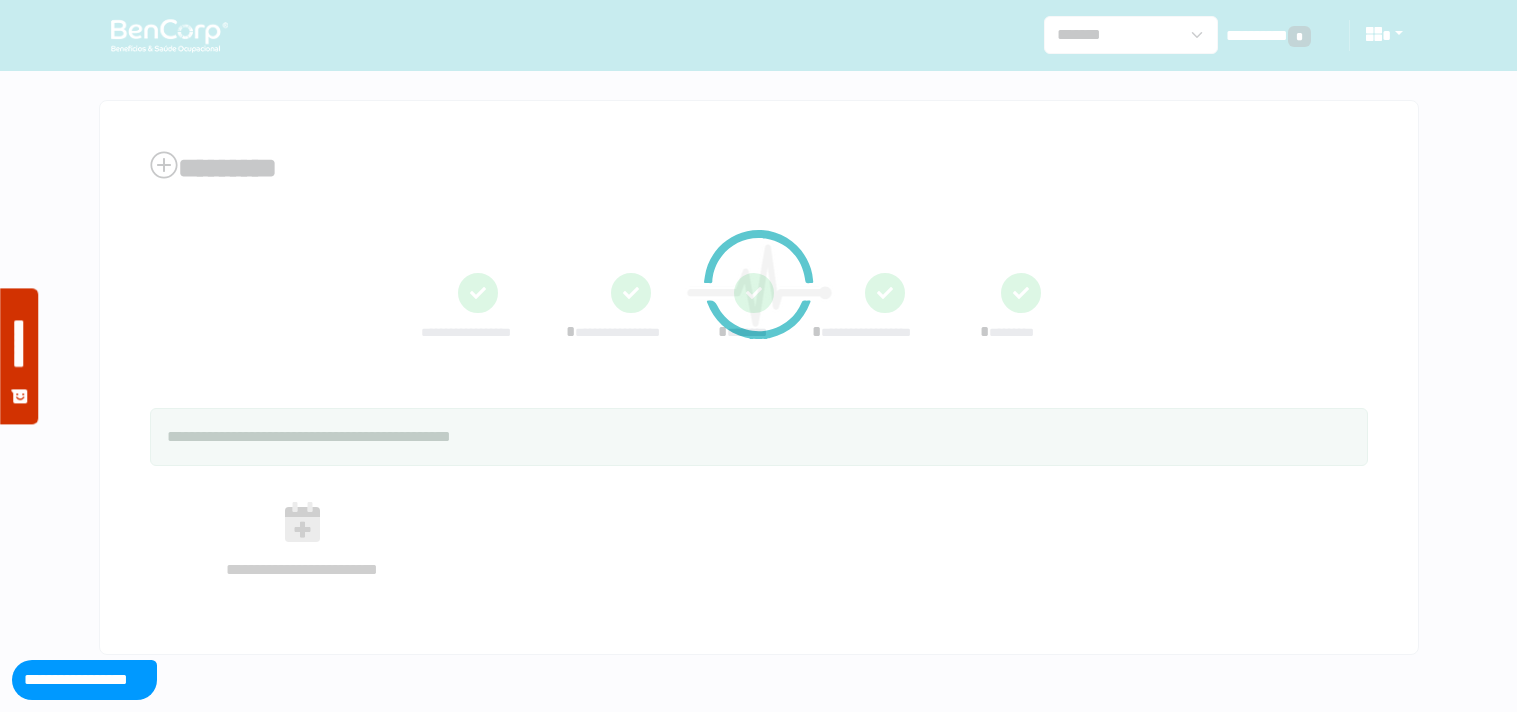 scroll, scrollTop: 0, scrollLeft: 0, axis: both 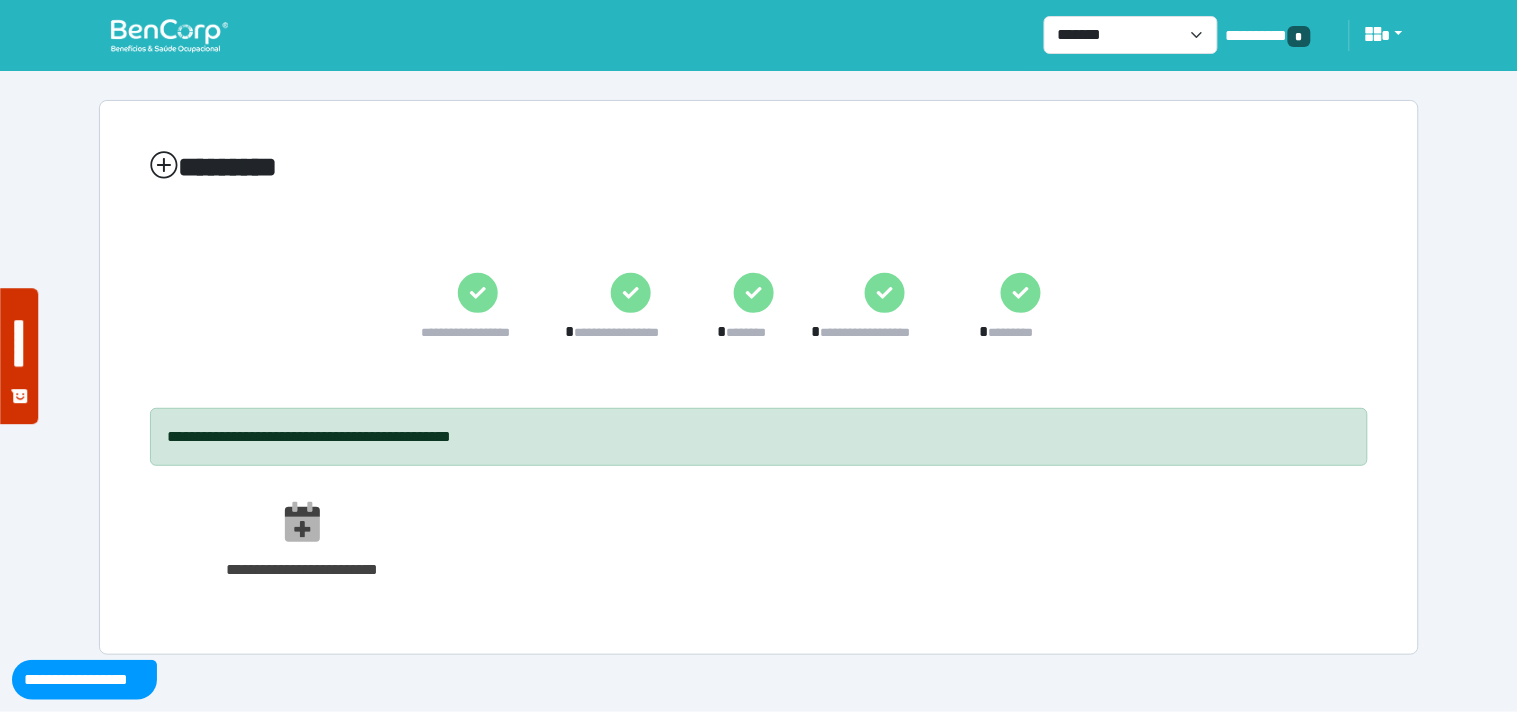 click at bounding box center (169, 35) 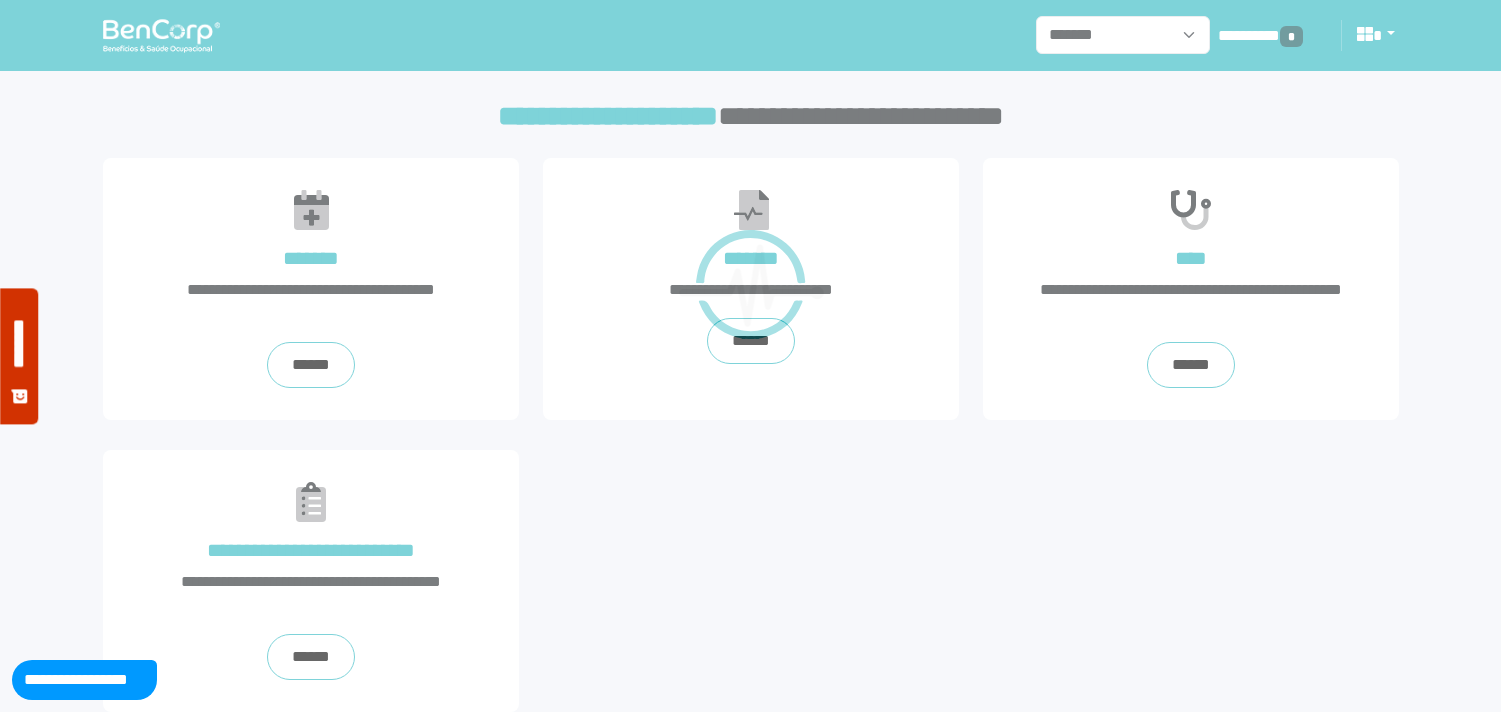 scroll, scrollTop: 0, scrollLeft: 0, axis: both 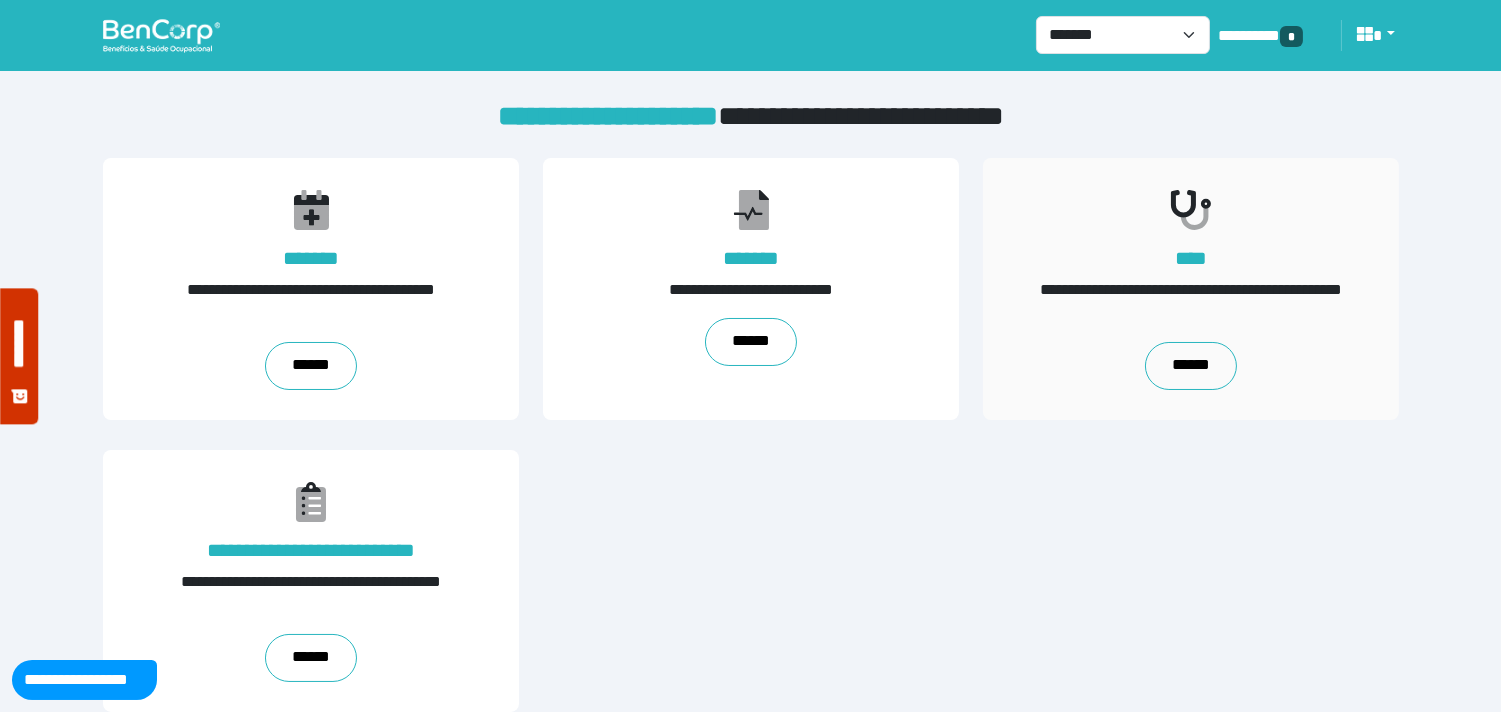 drag, startPoint x: 1196, startPoint y: 360, endPoint x: 1147, endPoint y: 346, distance: 50.96077 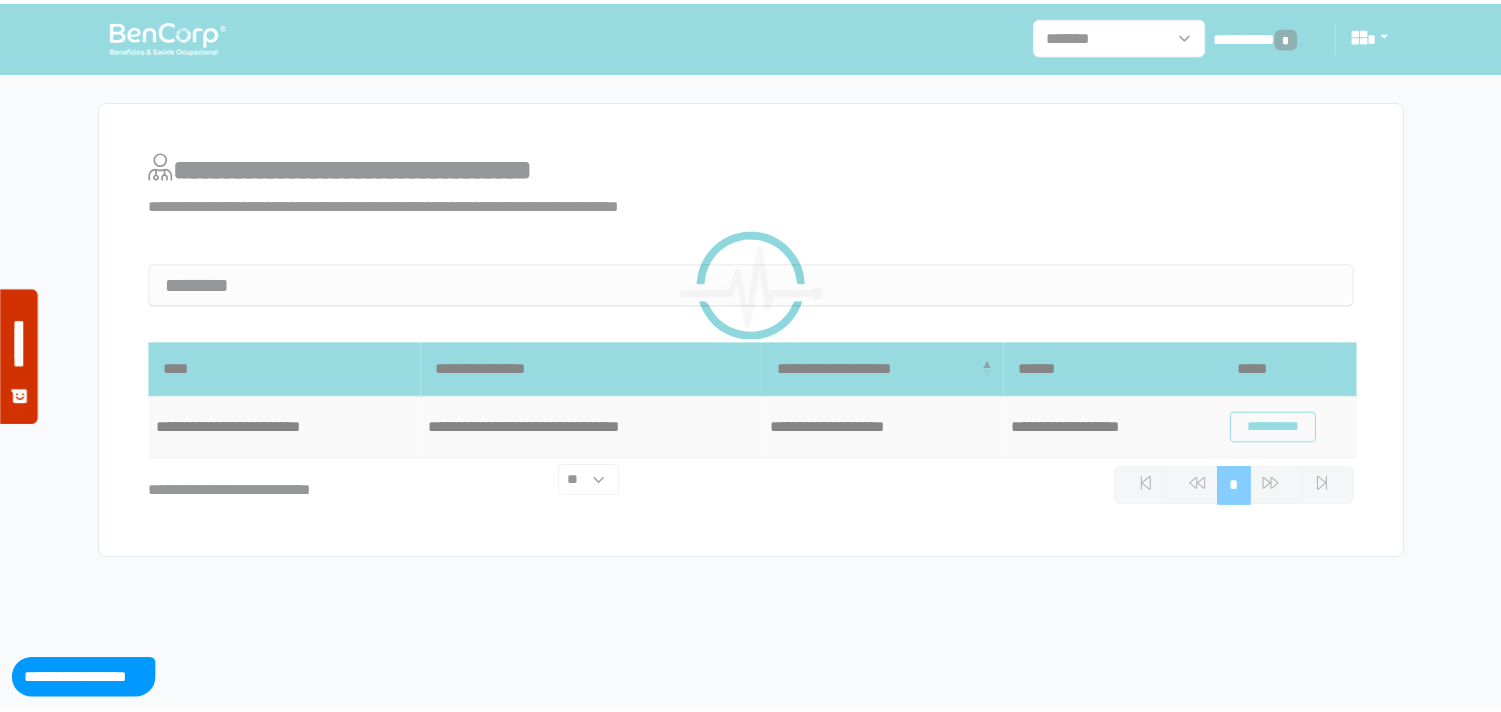 scroll, scrollTop: 0, scrollLeft: 0, axis: both 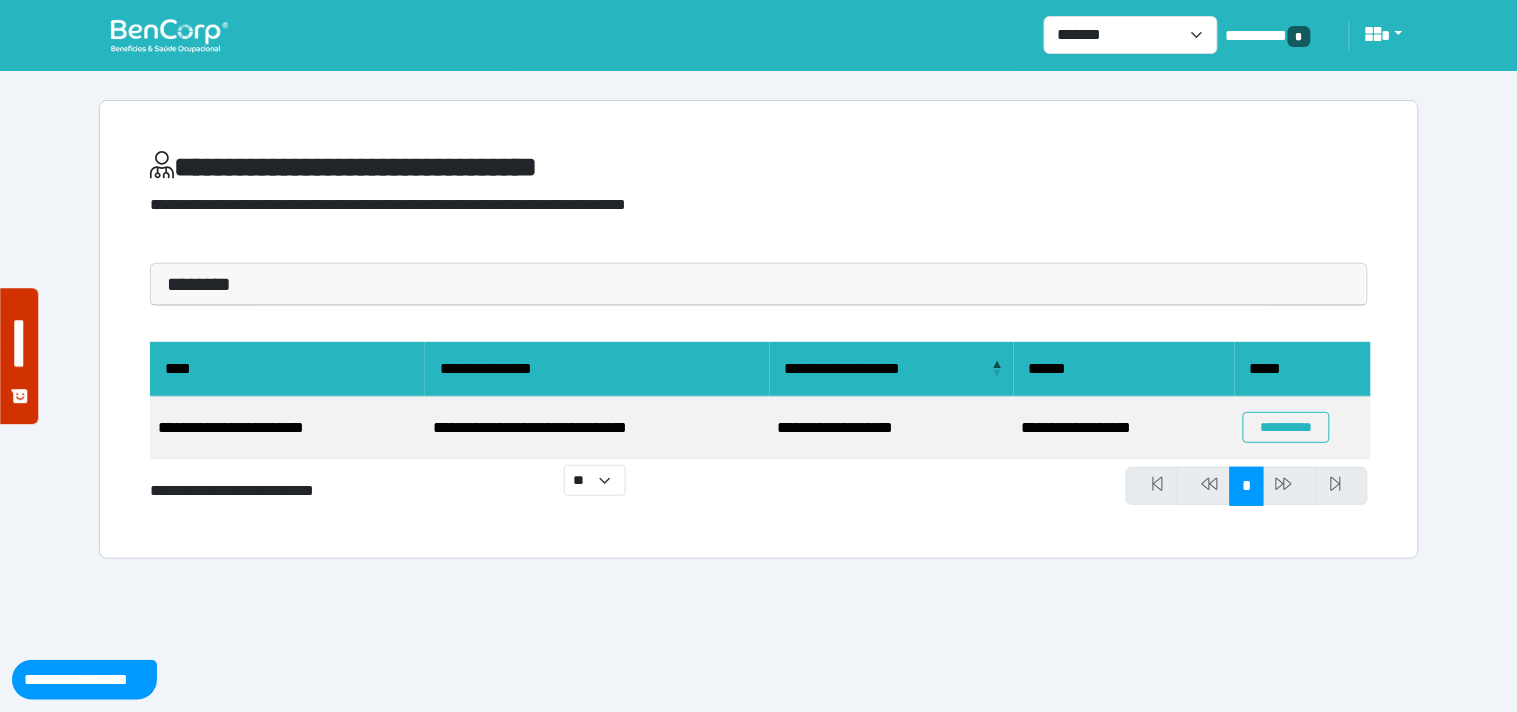 click on "********" at bounding box center [759, 284] 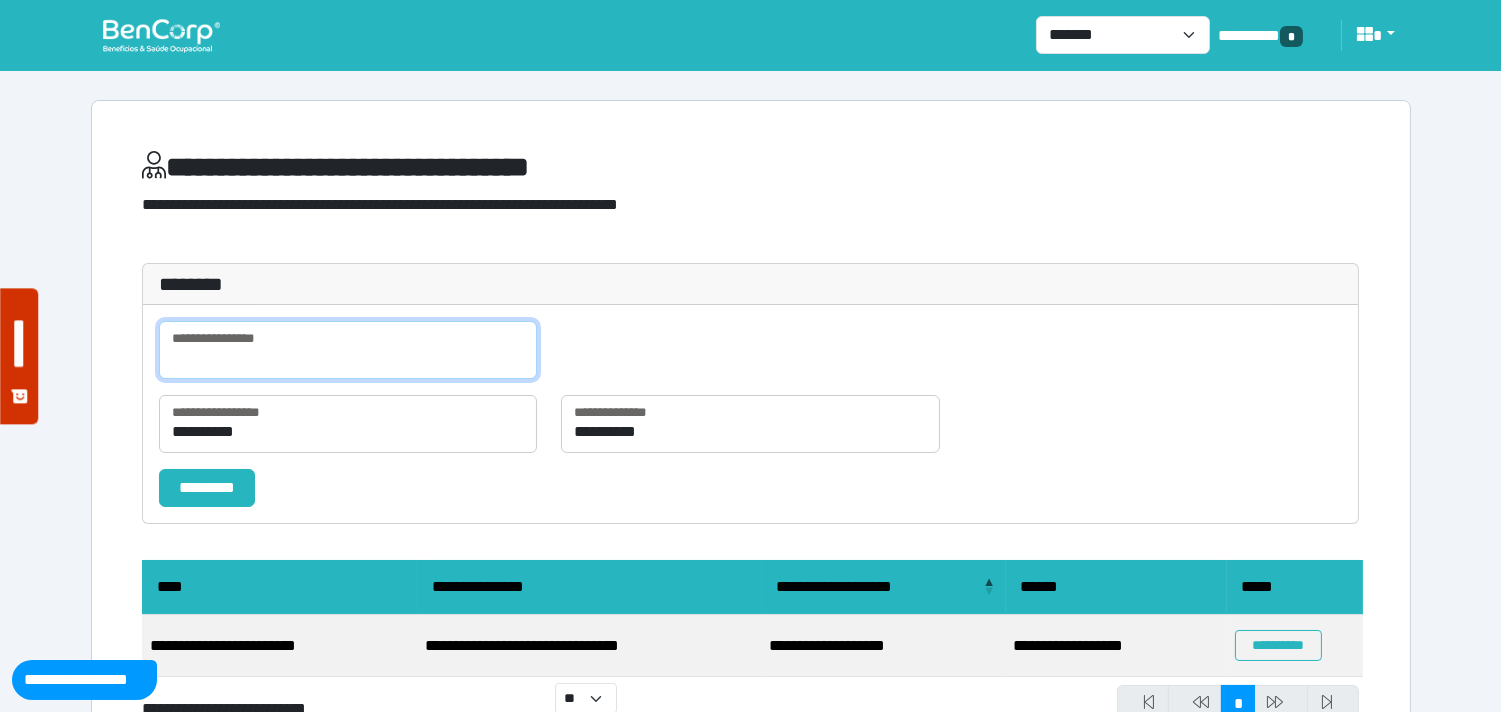 click at bounding box center [348, 350] 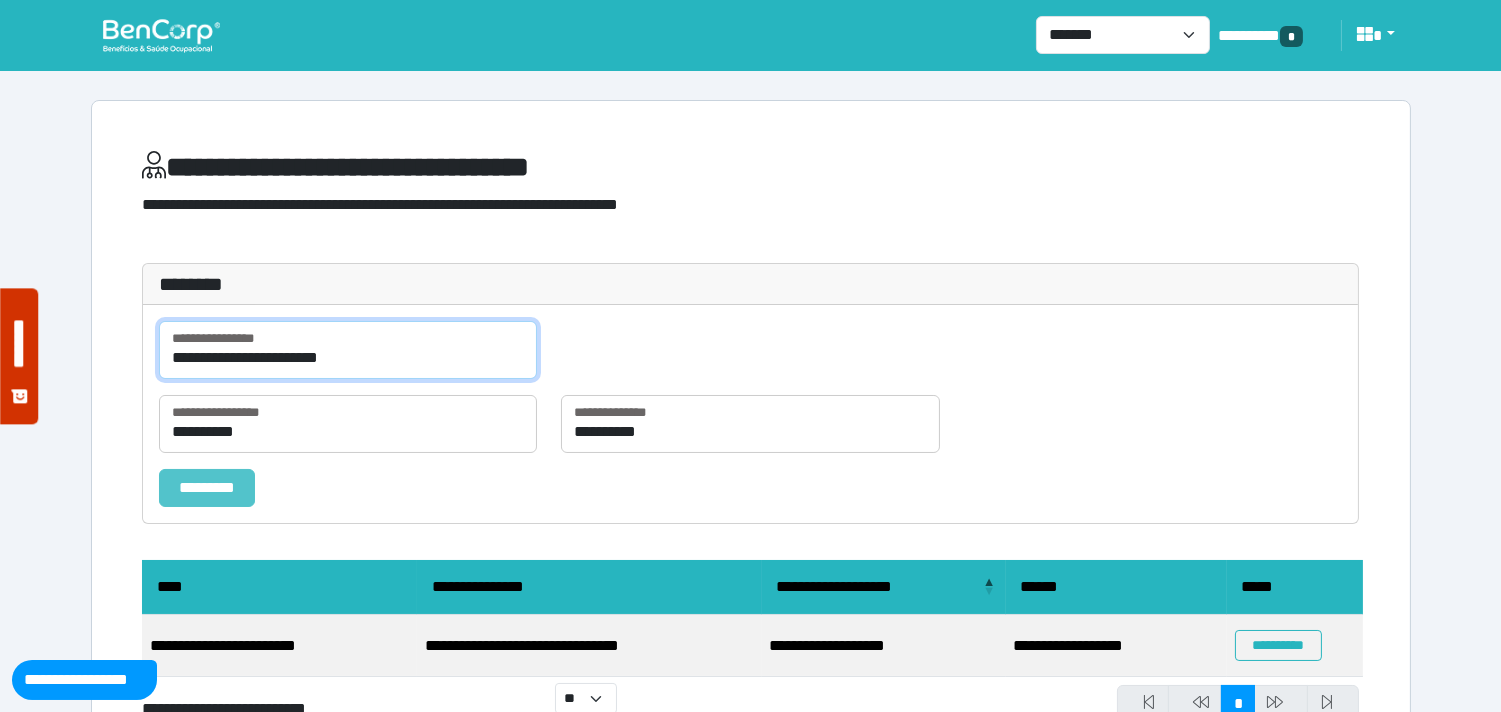type on "**********" 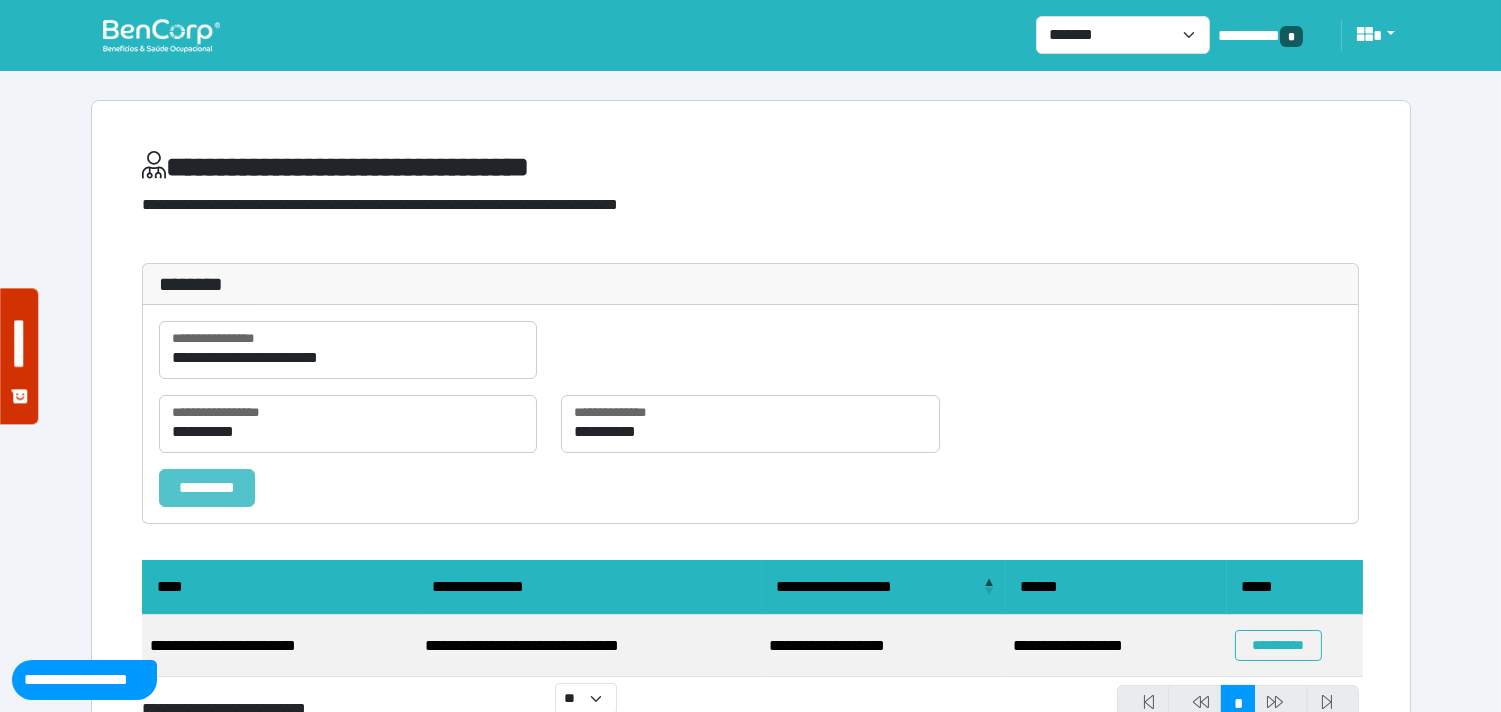 click on "*********" at bounding box center [207, 488] 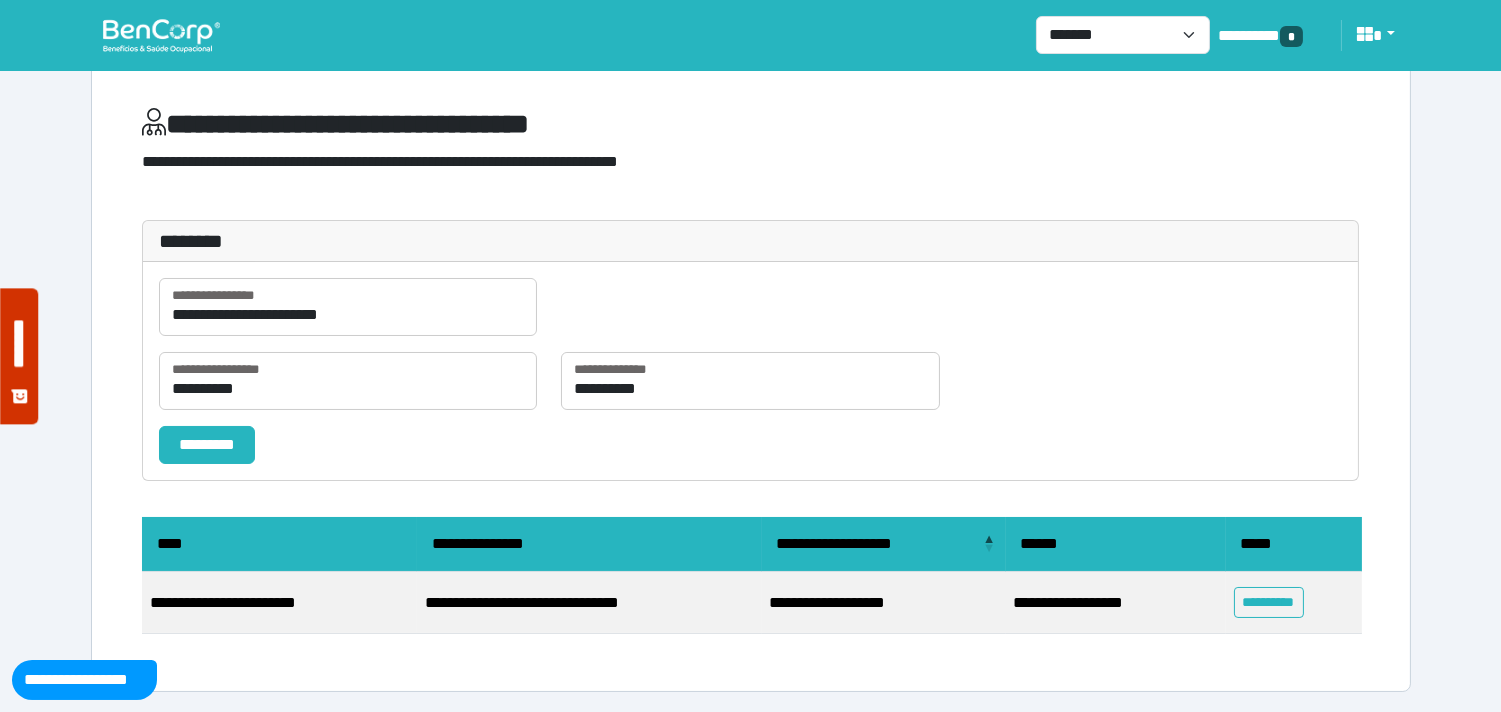 scroll, scrollTop: 42, scrollLeft: 0, axis: vertical 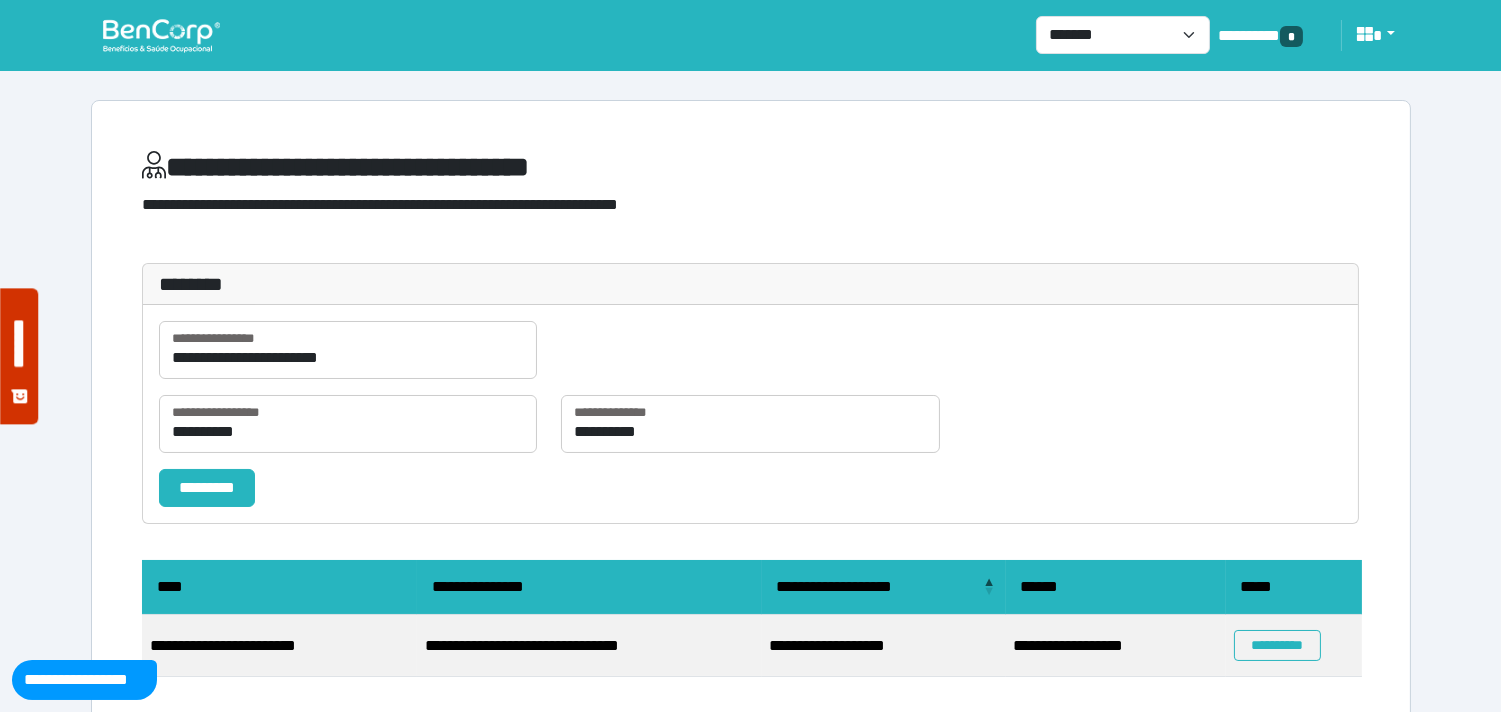 click at bounding box center (161, 35) 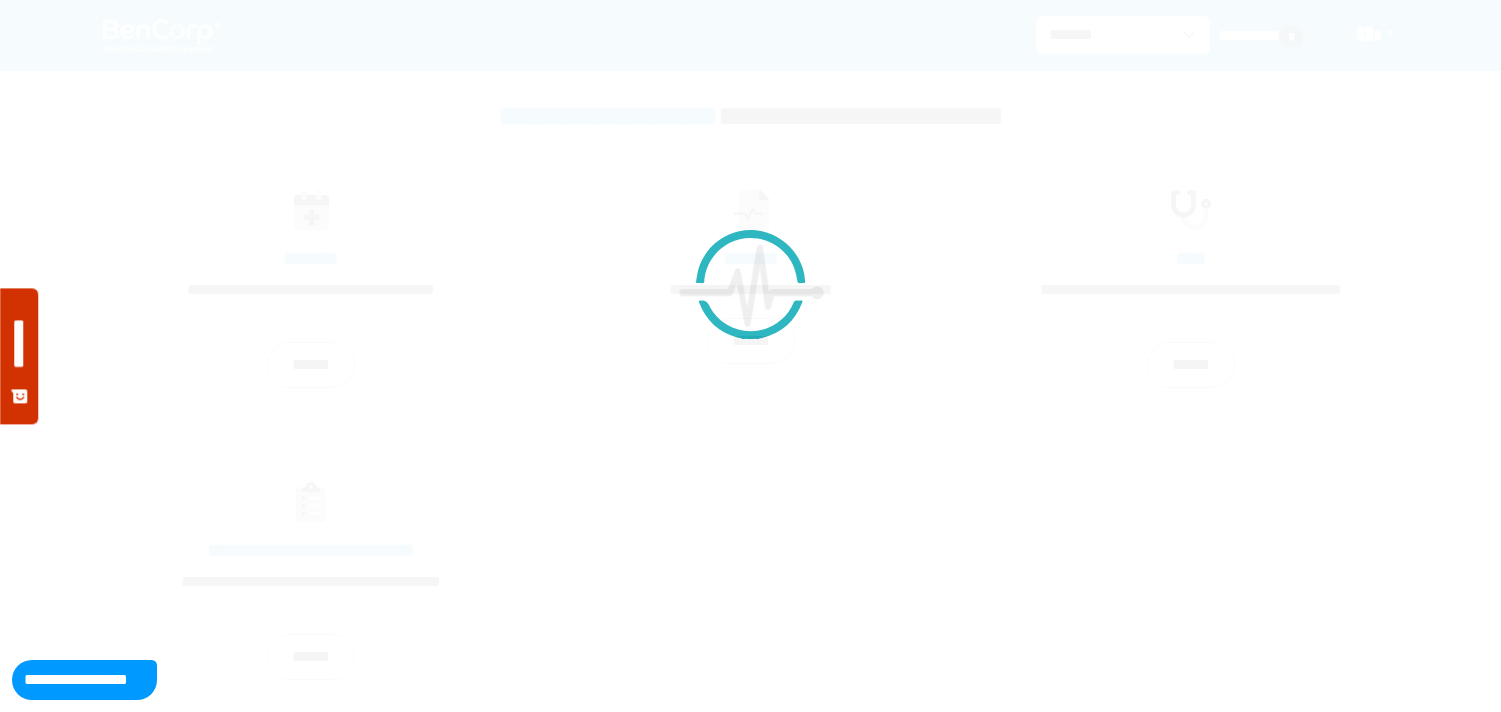 scroll, scrollTop: 0, scrollLeft: 0, axis: both 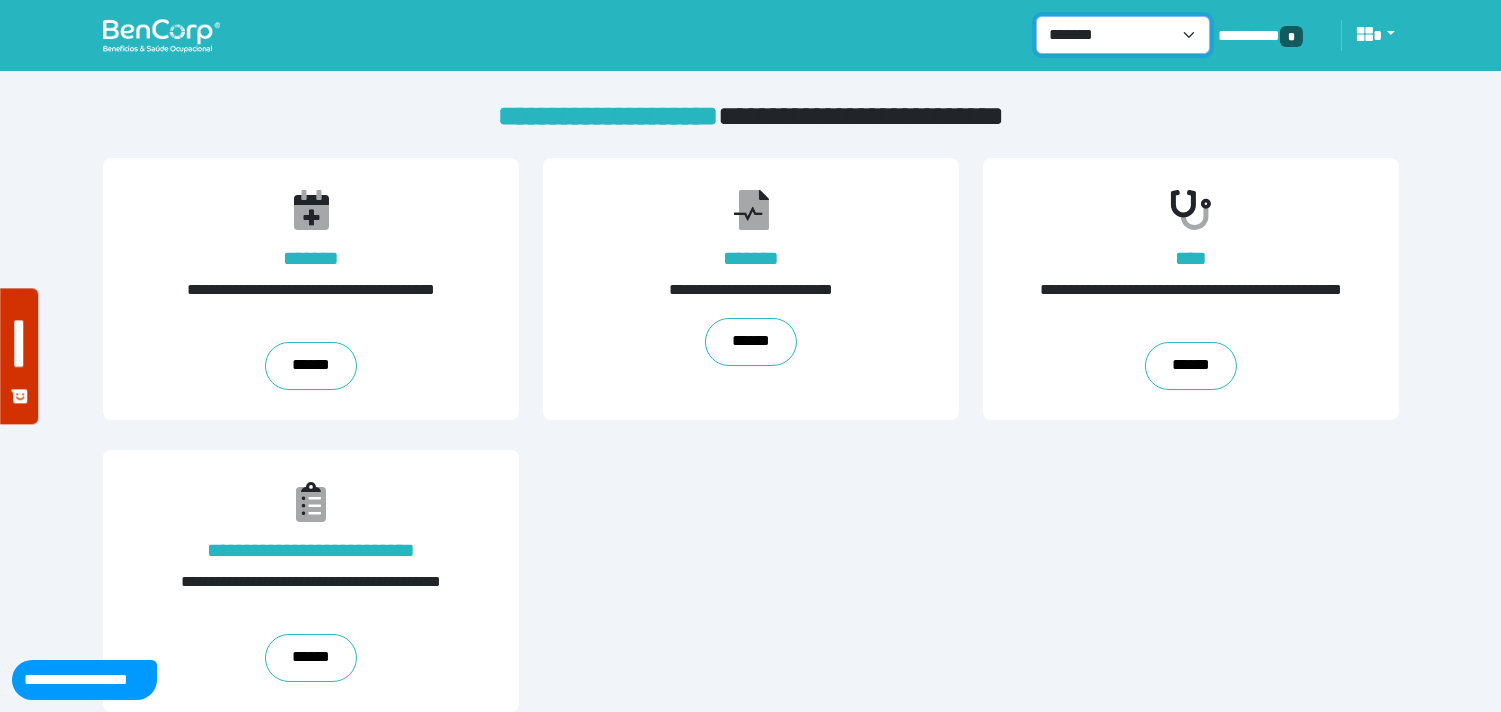 click on "**********" at bounding box center (1123, 35) 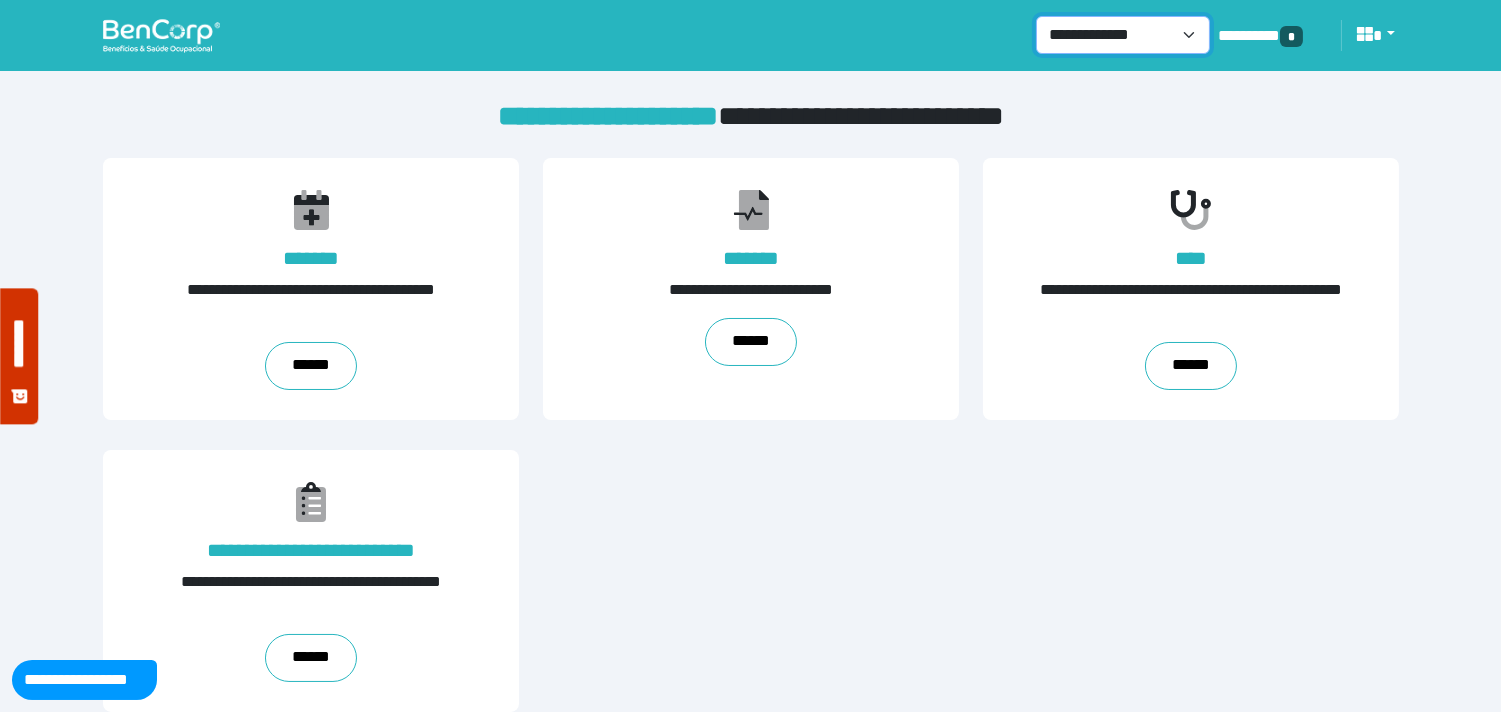 click on "**********" at bounding box center (1123, 35) 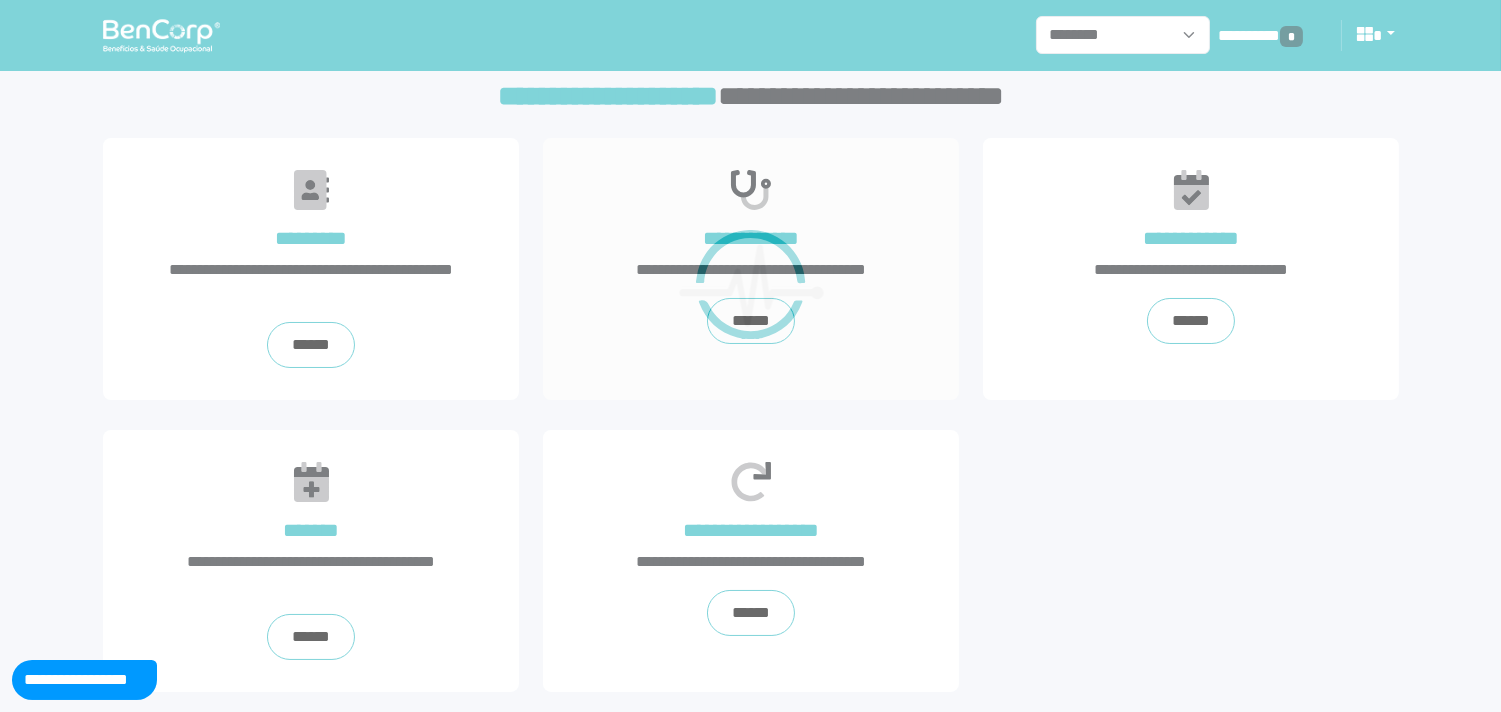 scroll, scrollTop: 20, scrollLeft: 0, axis: vertical 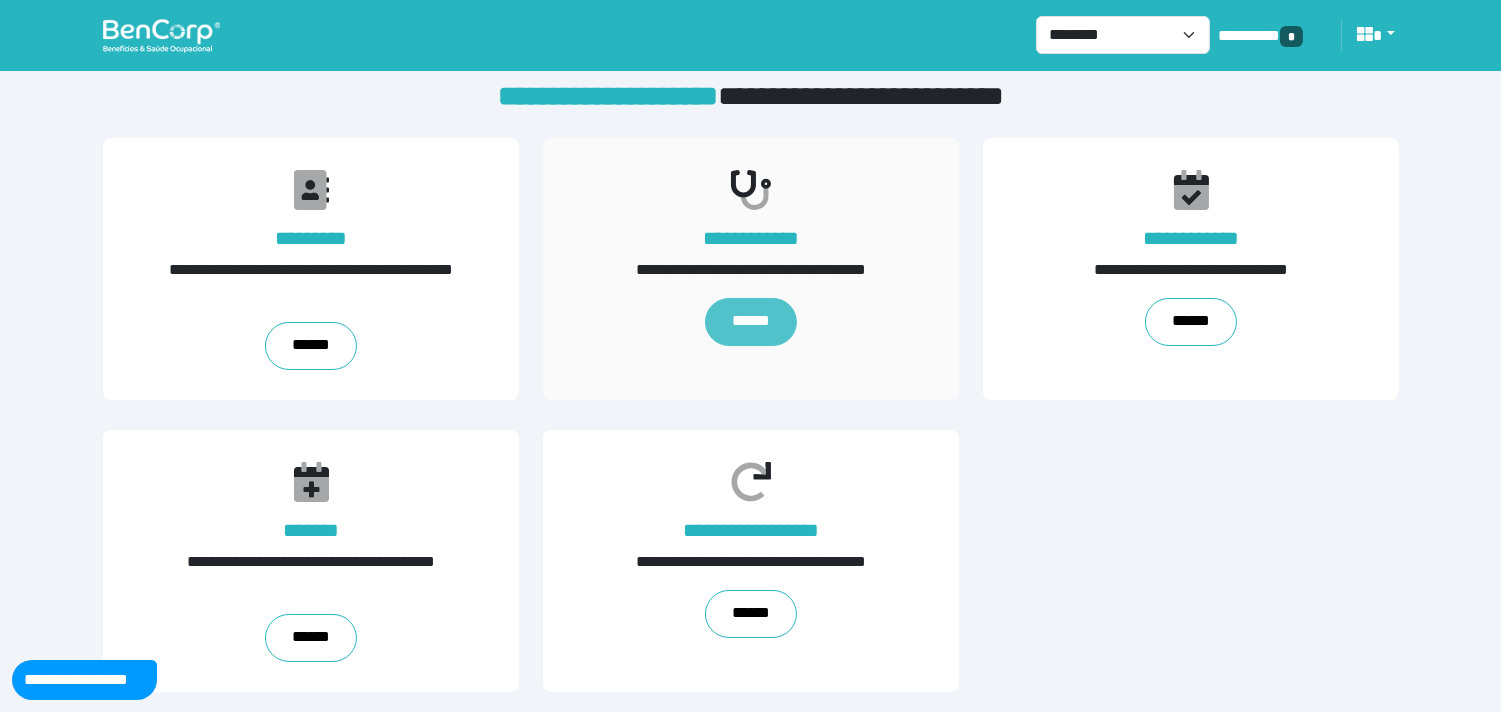 click on "******" at bounding box center (751, 322) 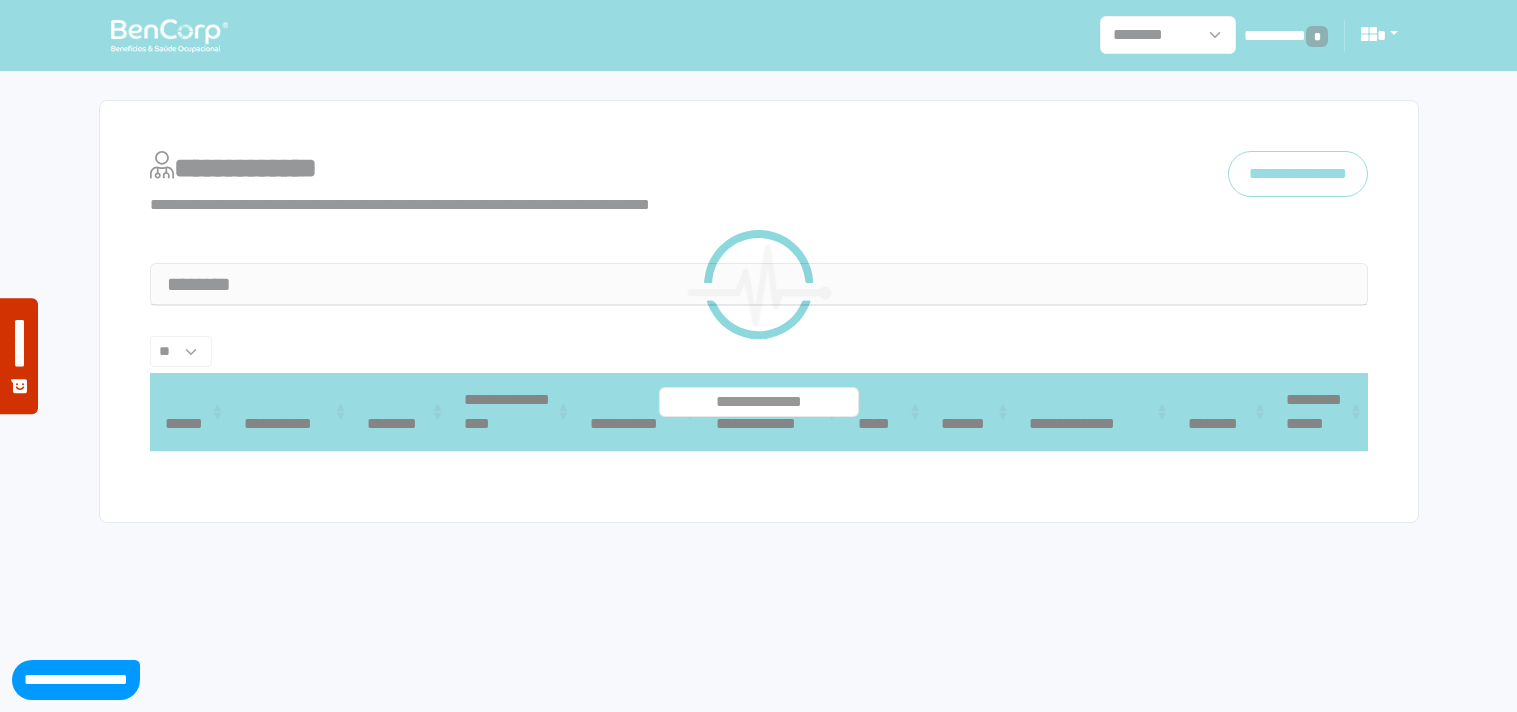 select on "**" 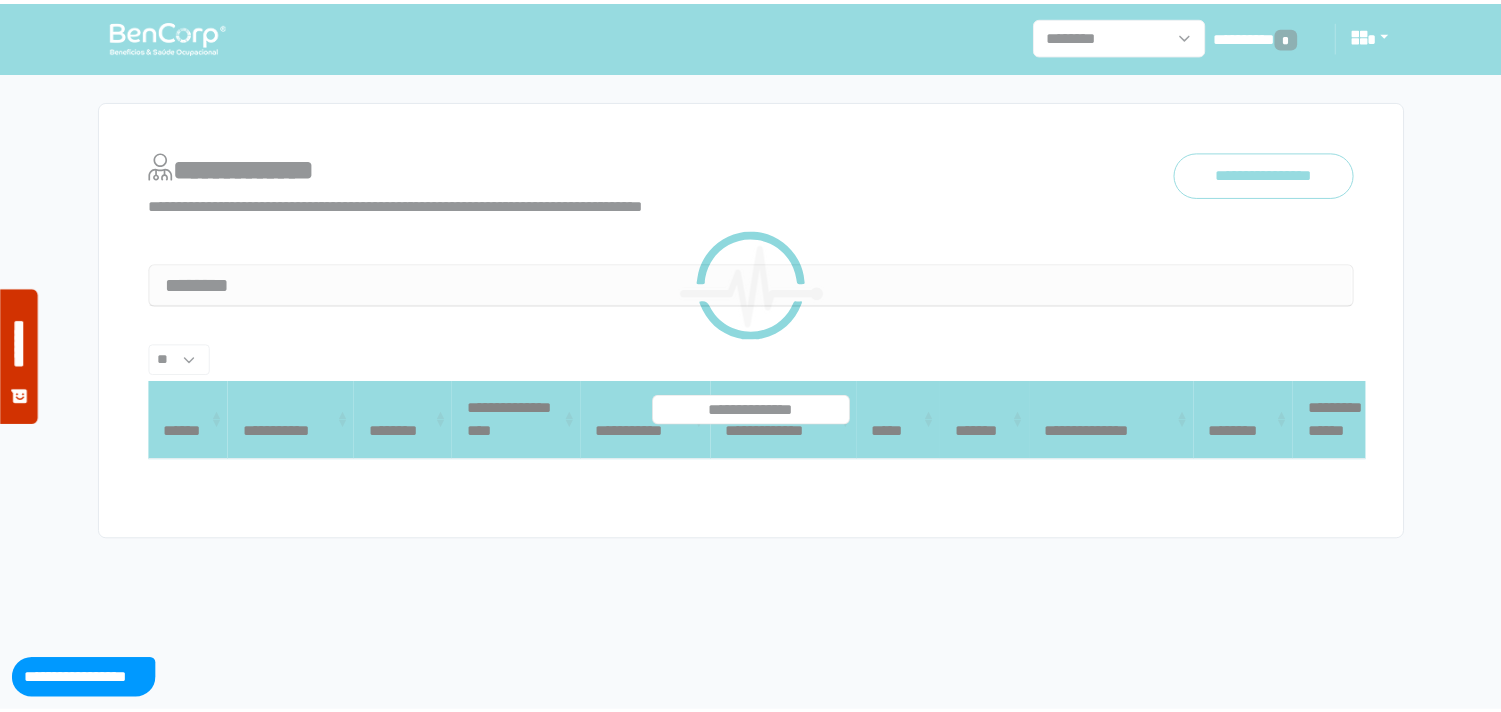 scroll, scrollTop: 0, scrollLeft: 0, axis: both 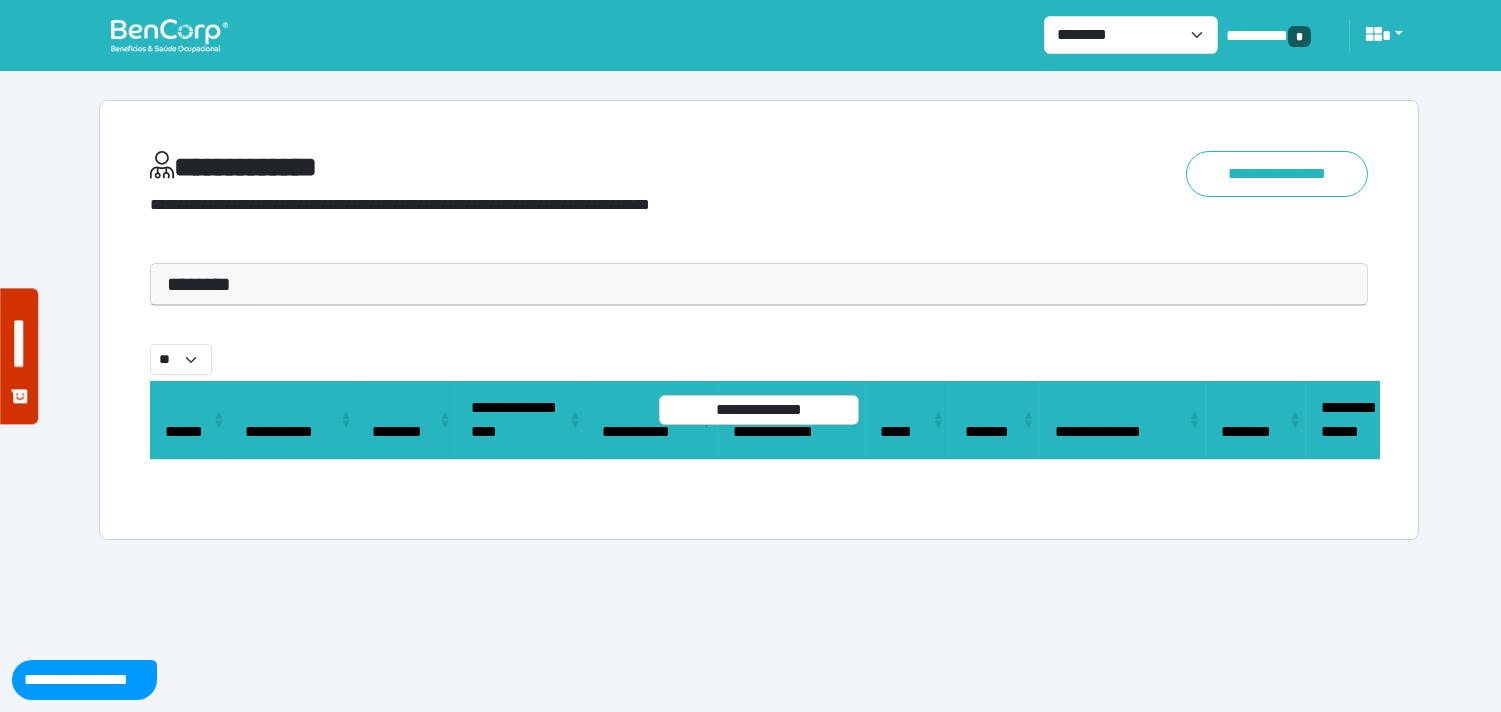 click at bounding box center [169, 35] 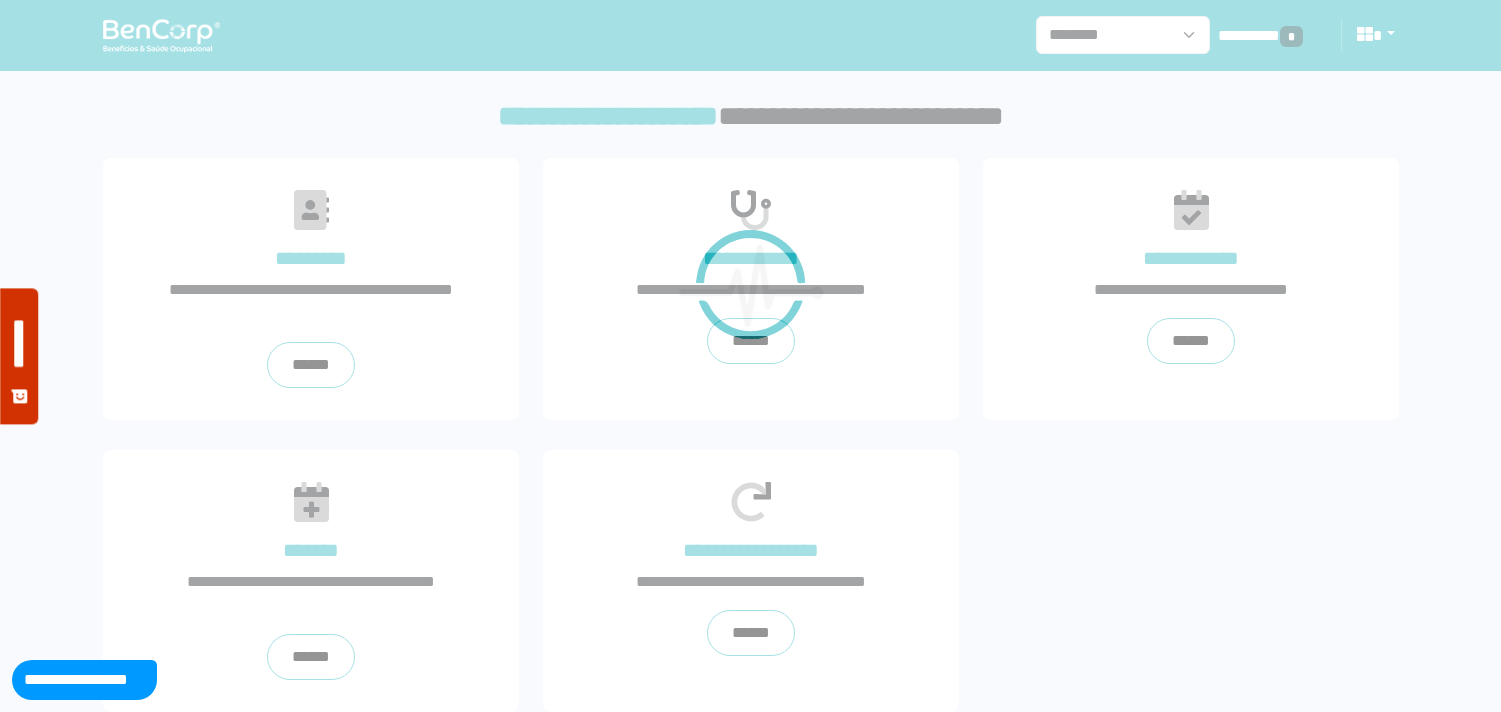 scroll, scrollTop: 0, scrollLeft: 0, axis: both 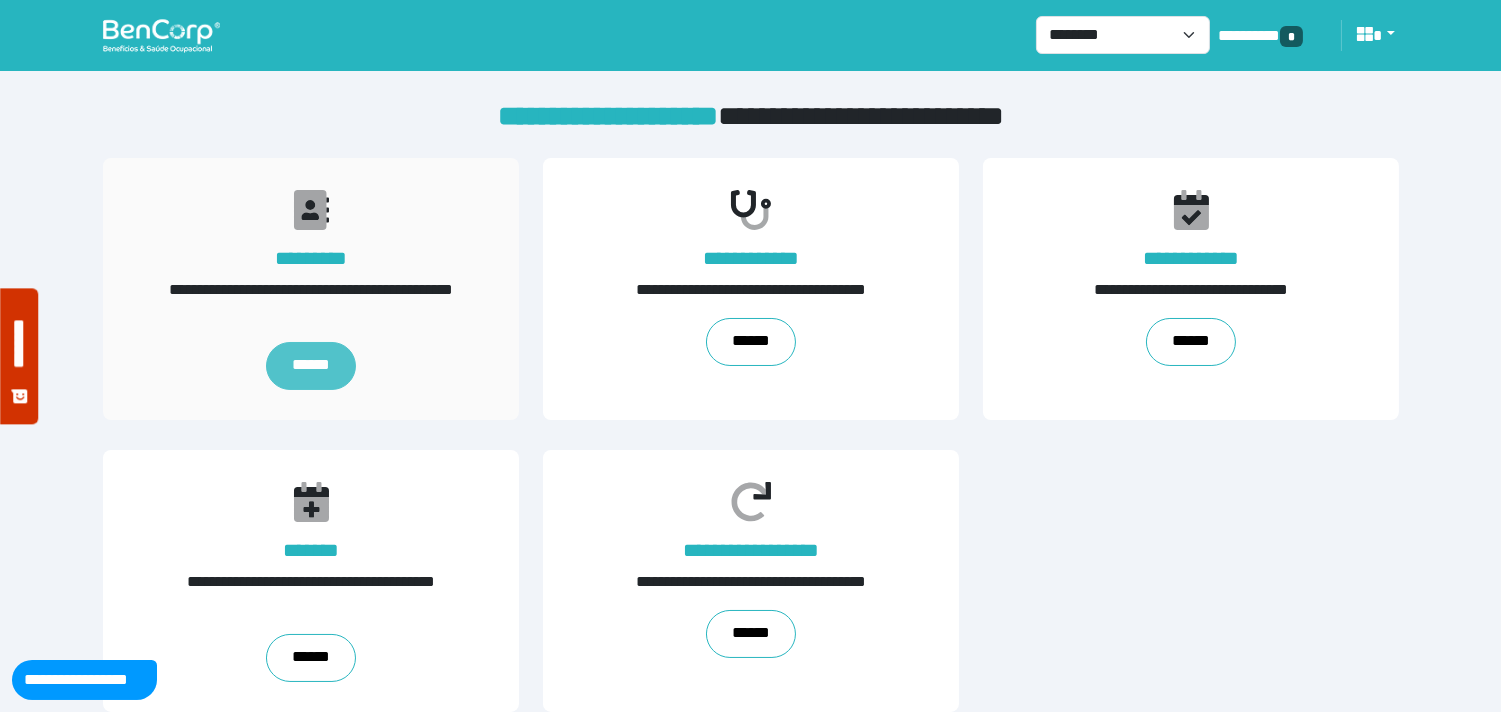 click on "******" at bounding box center [310, 366] 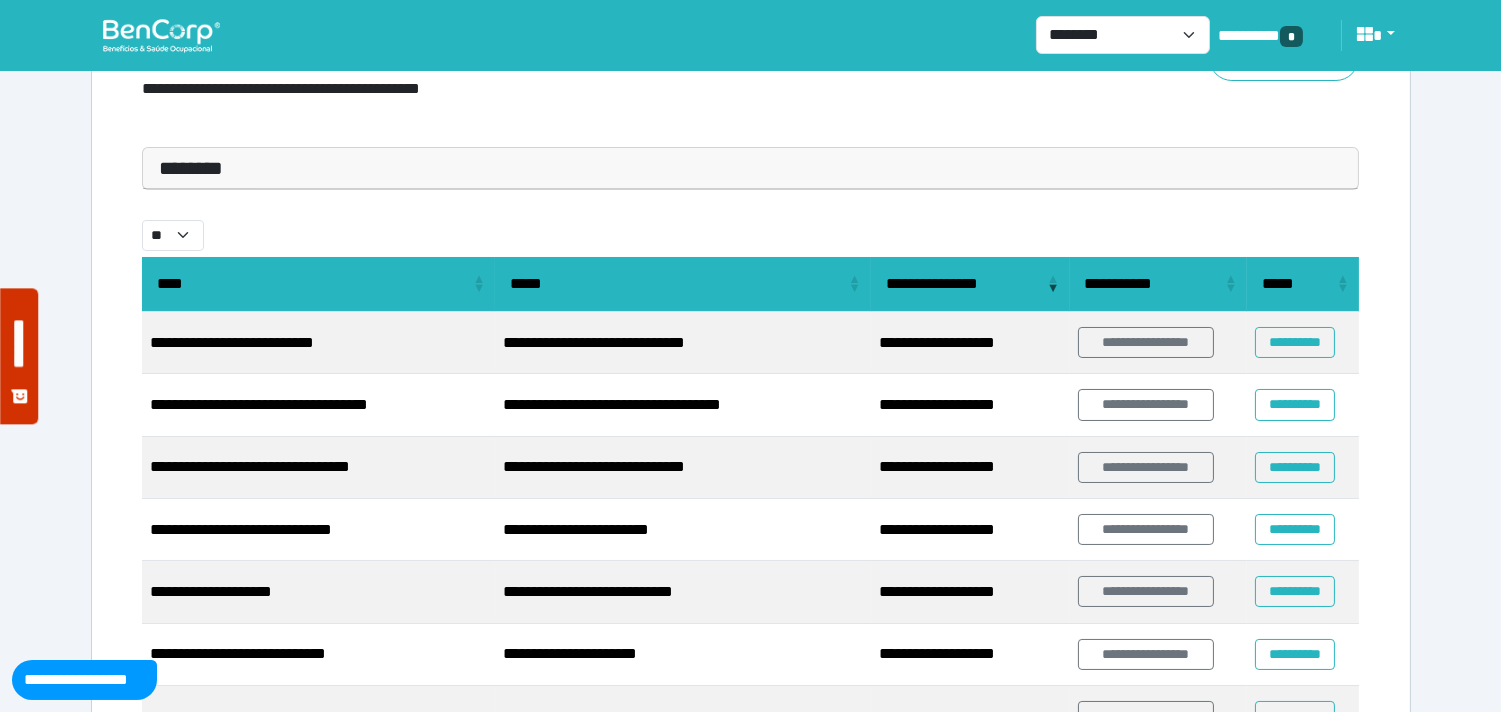 scroll, scrollTop: 0, scrollLeft: 0, axis: both 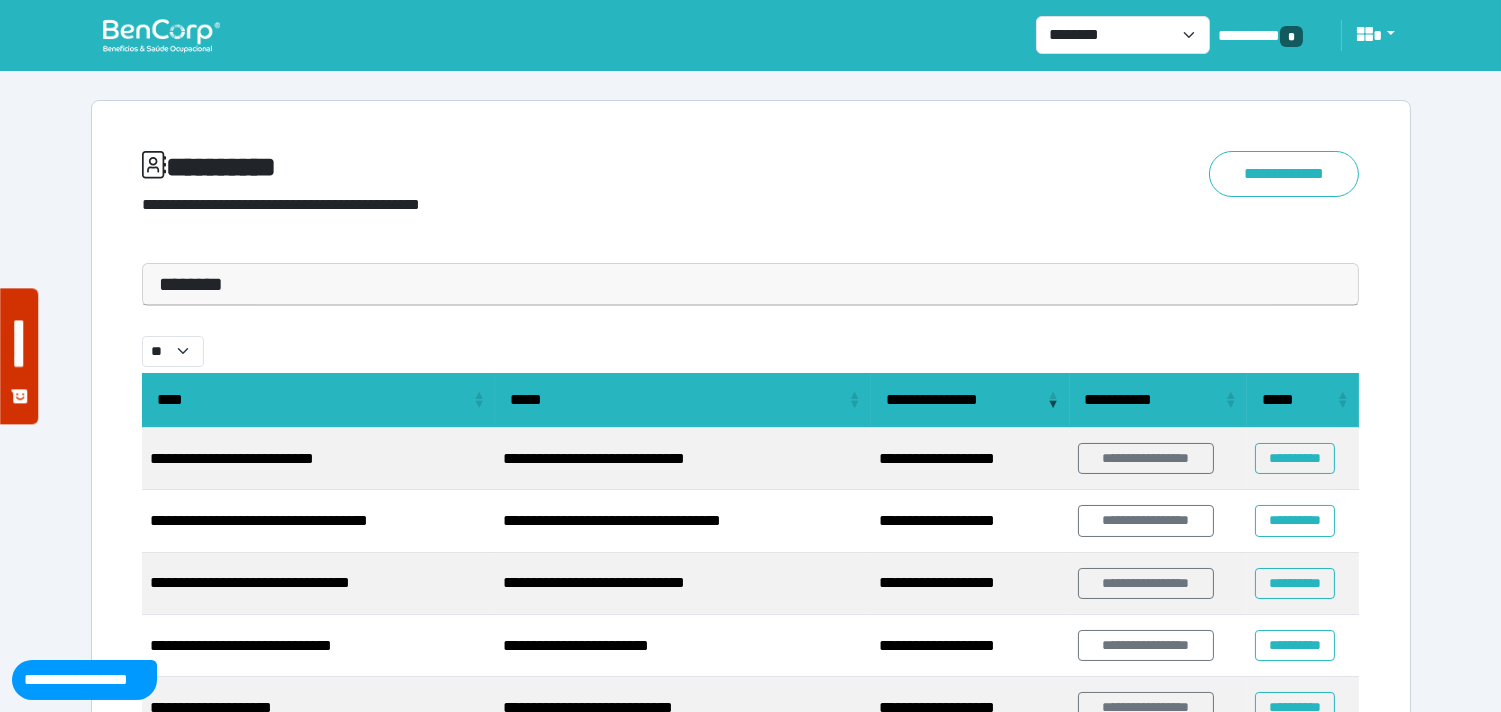 click on "********" at bounding box center [751, 284] 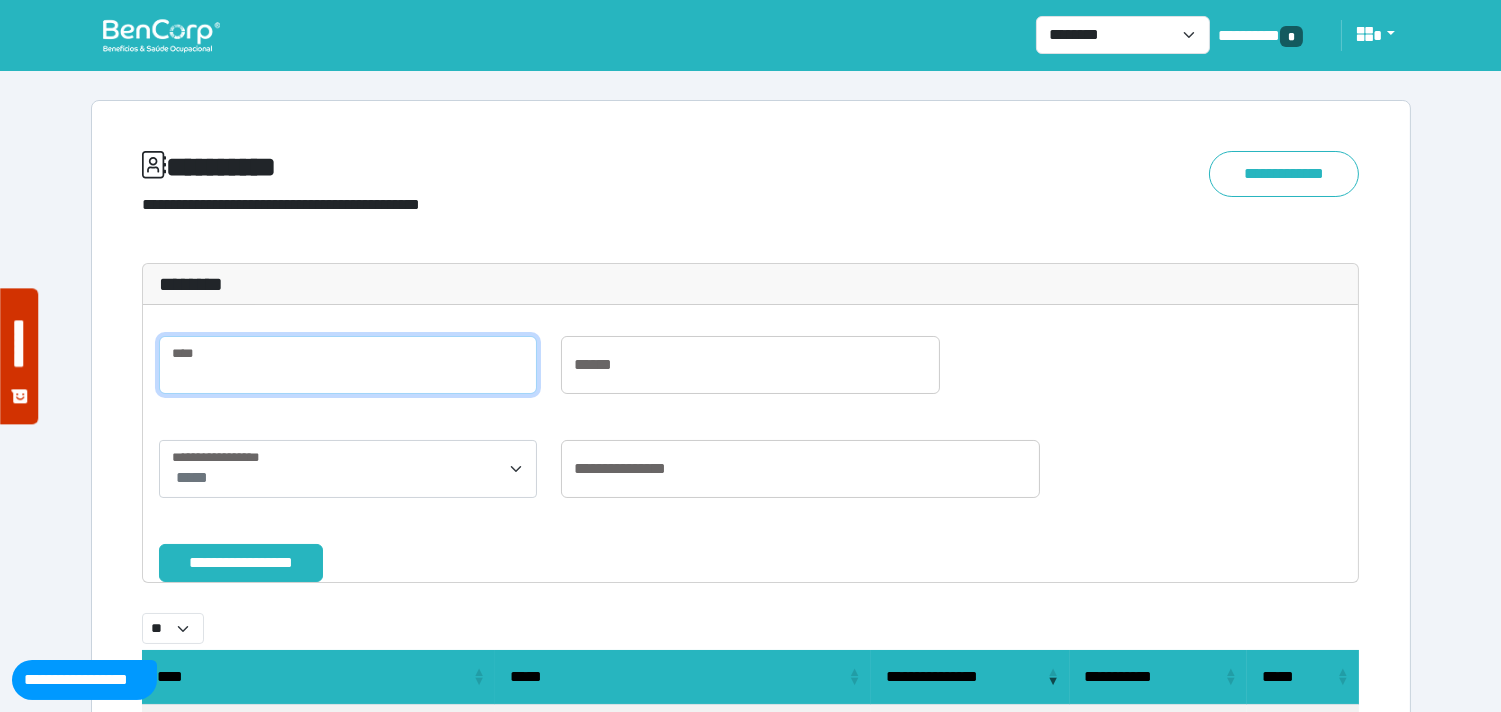 click at bounding box center (348, 365) 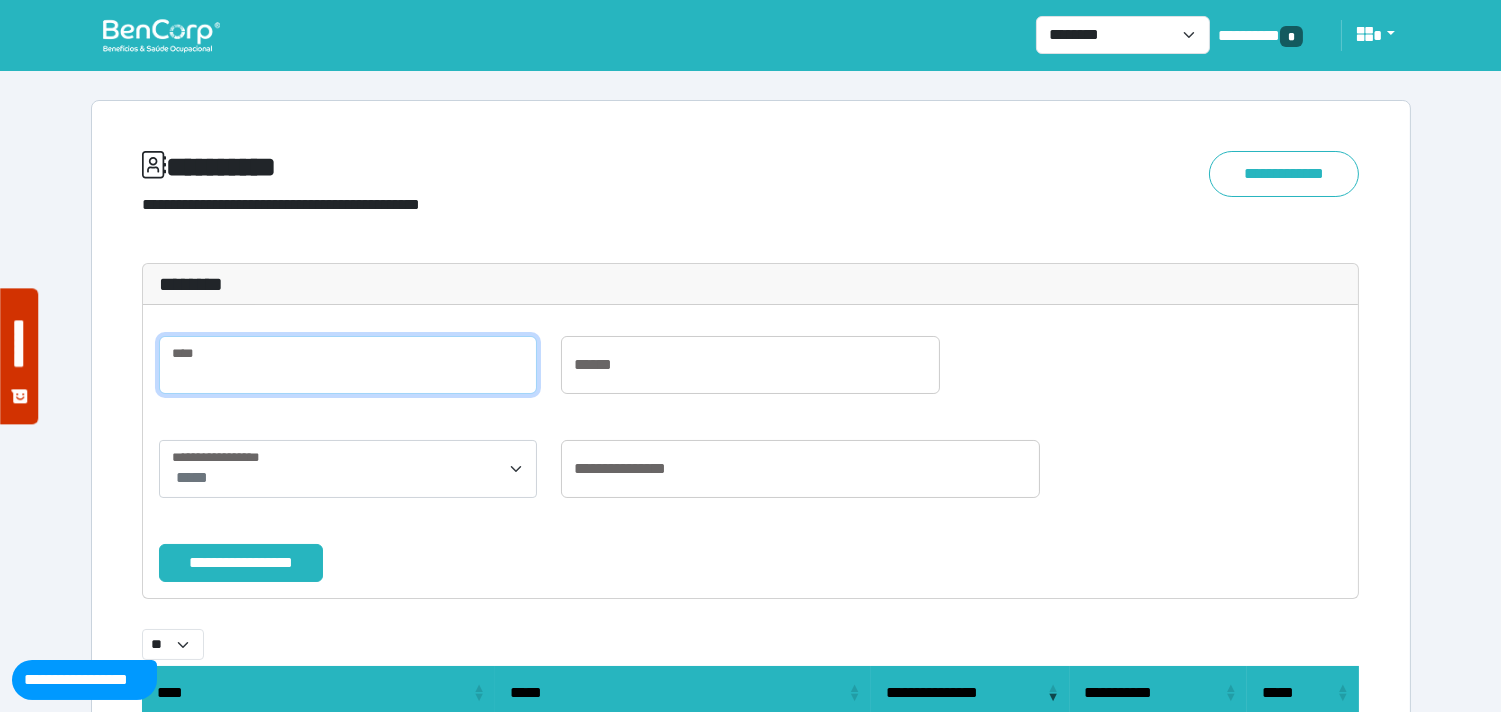 paste on "**********" 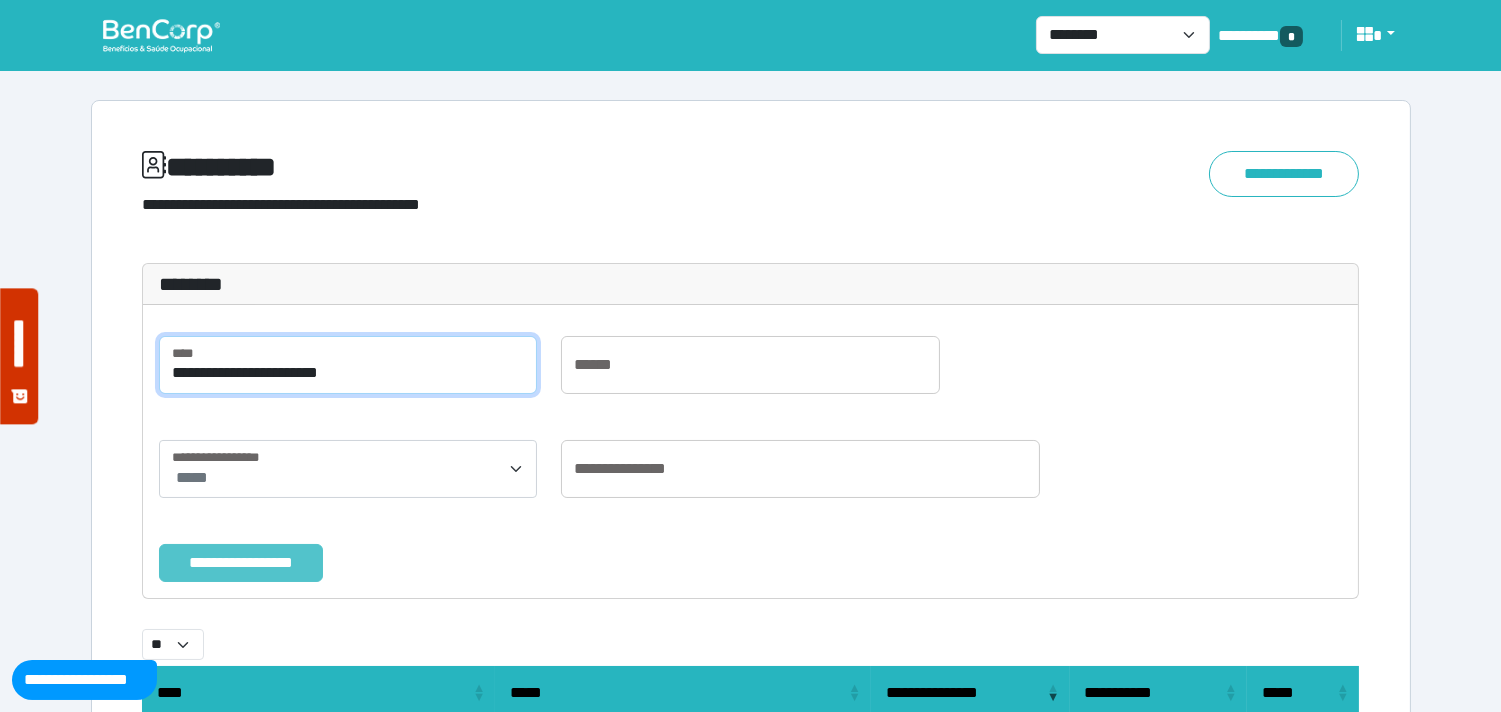 type on "**********" 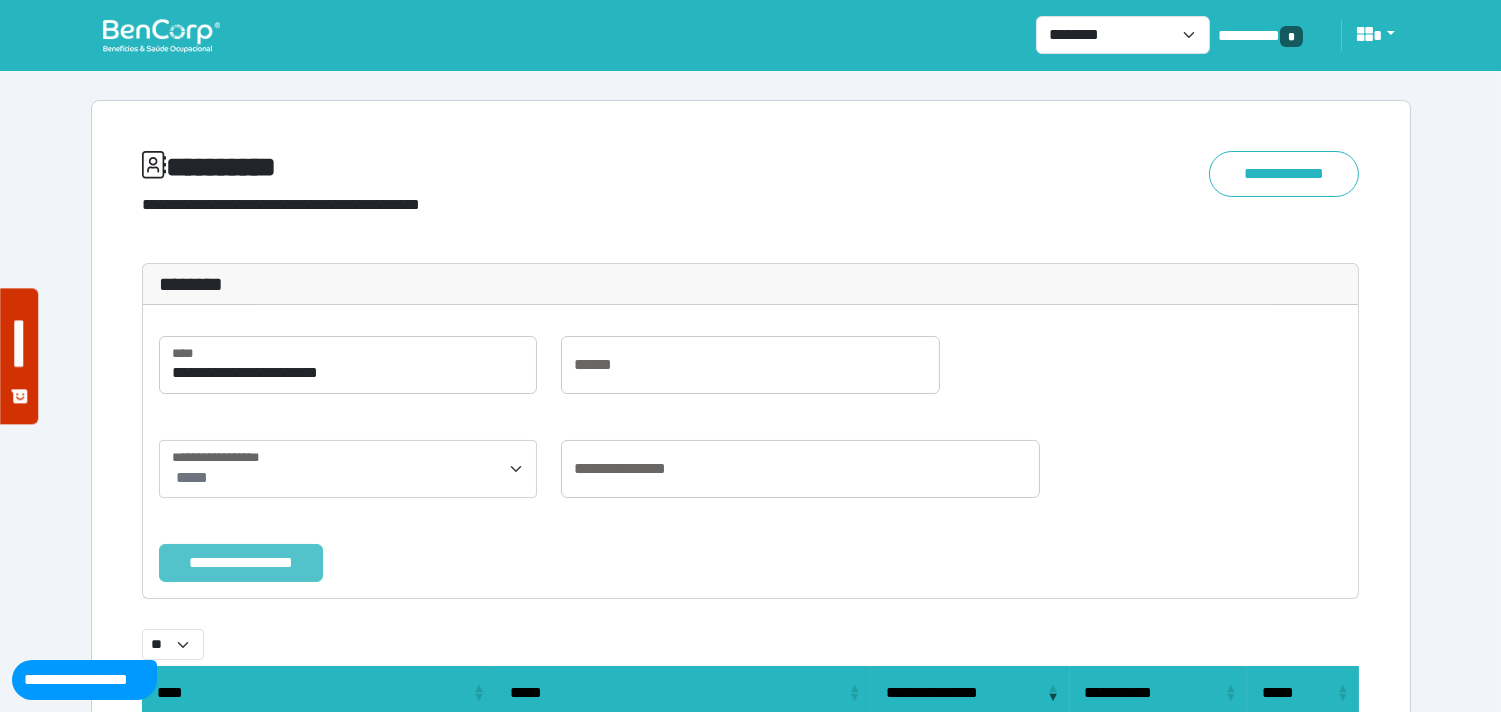 click on "**********" at bounding box center [241, 563] 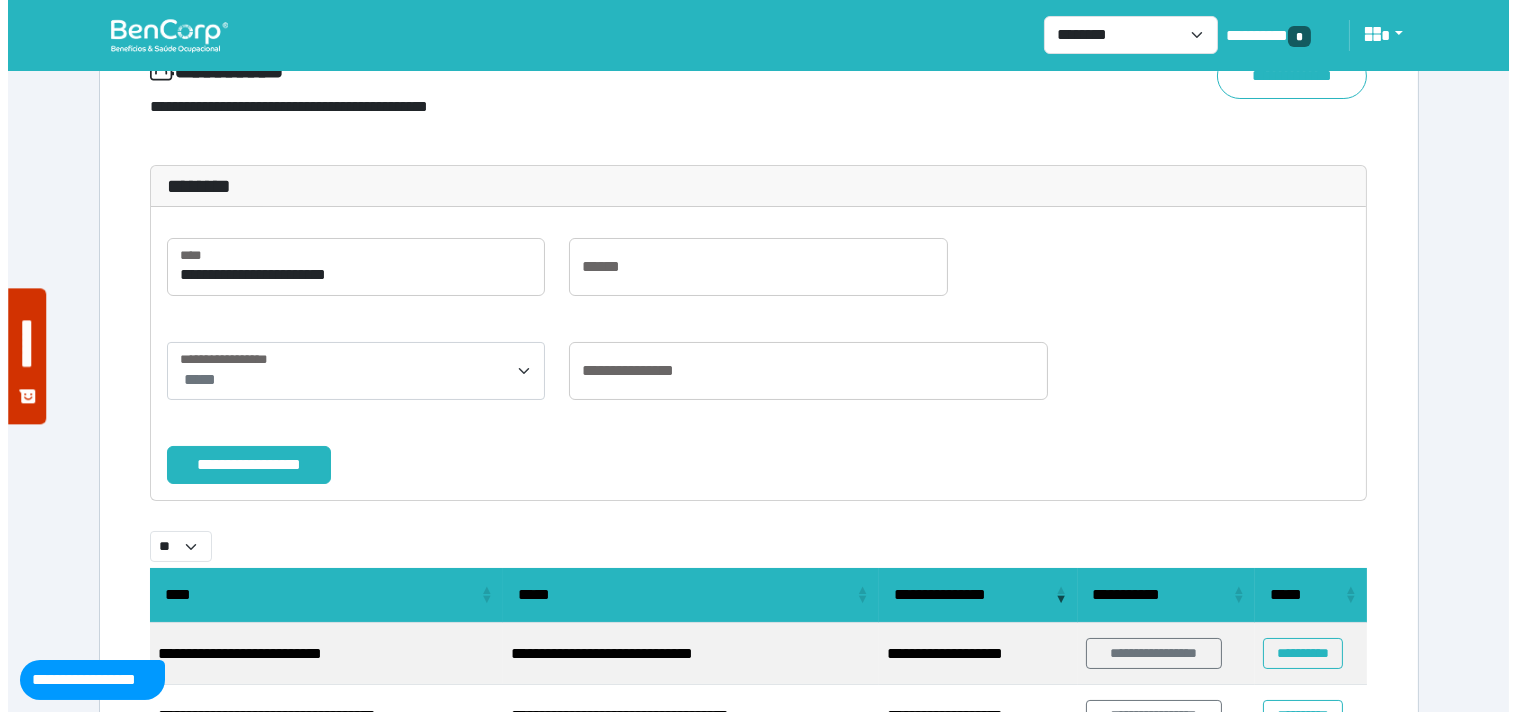 scroll, scrollTop: 191, scrollLeft: 0, axis: vertical 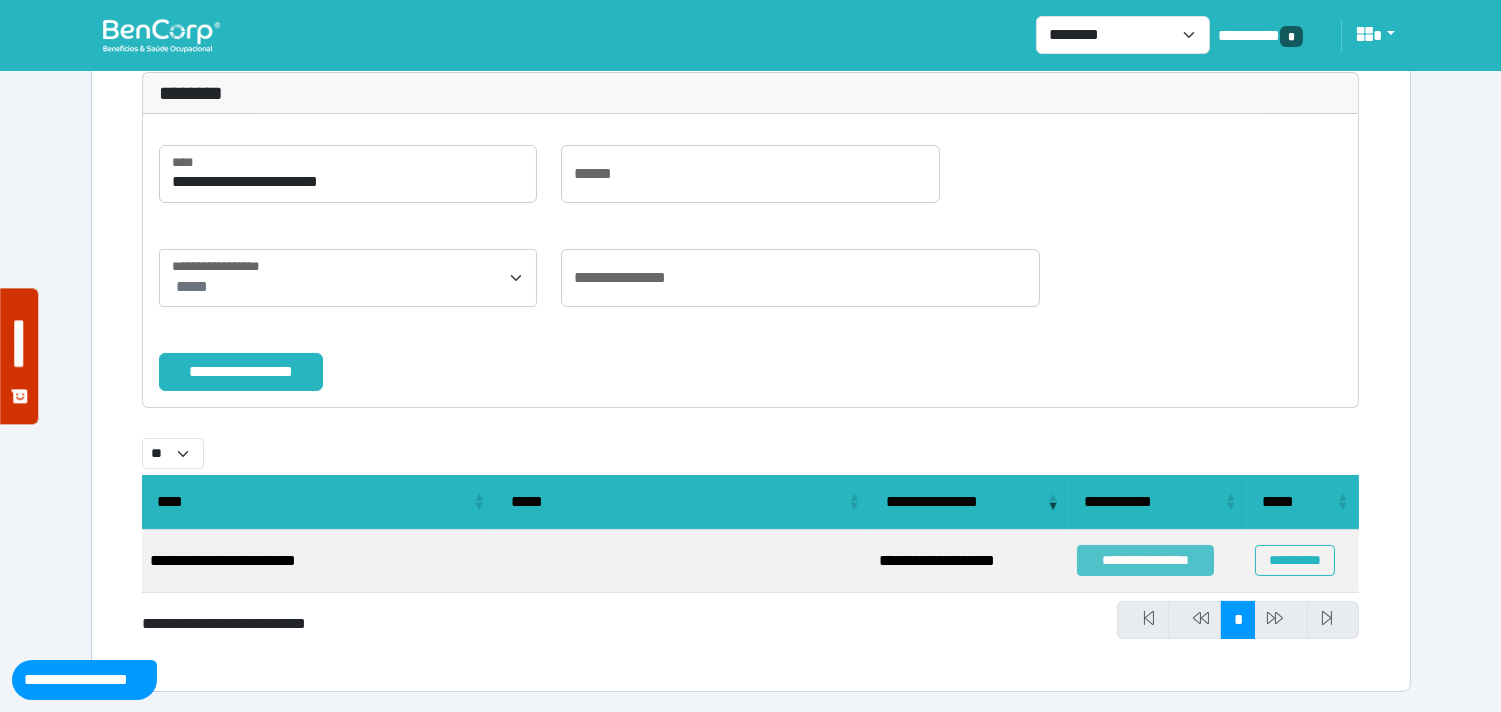 click on "**********" at bounding box center (1145, 560) 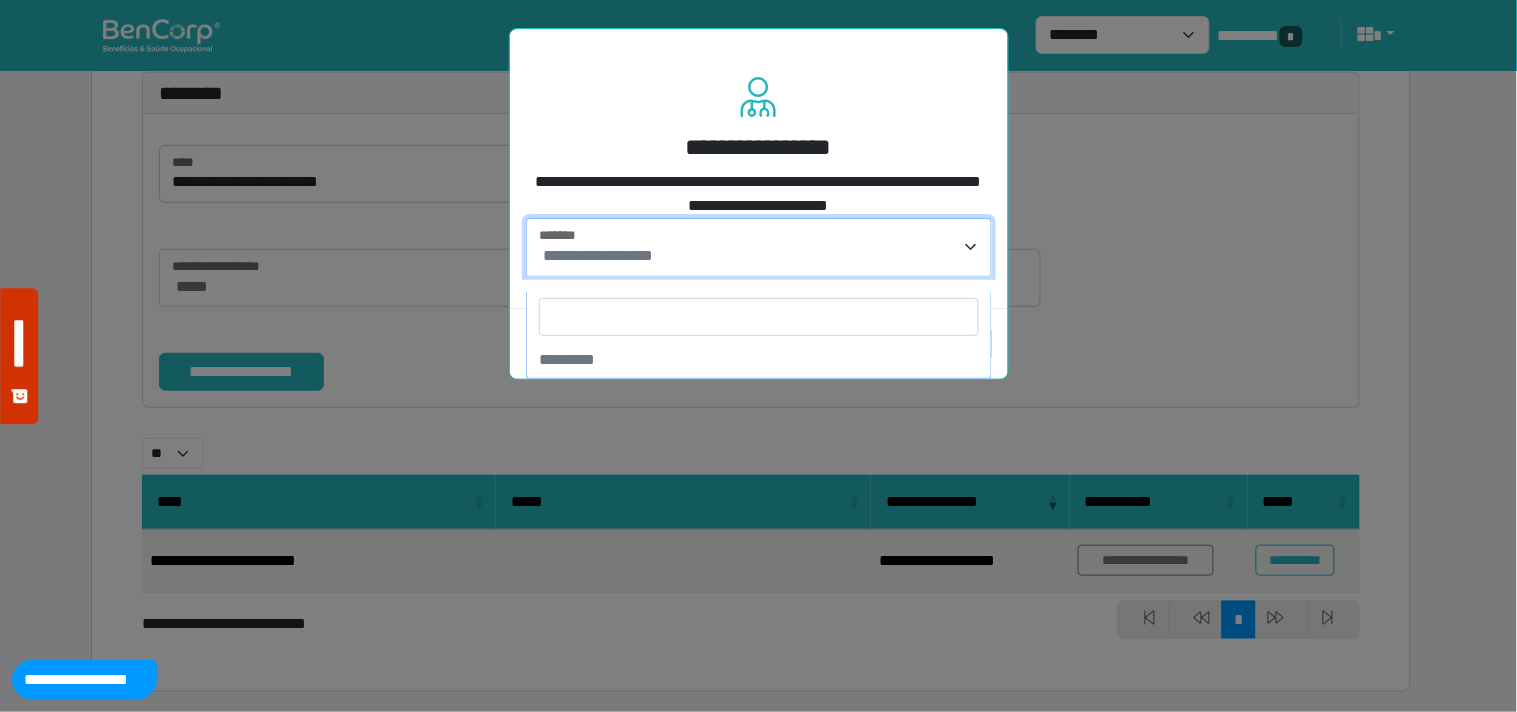click on "**********" at bounding box center [759, 247] 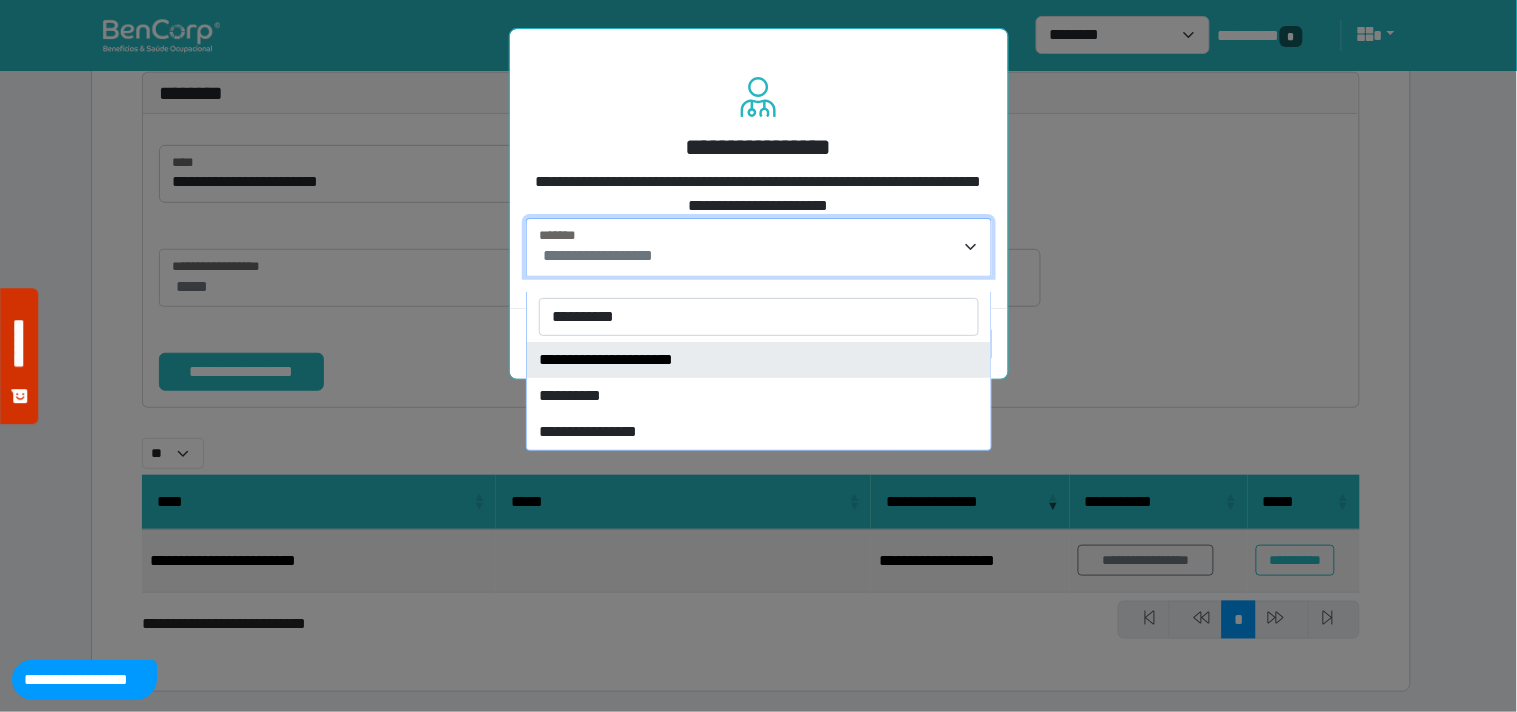 type on "**********" 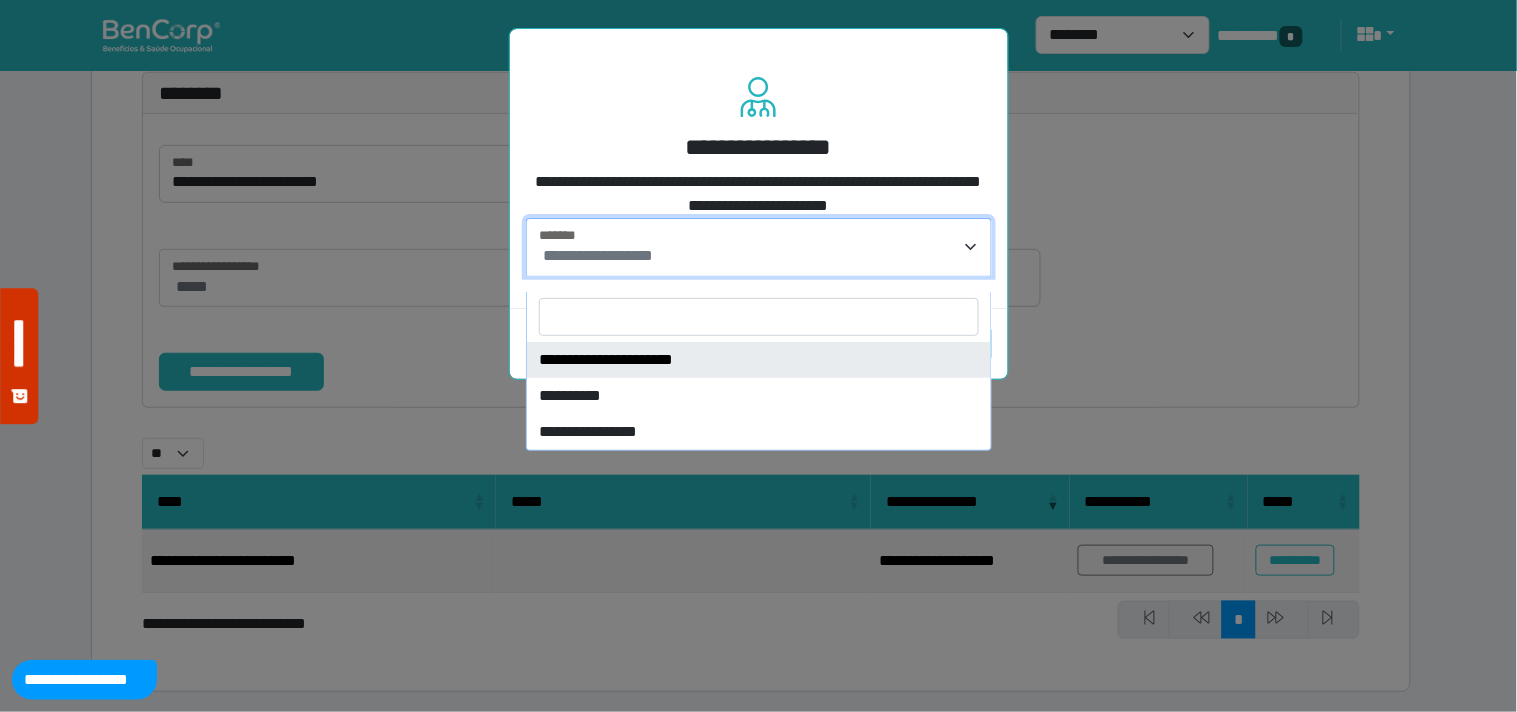 select on "****" 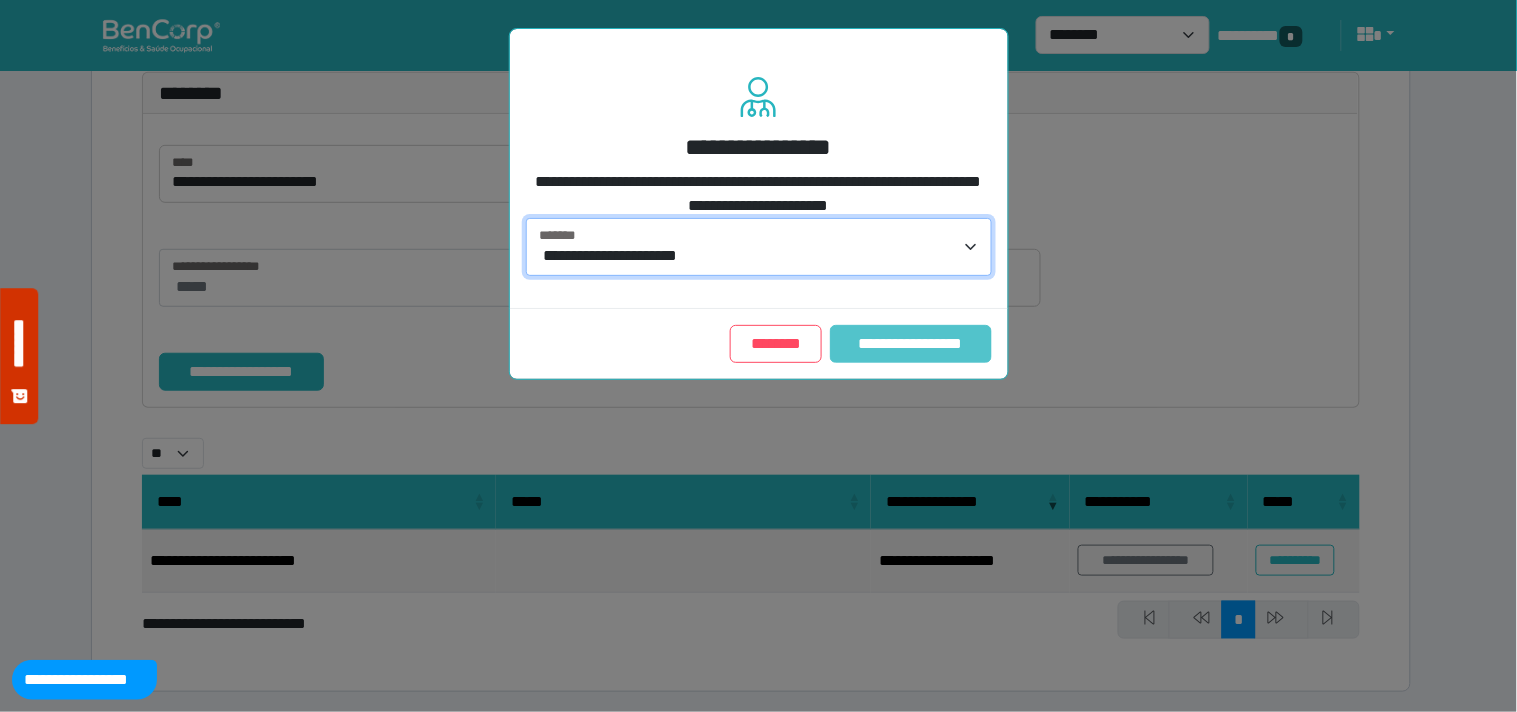 click on "**********" at bounding box center [910, 344] 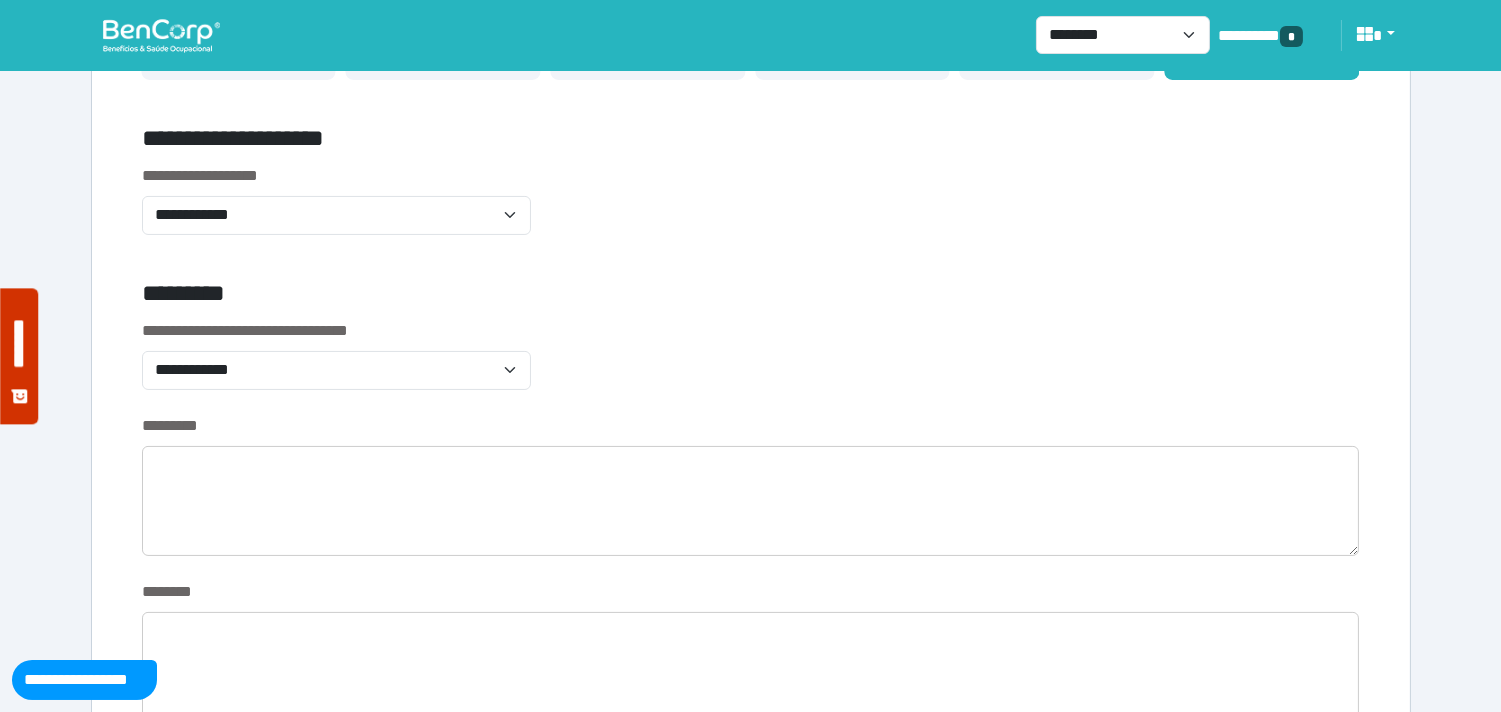 scroll, scrollTop: 666, scrollLeft: 0, axis: vertical 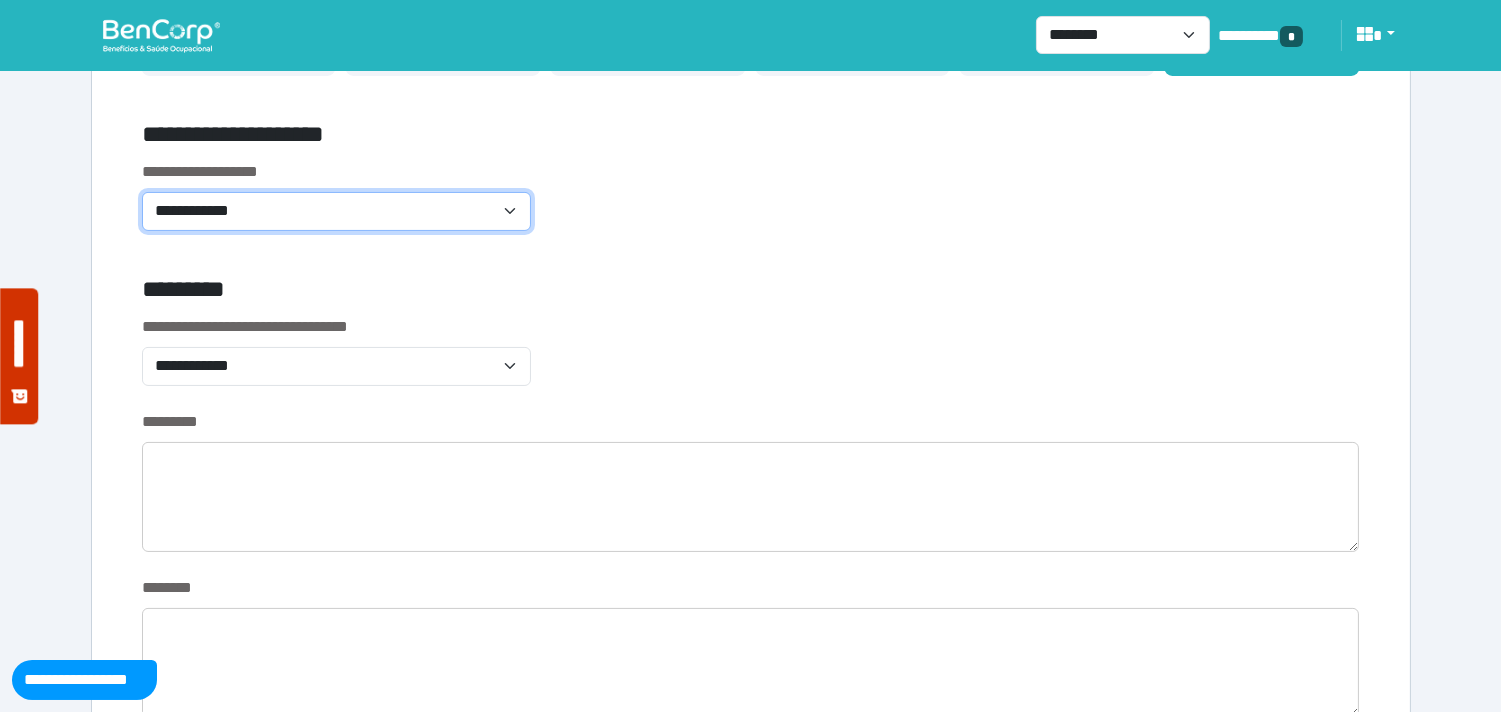 click on "**********" 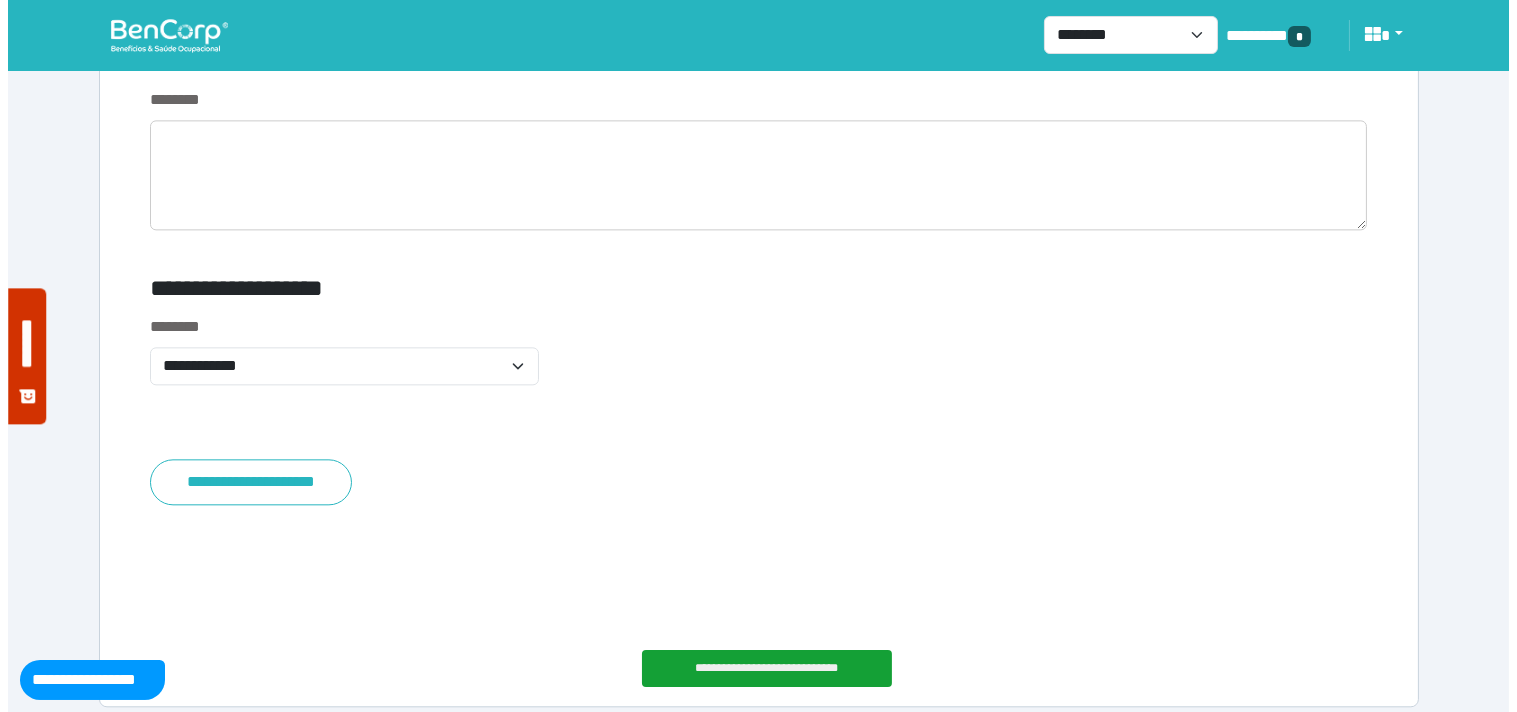 scroll, scrollTop: 8273, scrollLeft: 0, axis: vertical 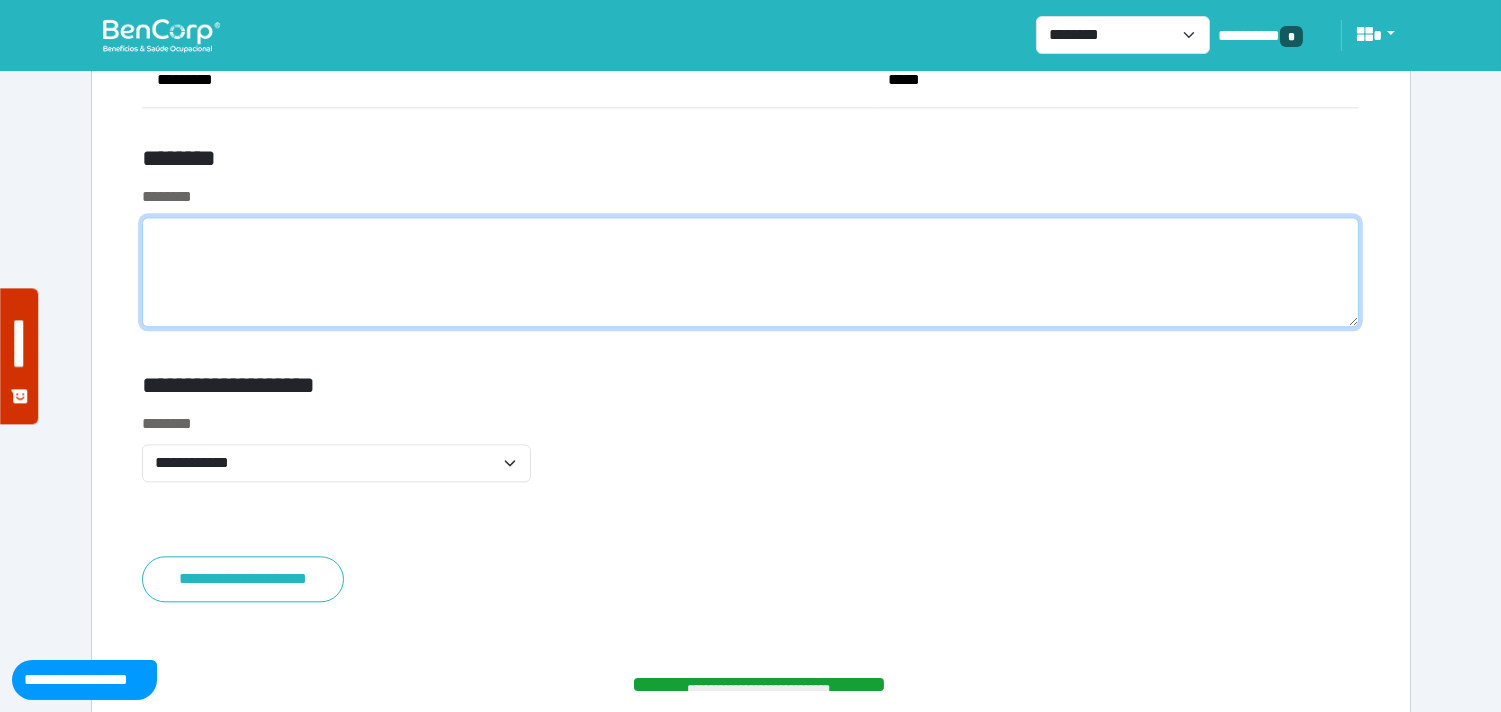 click 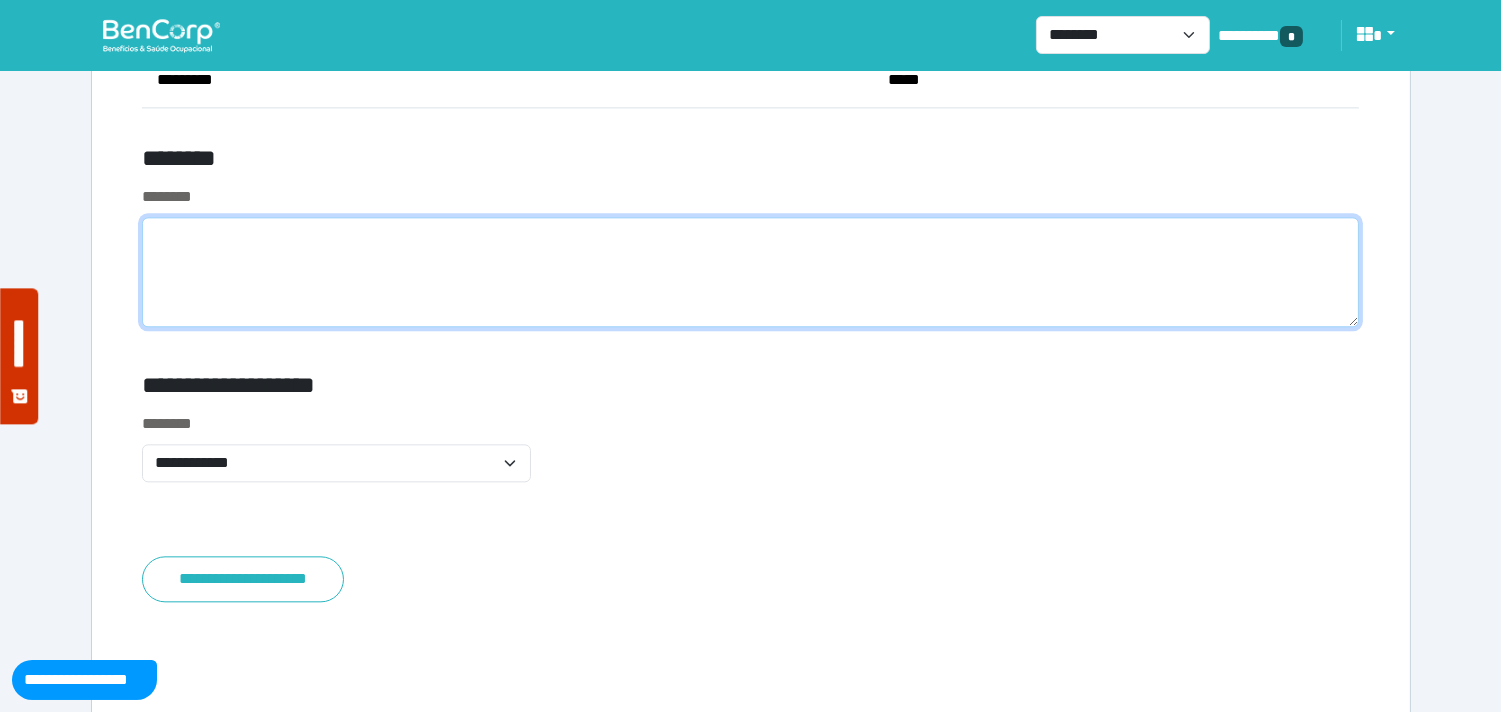 paste on "**********" 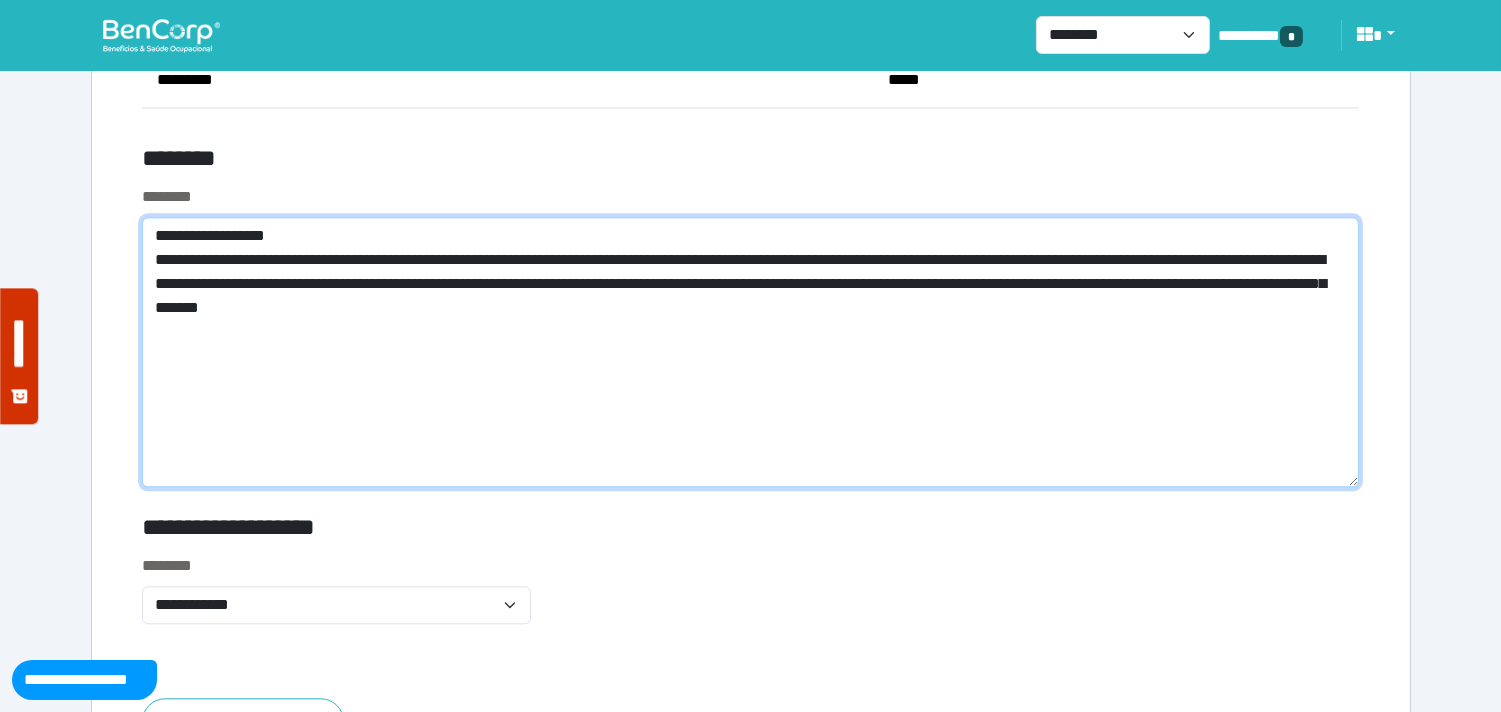 drag, startPoint x: 1354, startPoint y: 331, endPoint x: 694, endPoint y: 613, distance: 717.7214 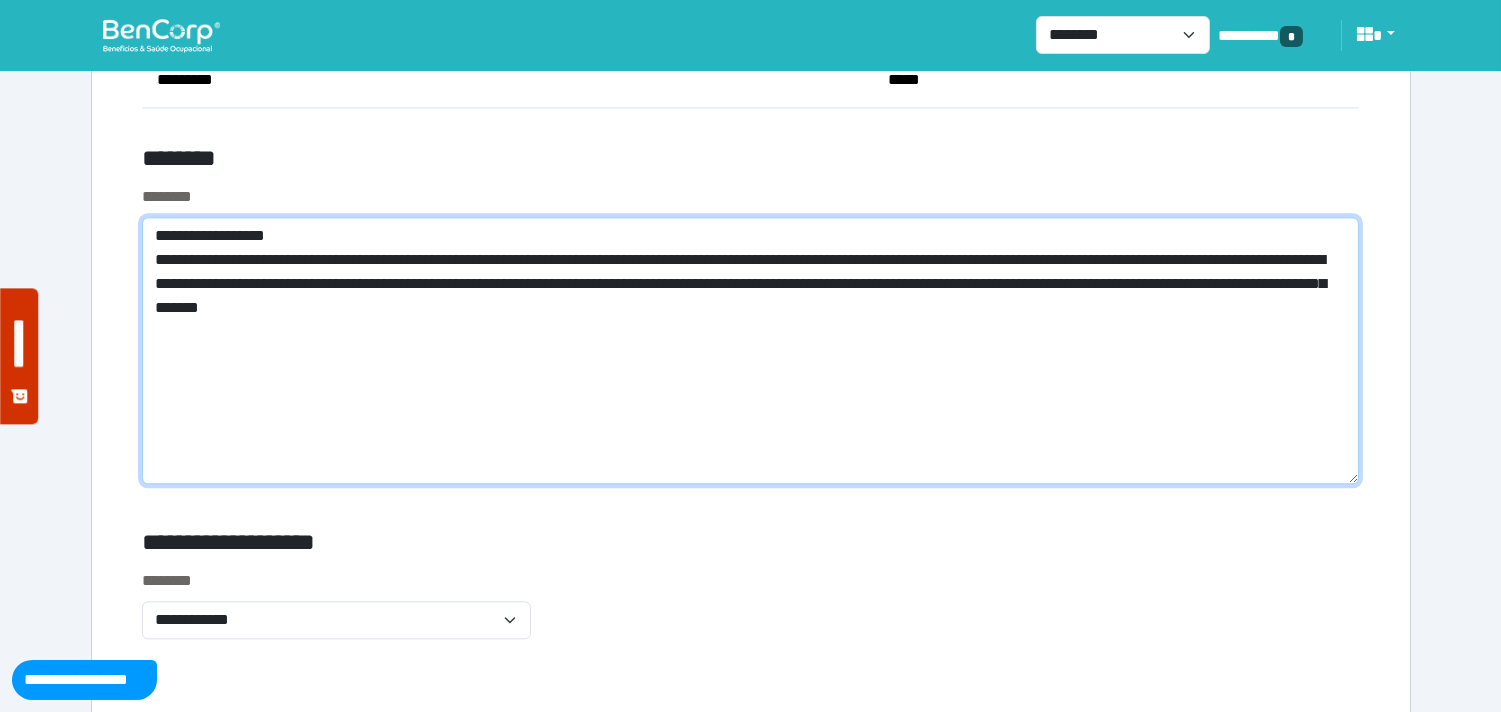 click on "**********" 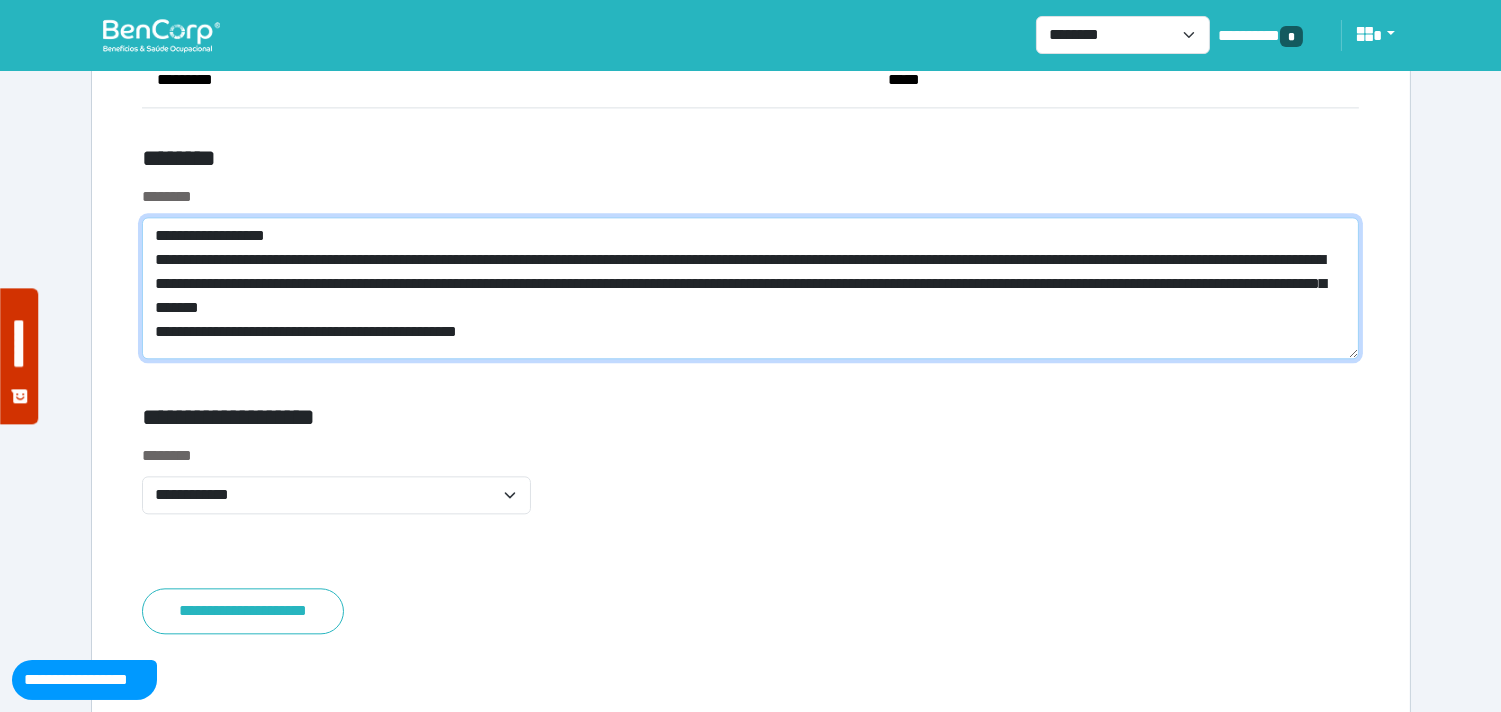 type on "**********" 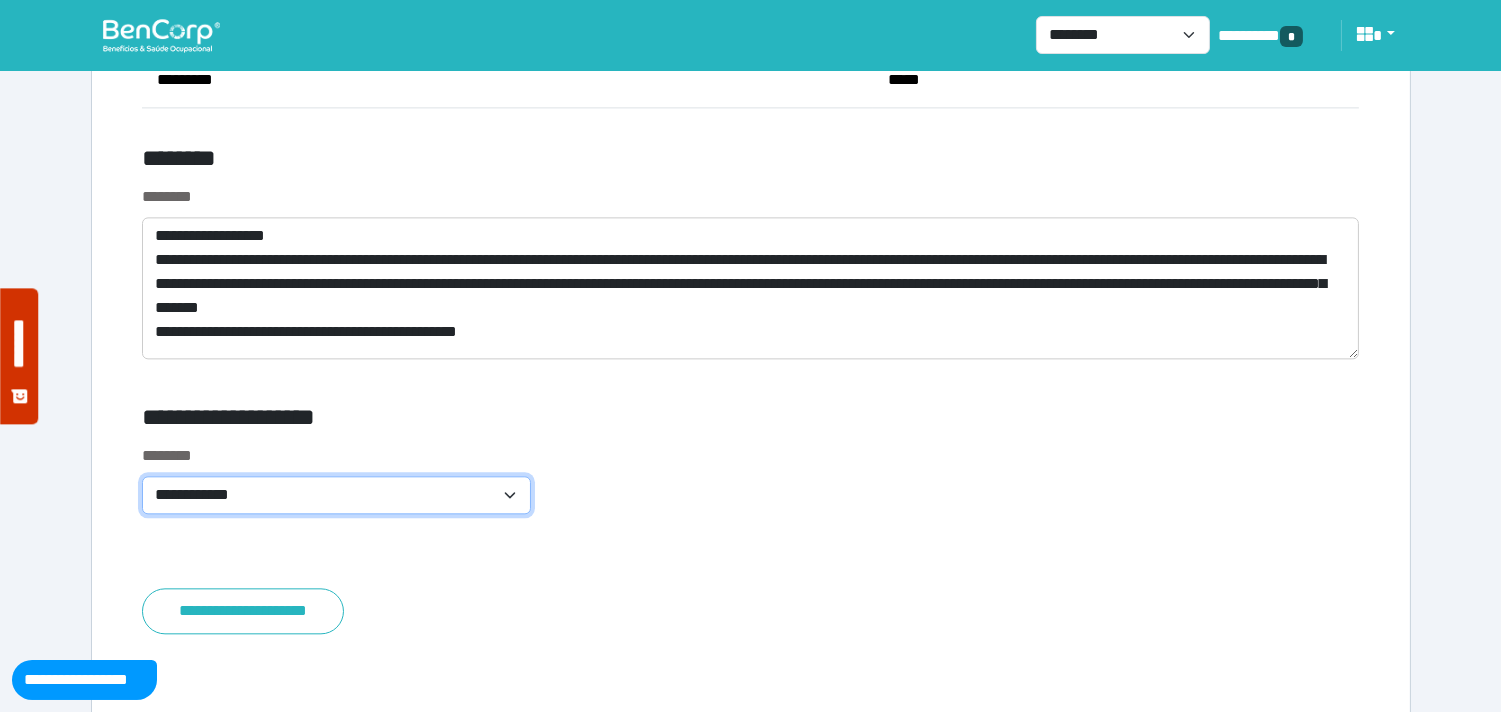 click on "**********" 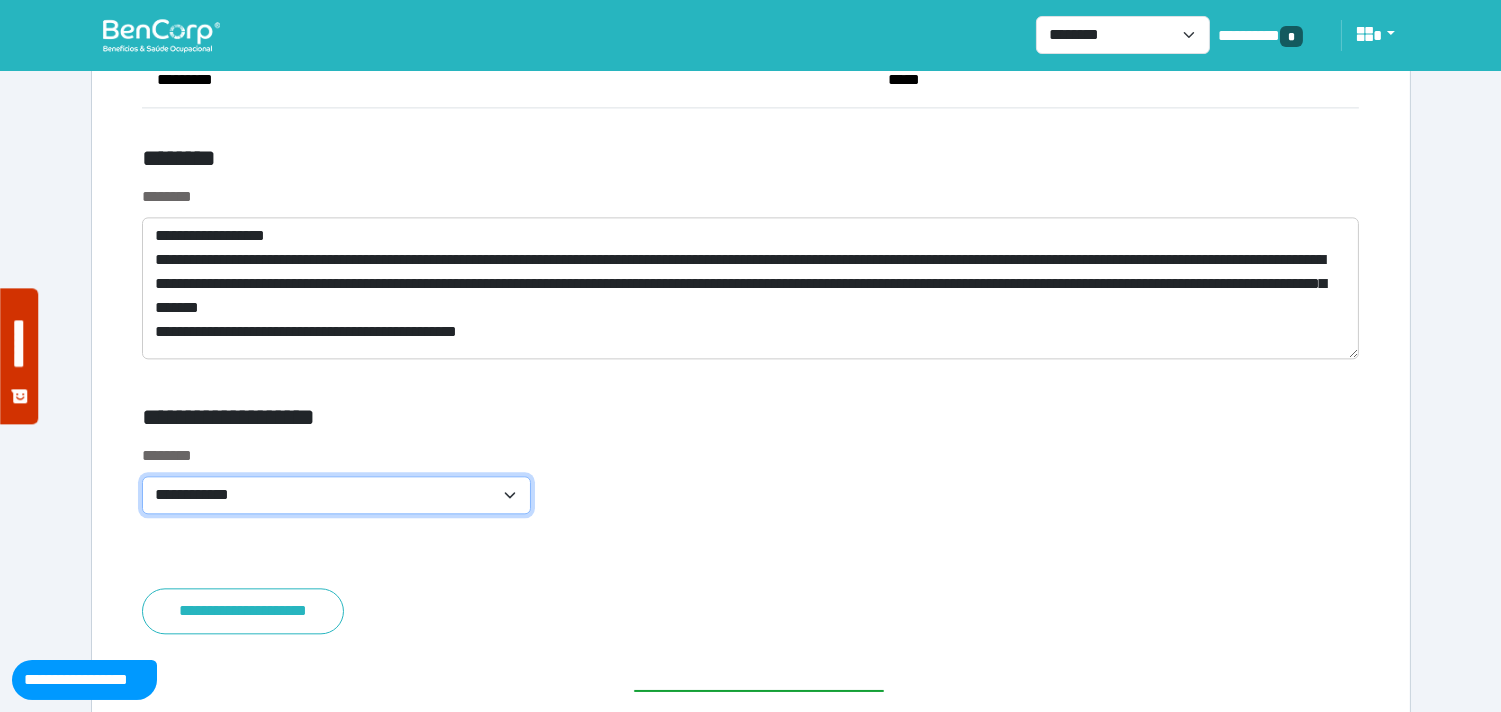 select on "**********" 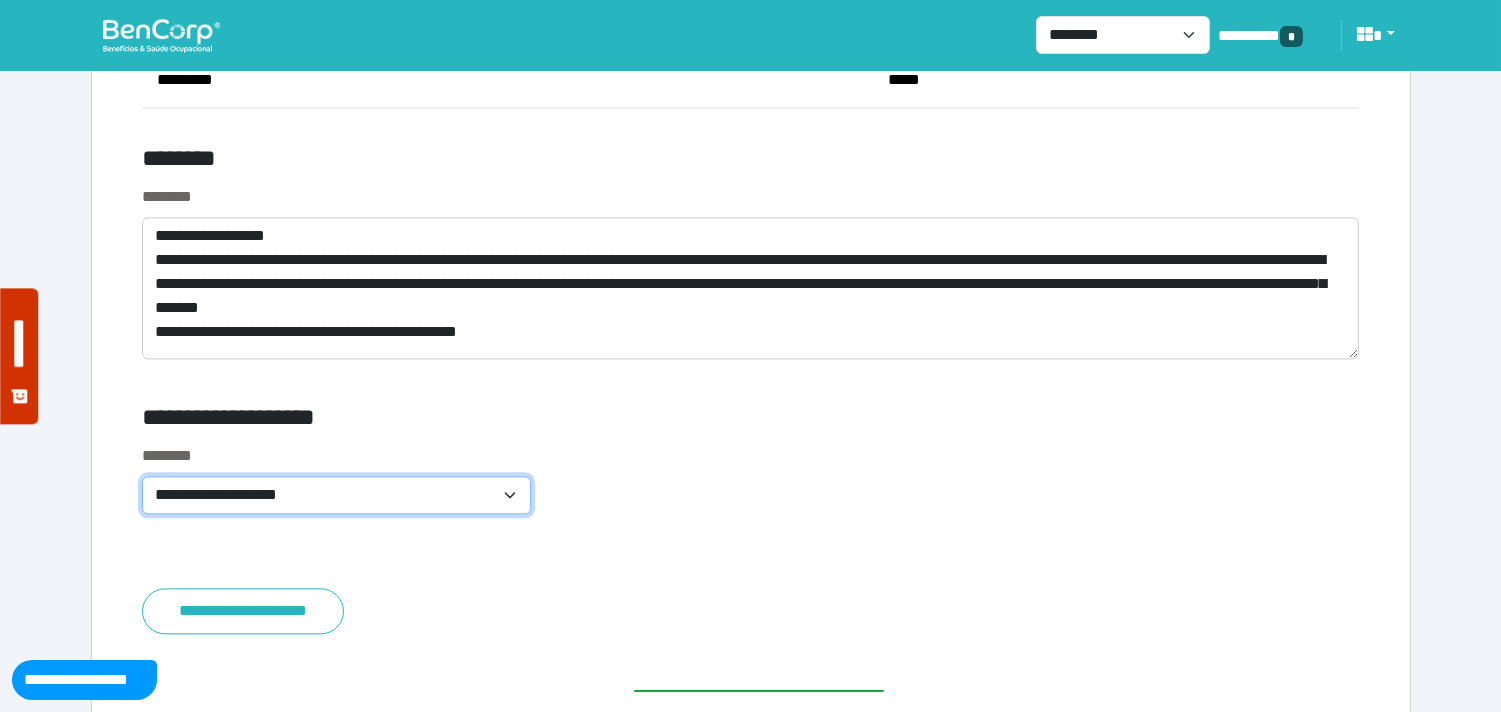 click on "**********" 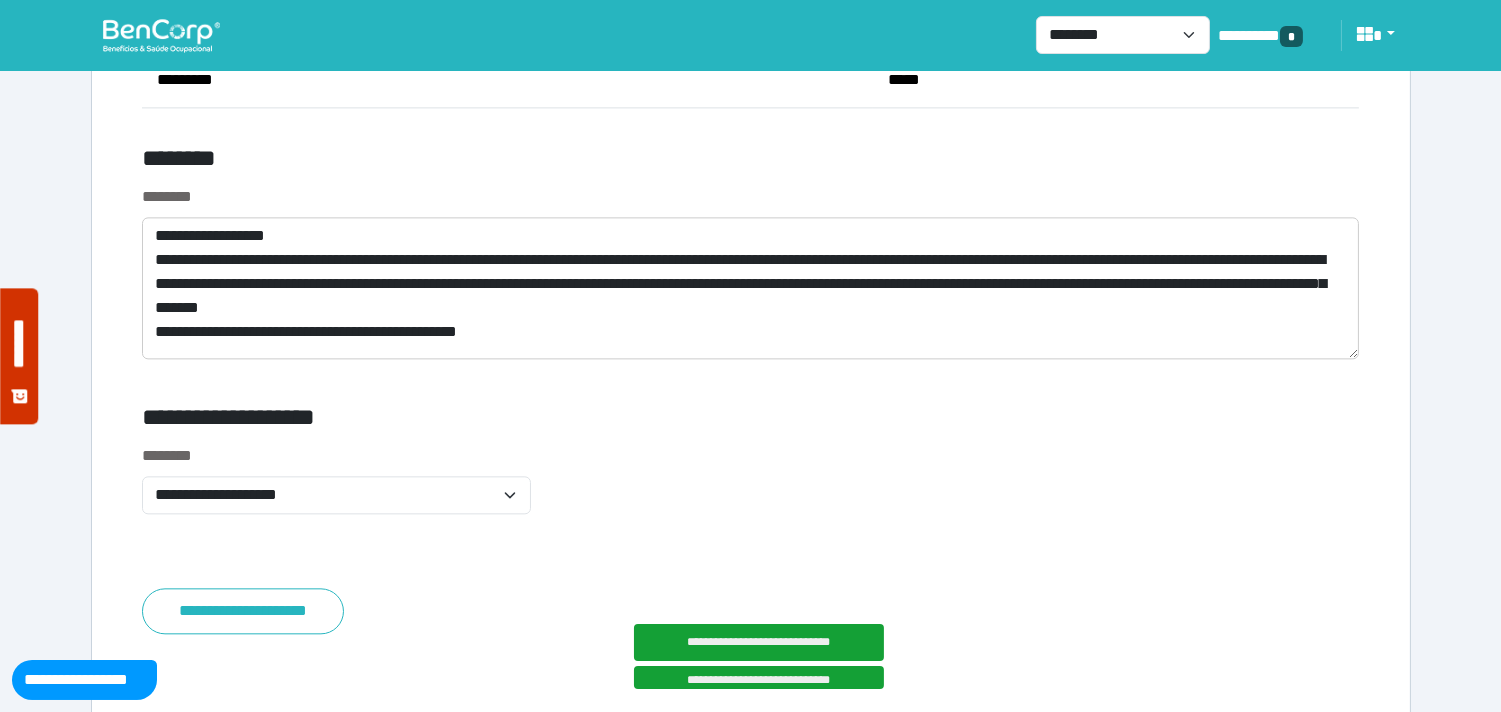 click on "**********" 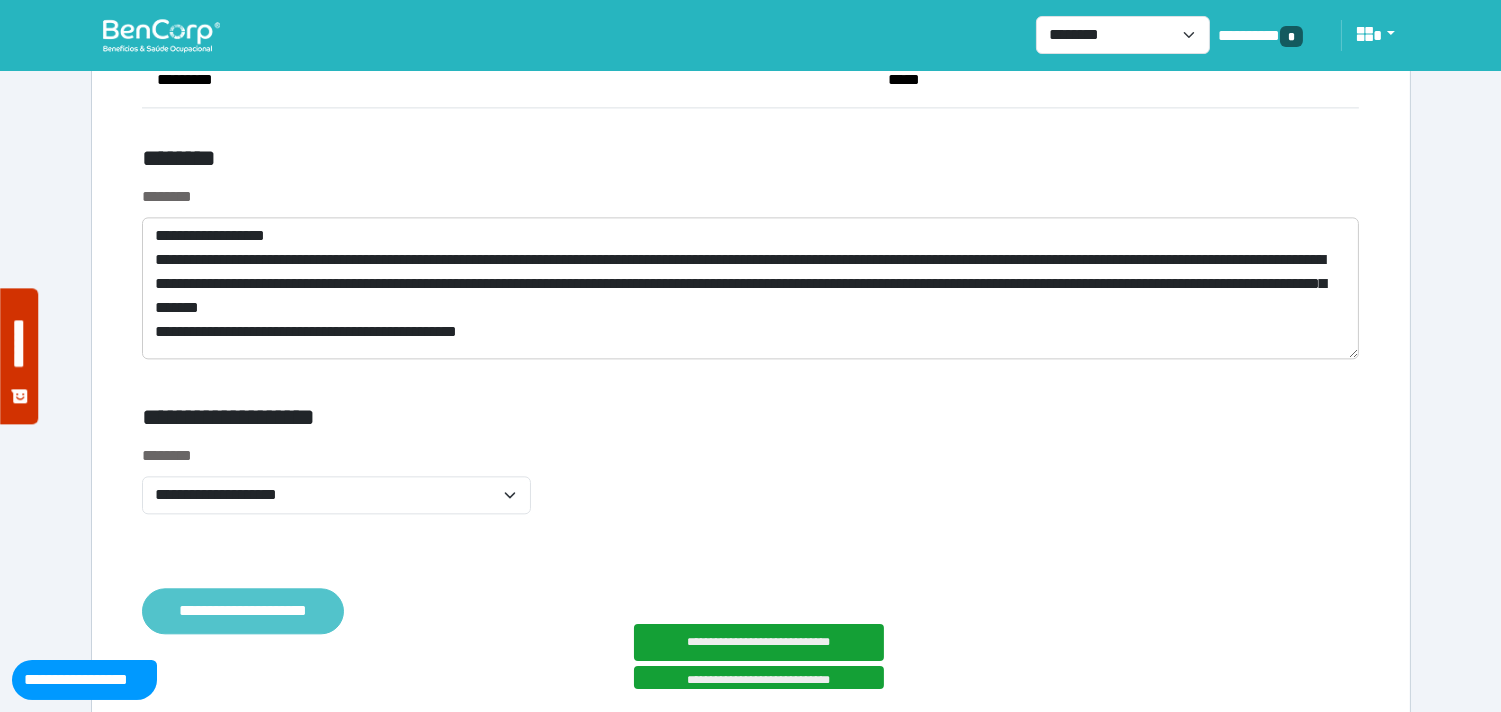 click on "**********" 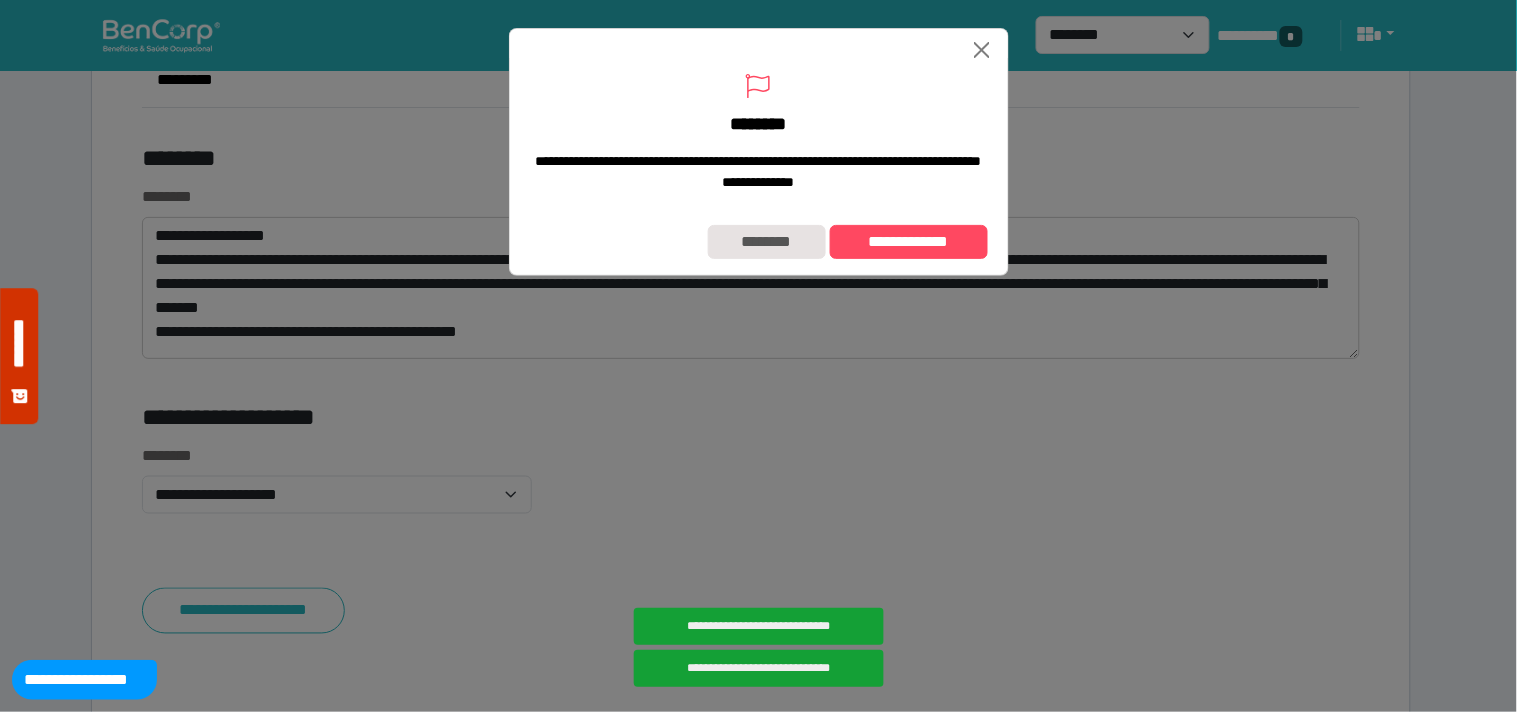 click on "**********" at bounding box center (759, 242) 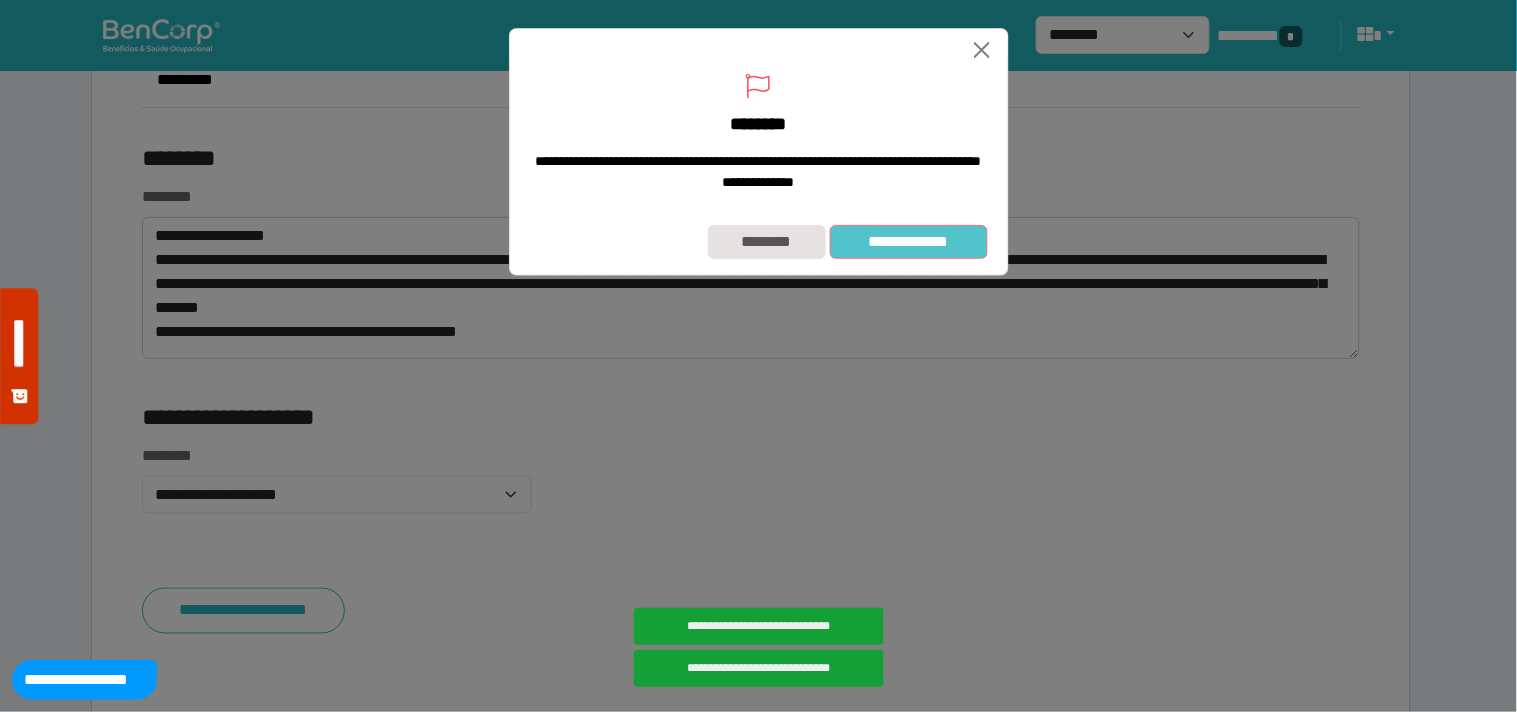 click on "**********" at bounding box center [909, 242] 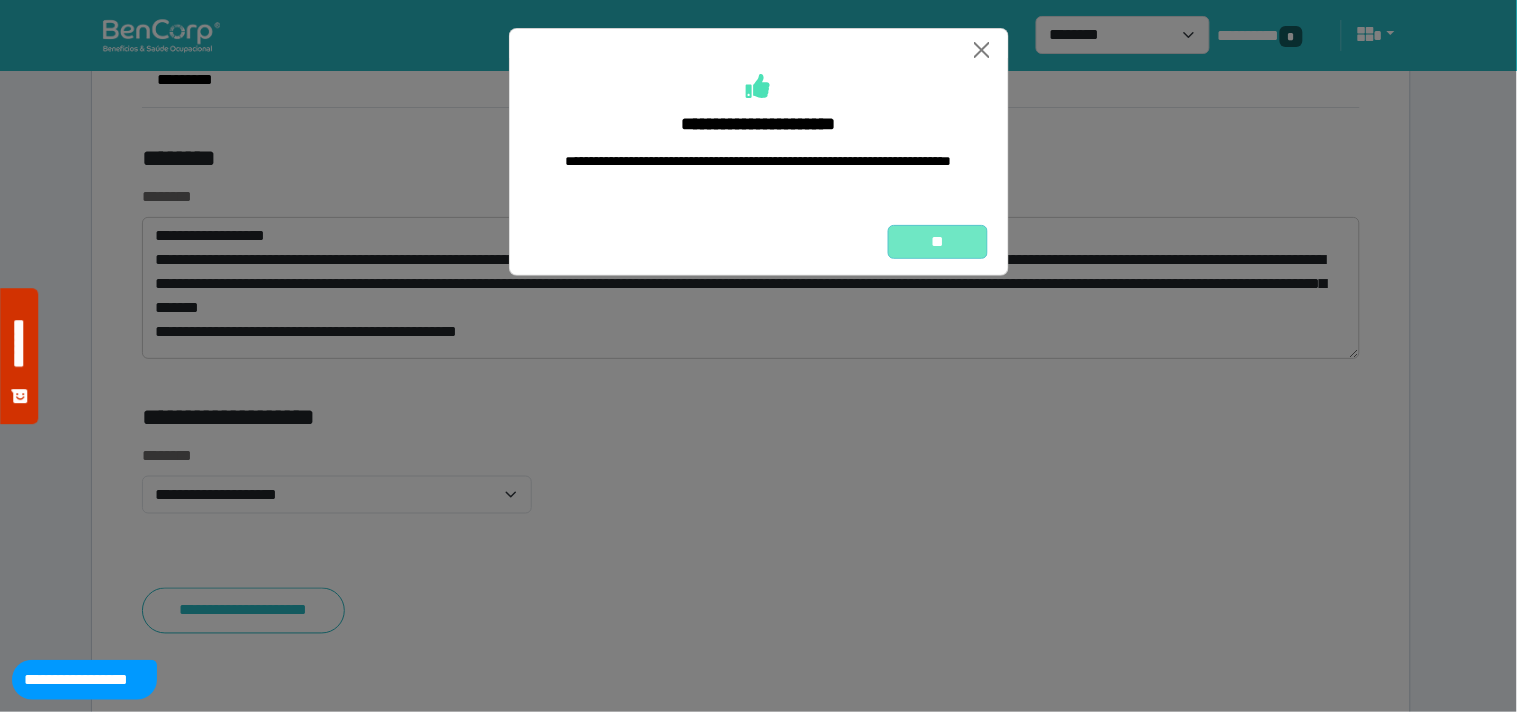 click on "**" at bounding box center (938, 242) 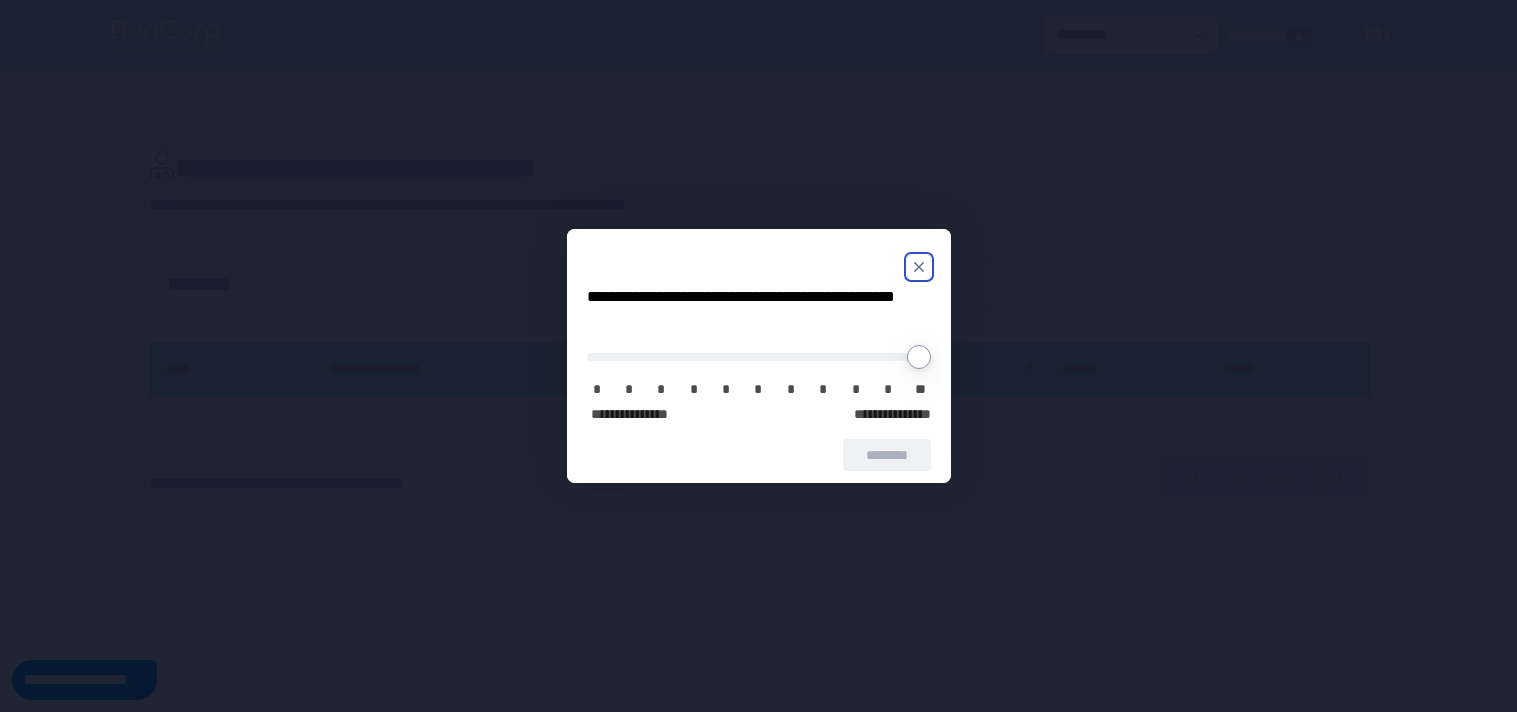 scroll, scrollTop: 0, scrollLeft: 0, axis: both 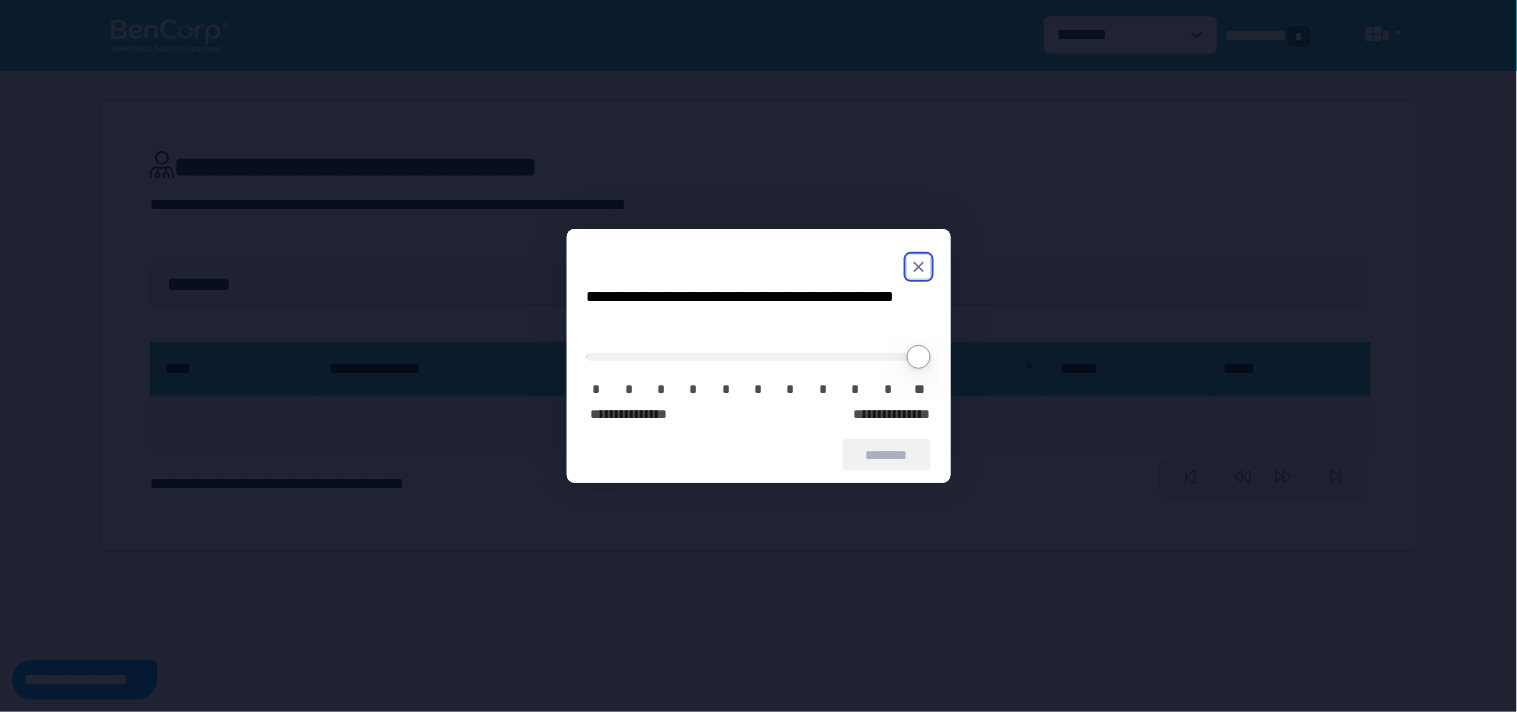 drag, startPoint x: 920, startPoint y: 261, endPoint x: 420, endPoint y: 14, distance: 557.6818 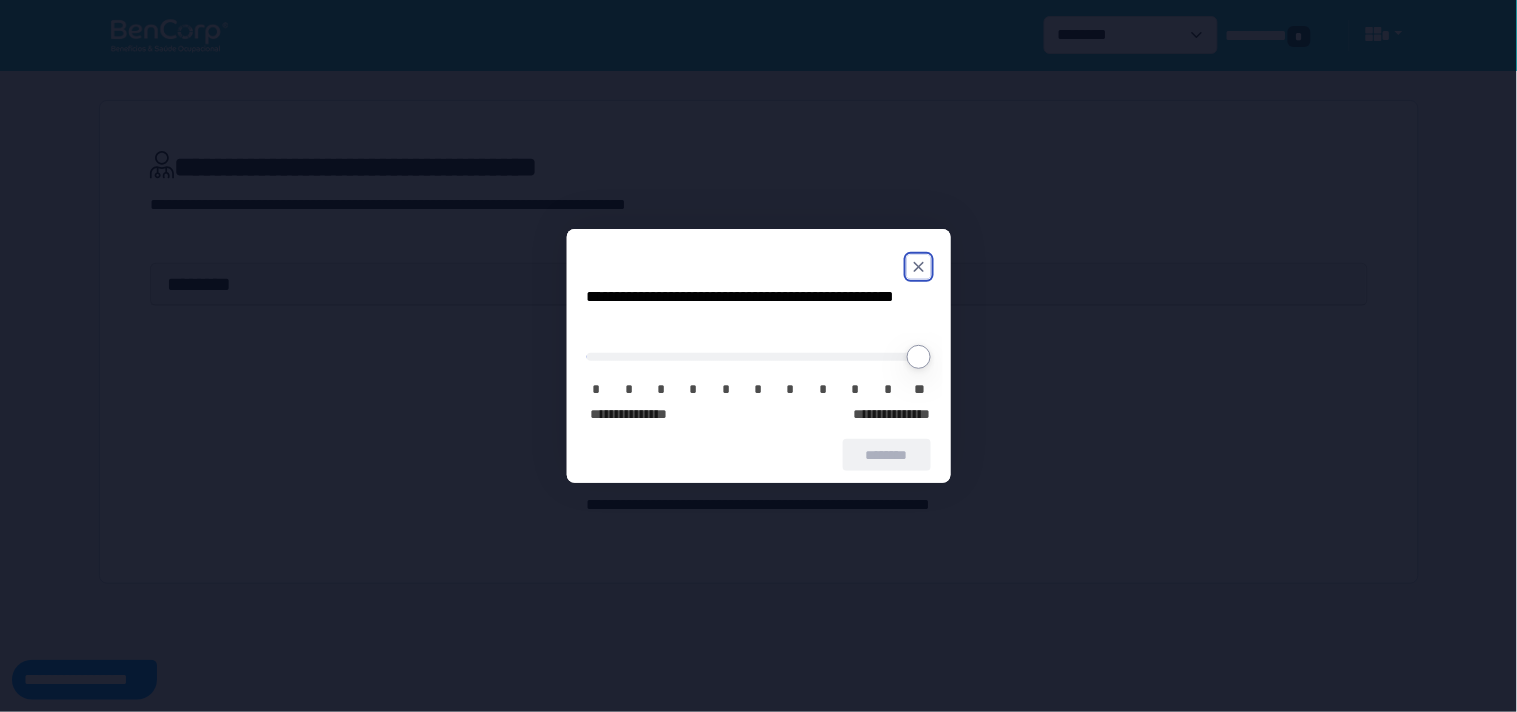 click 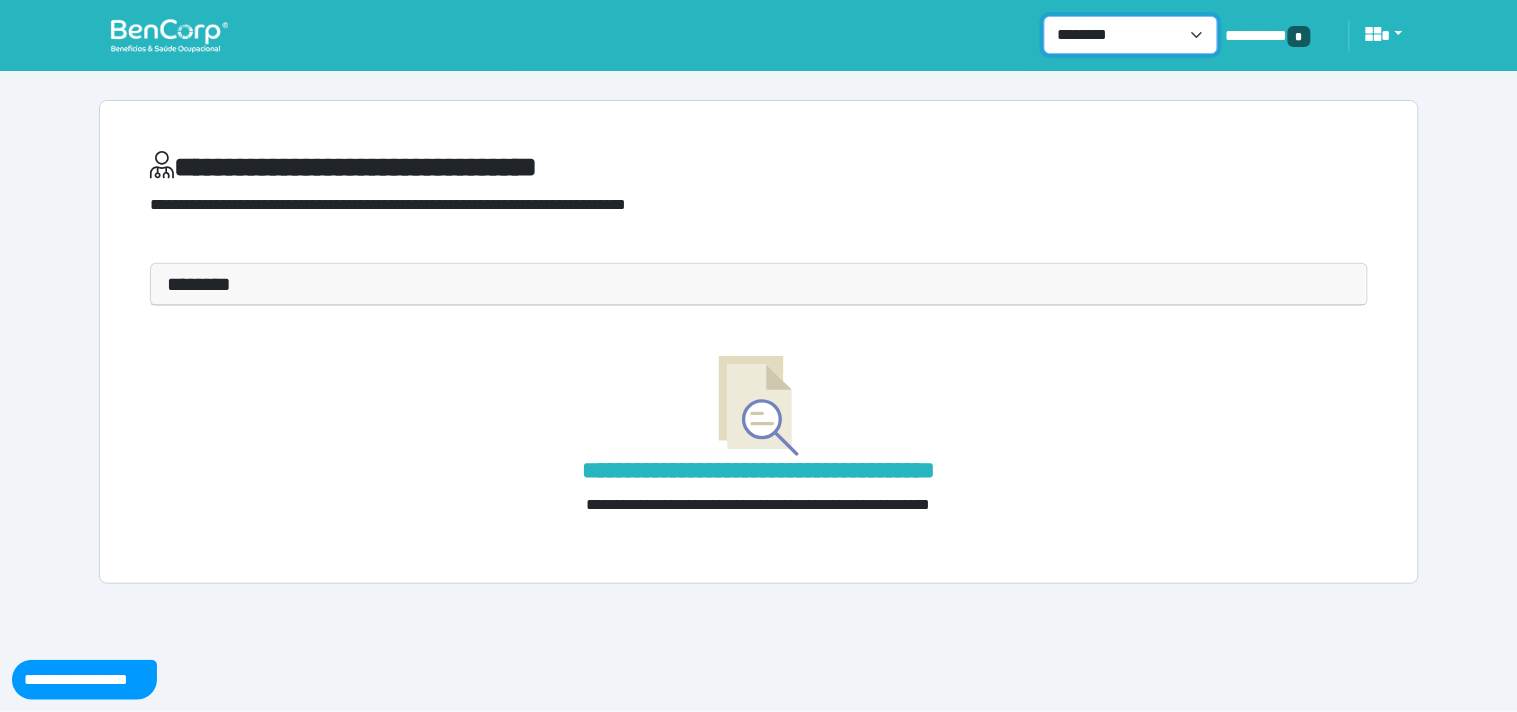 click on "**********" at bounding box center [1131, 35] 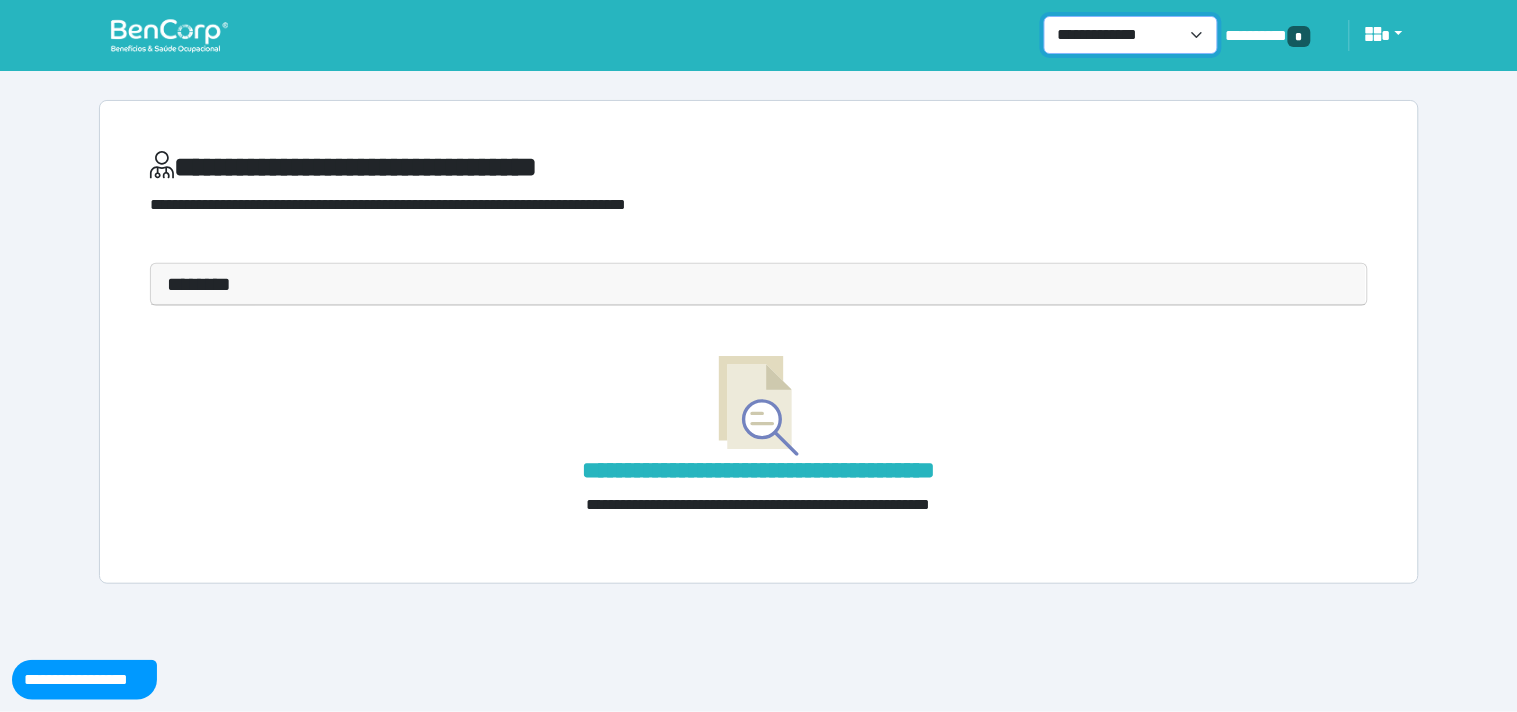 click on "**********" at bounding box center [1131, 35] 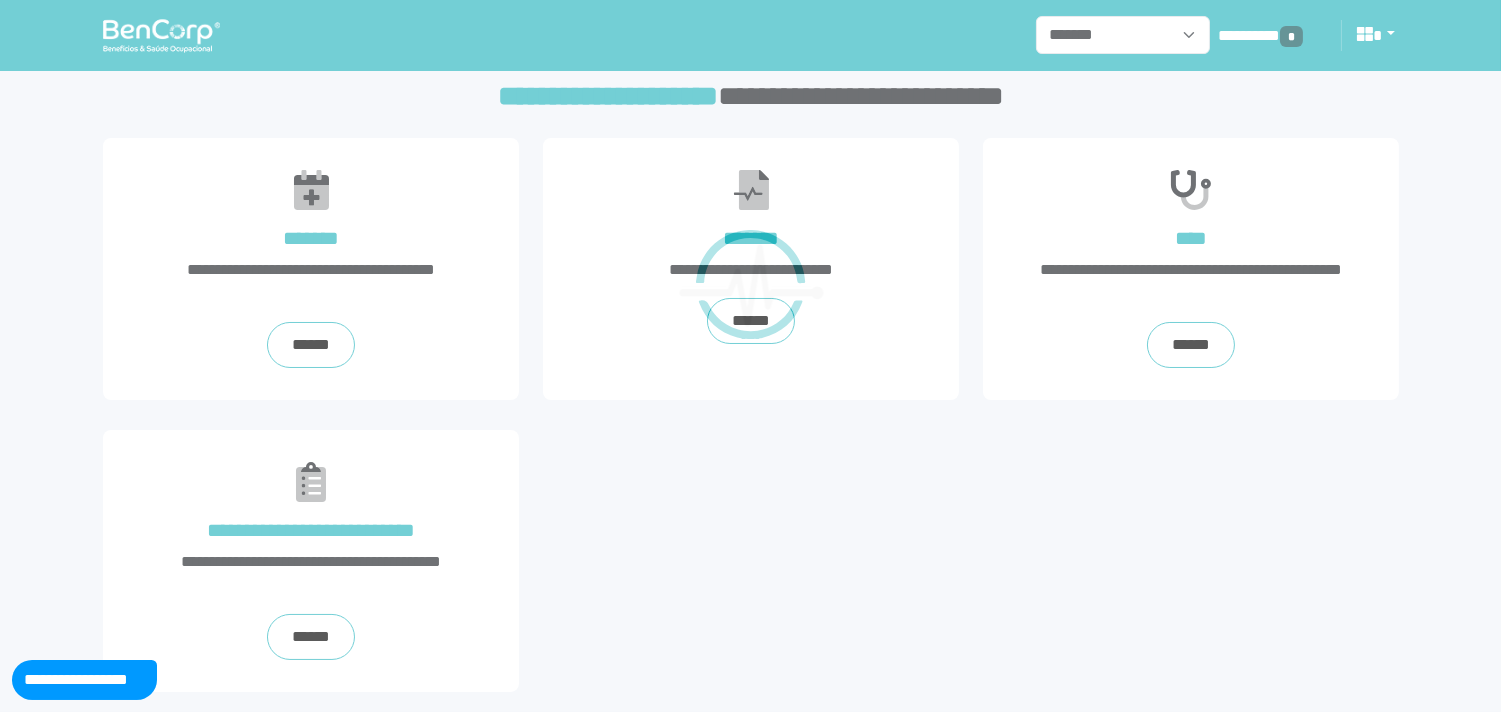 scroll, scrollTop: 20, scrollLeft: 0, axis: vertical 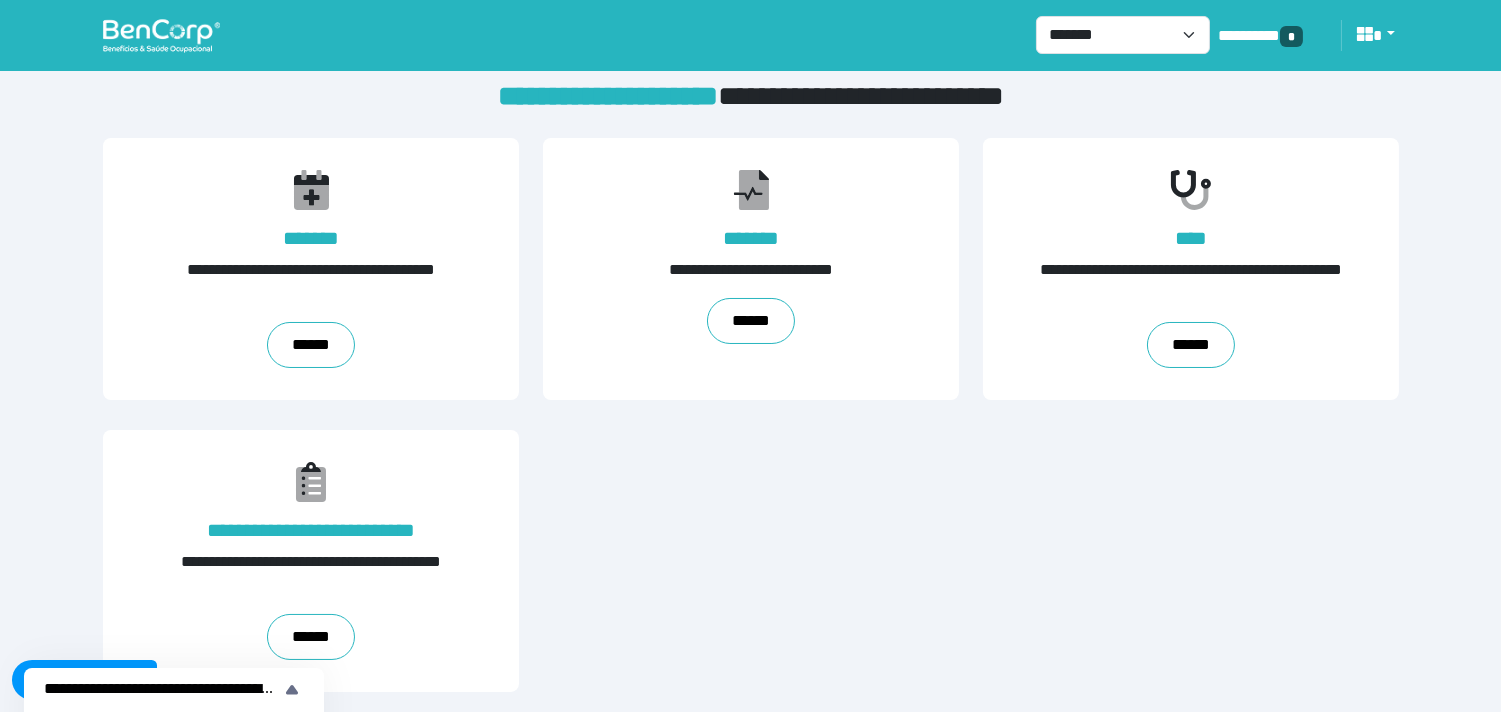 click on "**********" at bounding box center (751, 561) 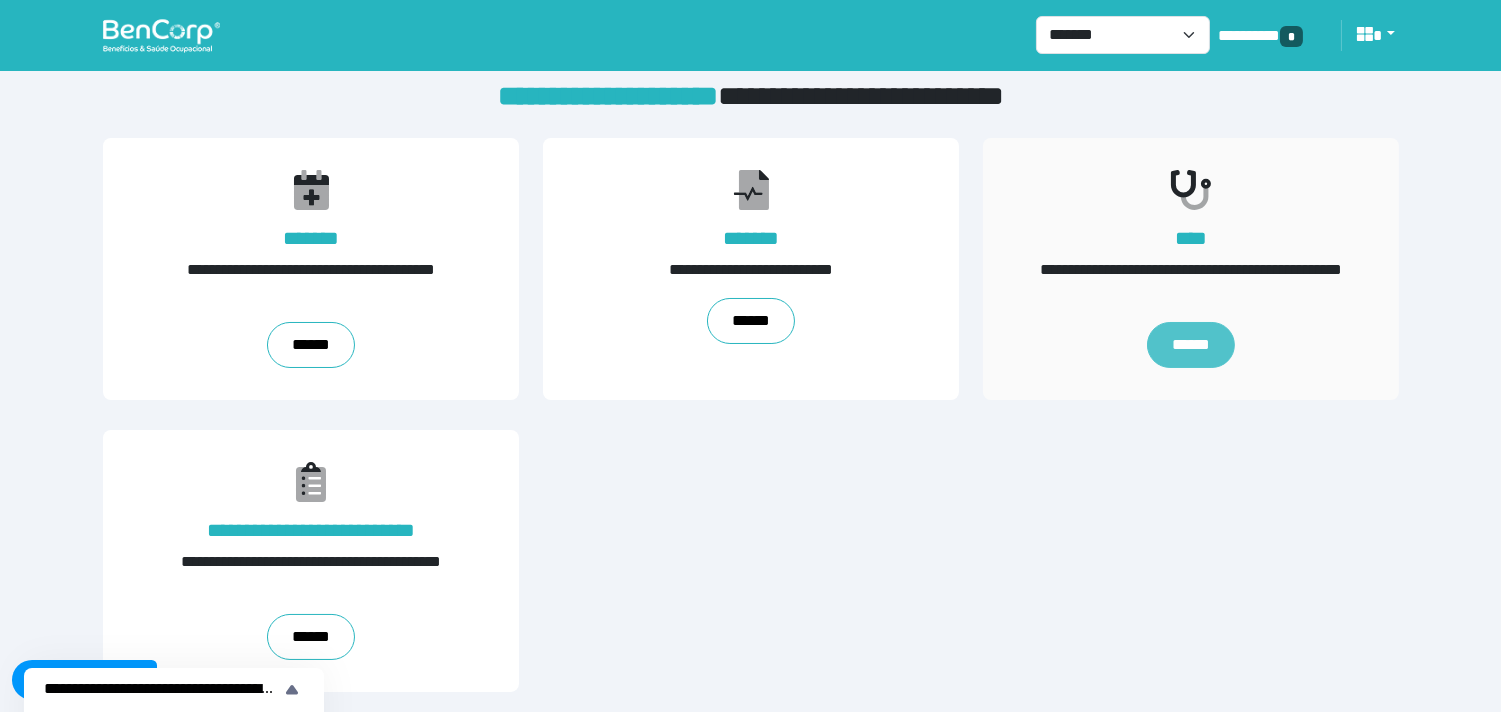 click on "******" at bounding box center (1190, 345) 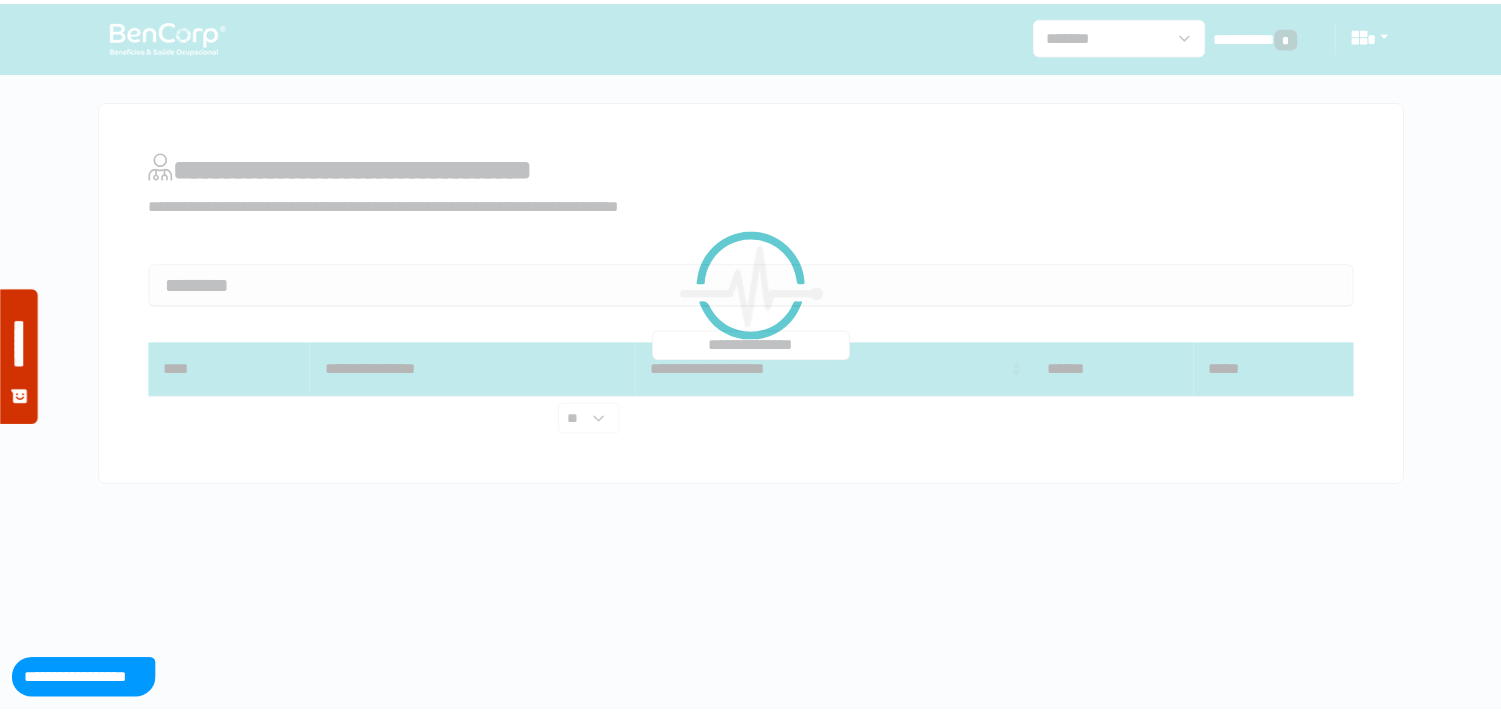 scroll, scrollTop: 0, scrollLeft: 0, axis: both 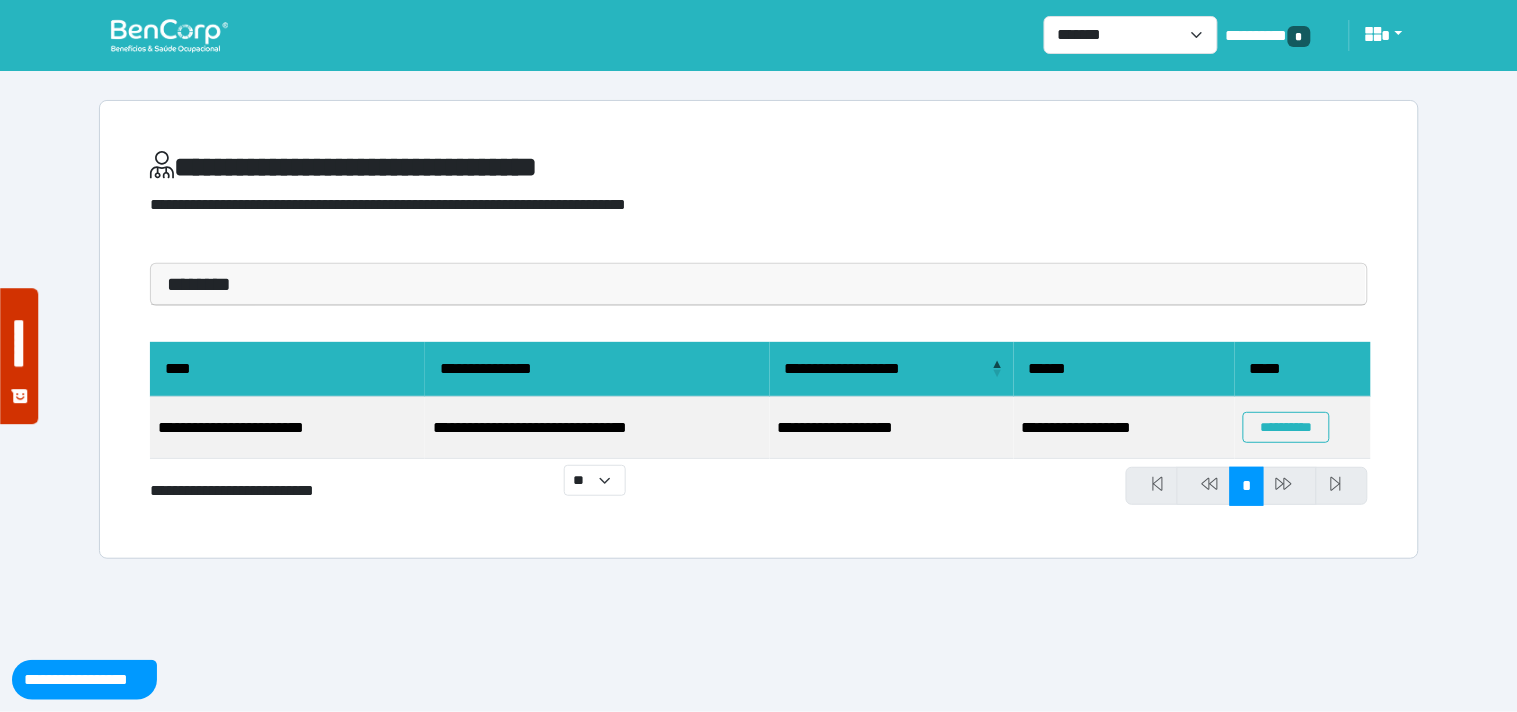 click on "********" at bounding box center [759, 284] 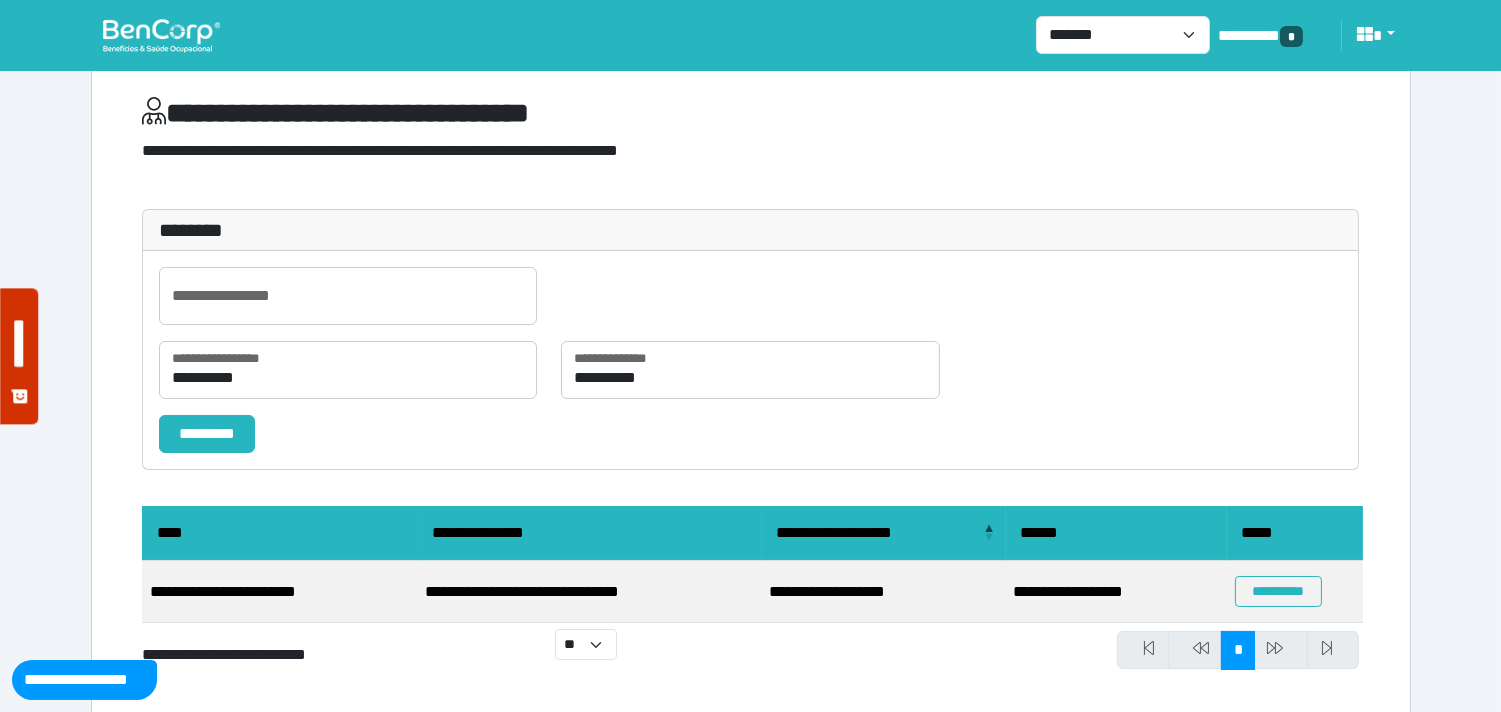 scroll, scrollTop: 84, scrollLeft: 0, axis: vertical 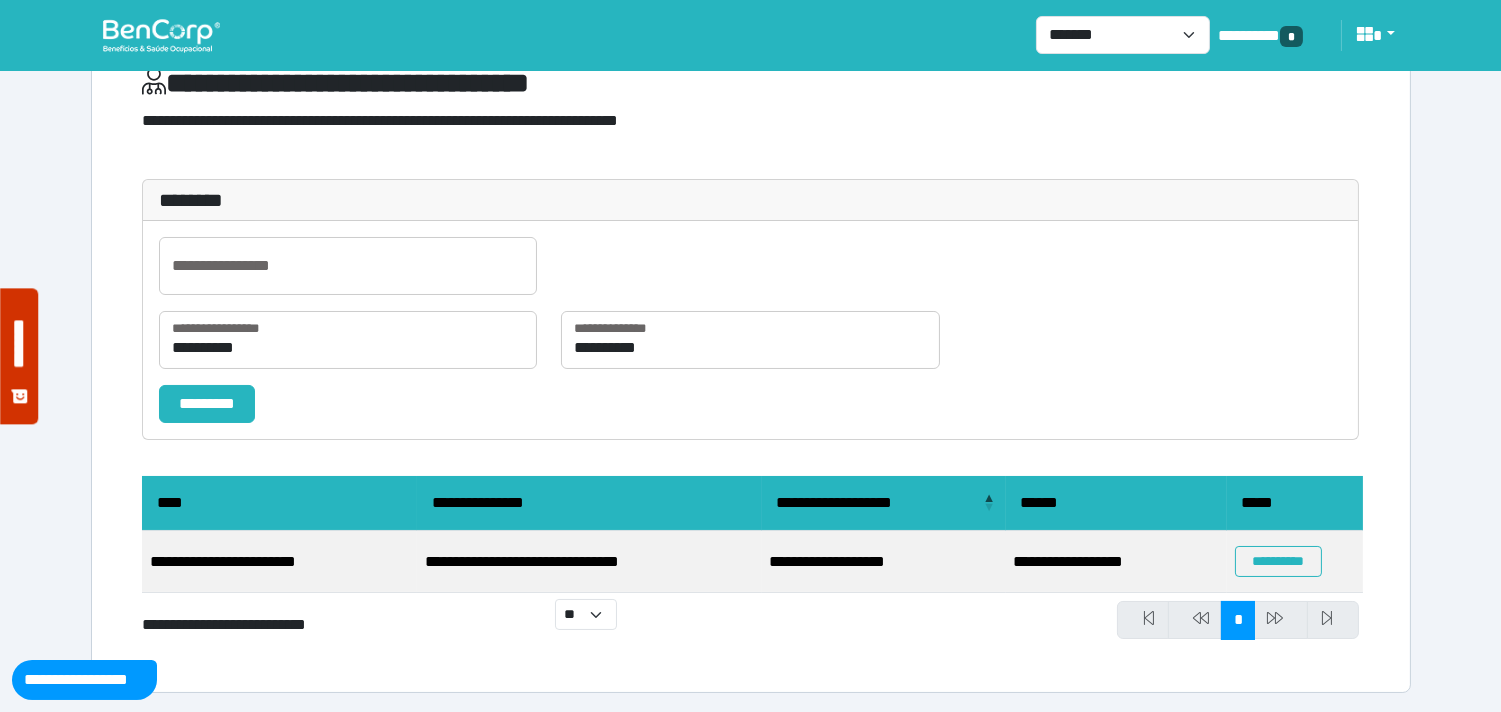 drag, startPoint x: 1265, startPoint y: 560, endPoint x: 1154, endPoint y: 560, distance: 111 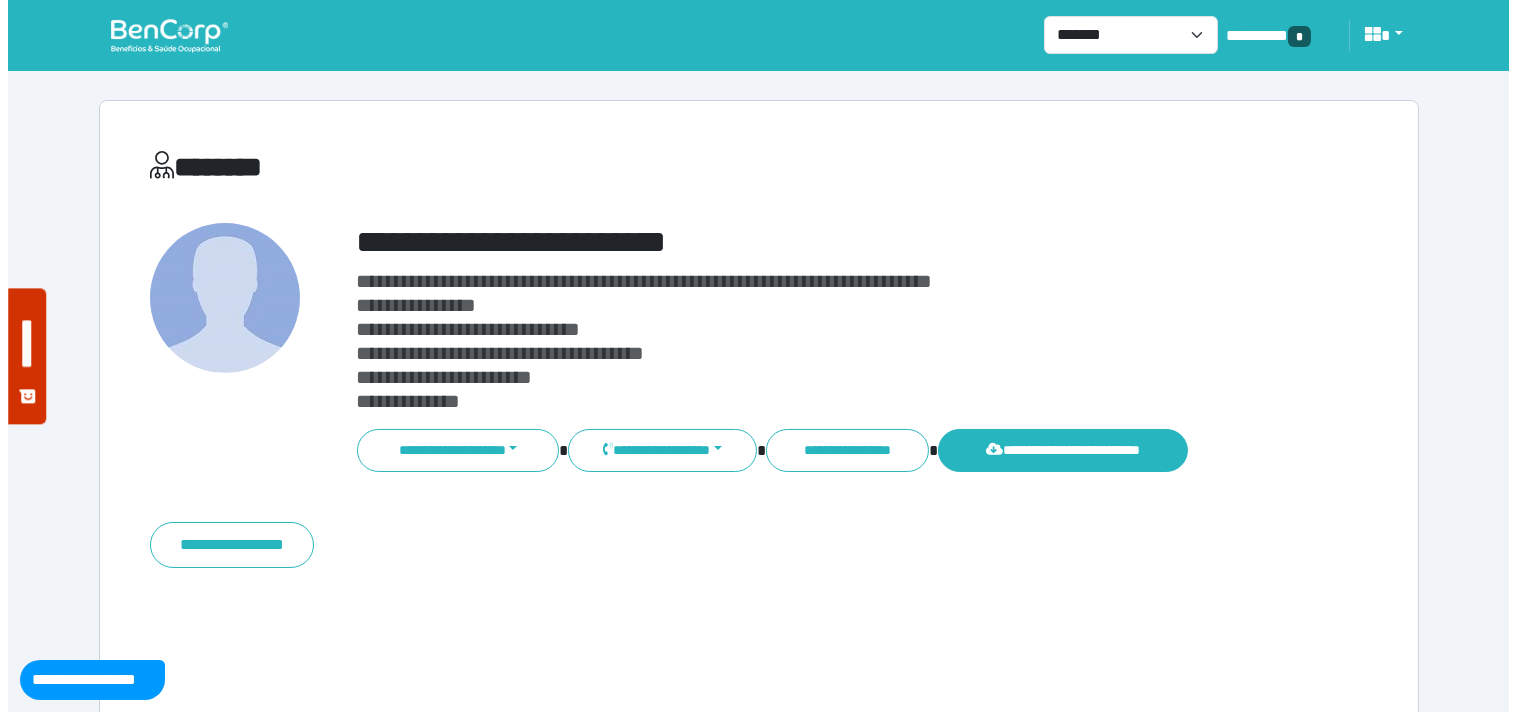 scroll, scrollTop: 77, scrollLeft: 0, axis: vertical 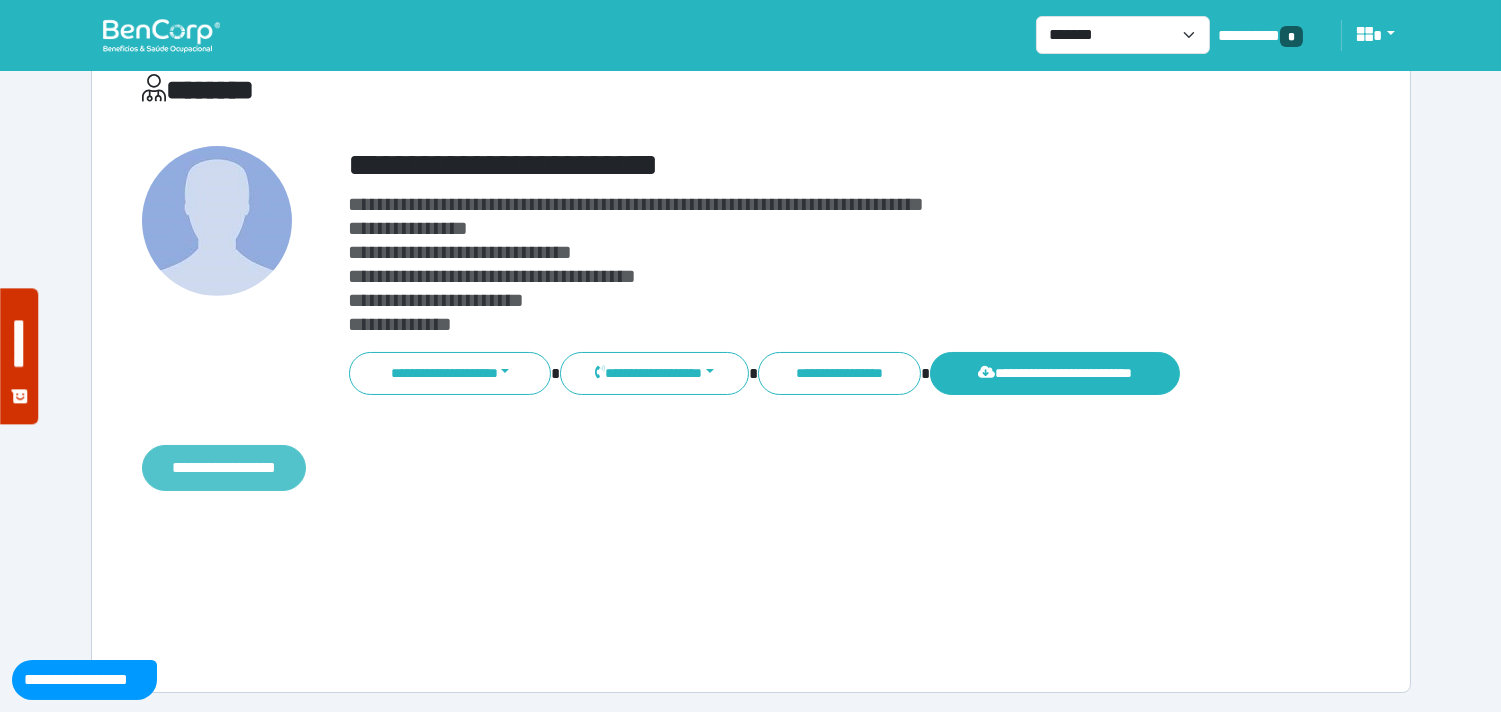 click on "**********" at bounding box center (224, 468) 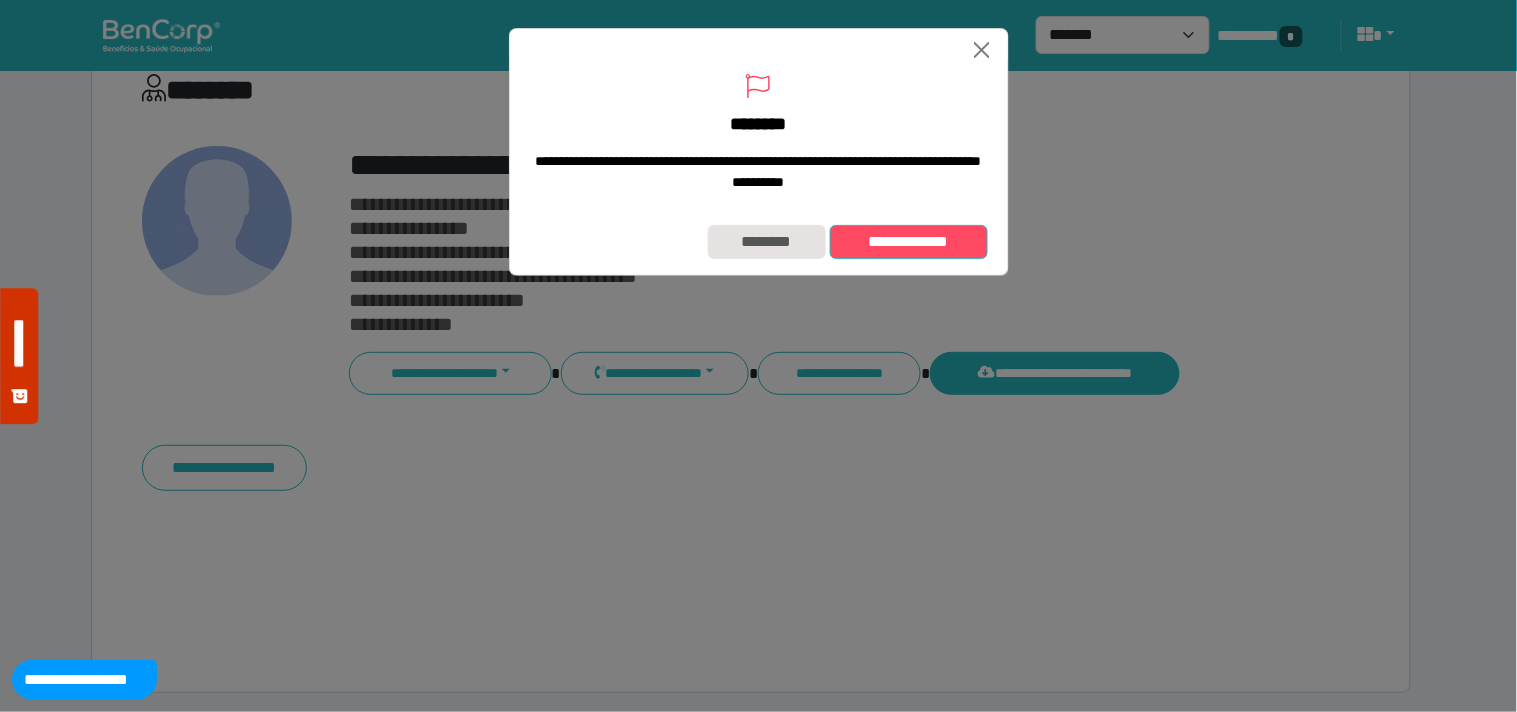 drag, startPoint x: 900, startPoint y: 250, endPoint x: 618, endPoint y: 463, distance: 353.40204 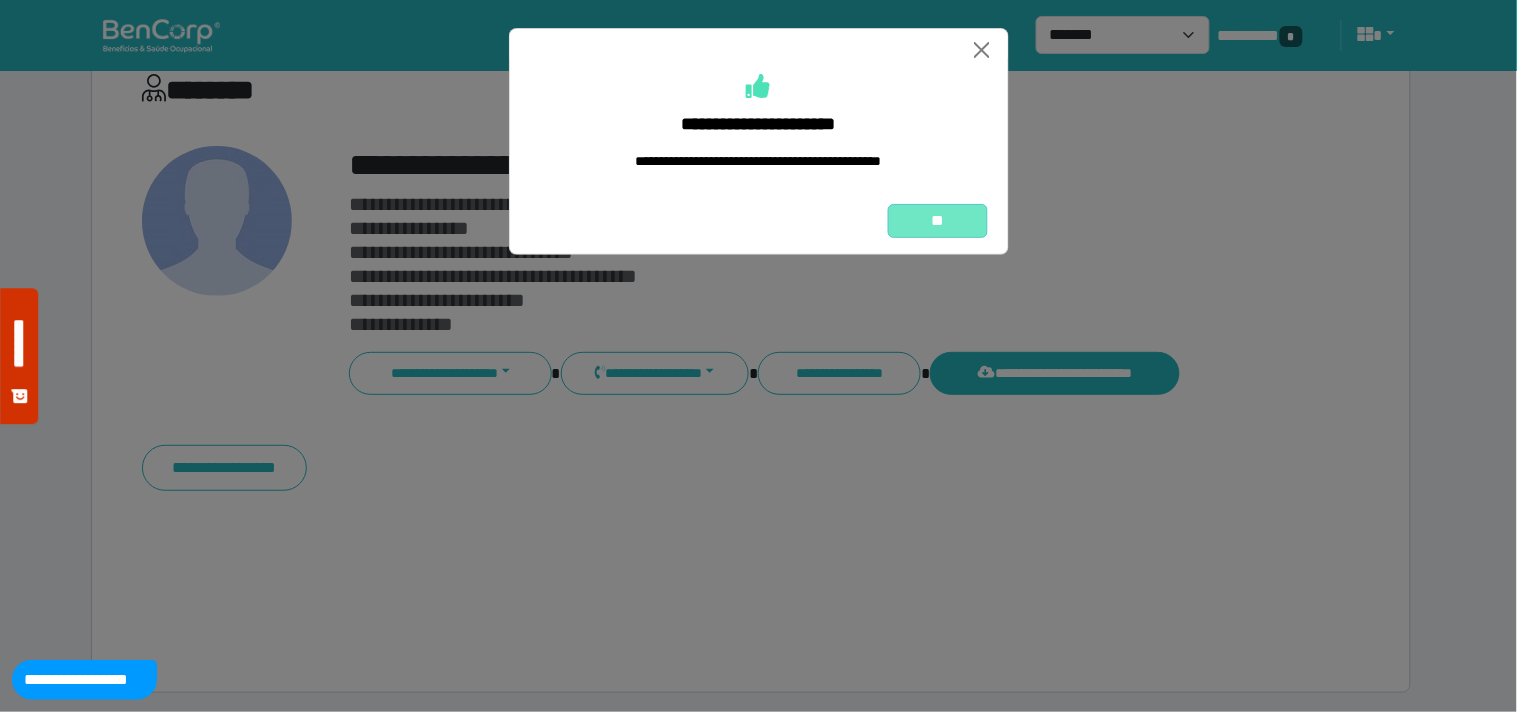 click on "**" at bounding box center [938, 221] 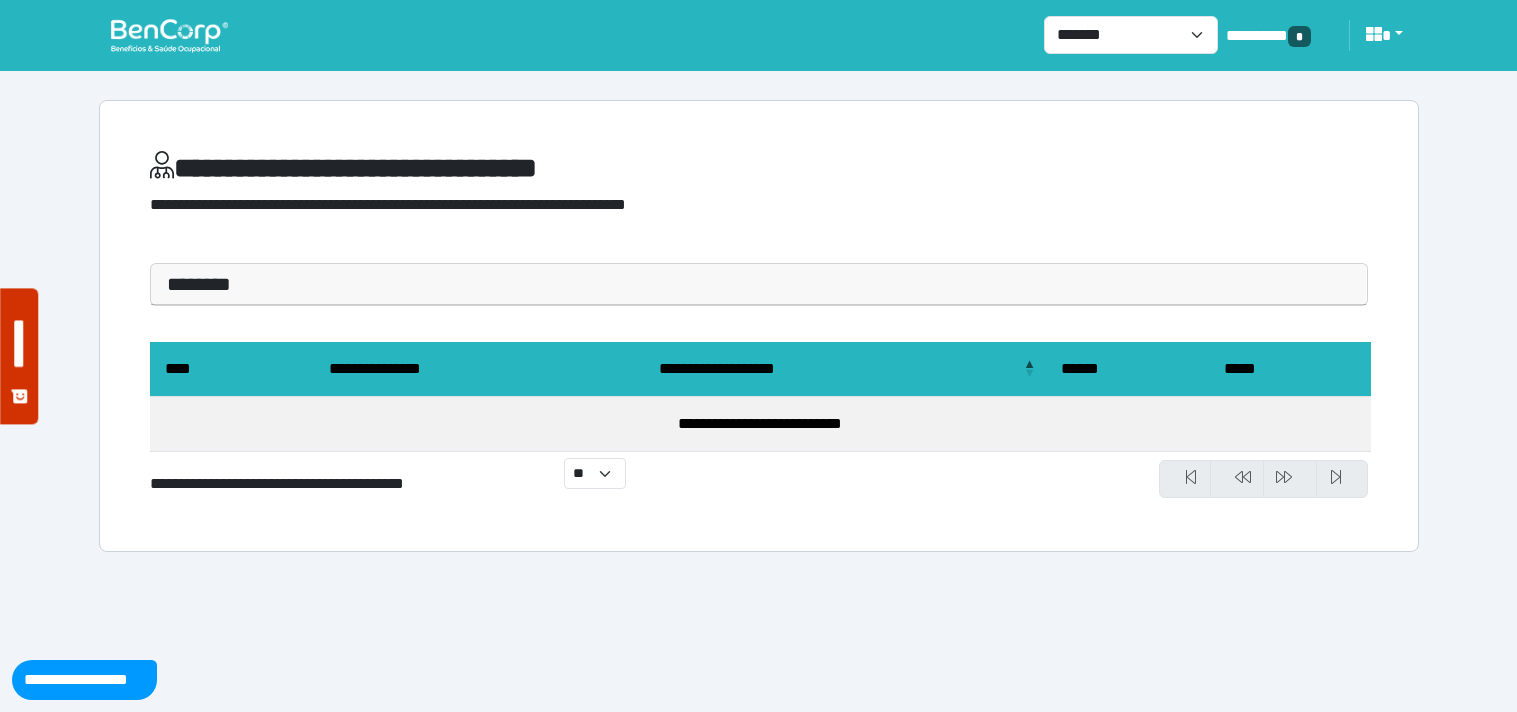 scroll, scrollTop: 0, scrollLeft: 0, axis: both 